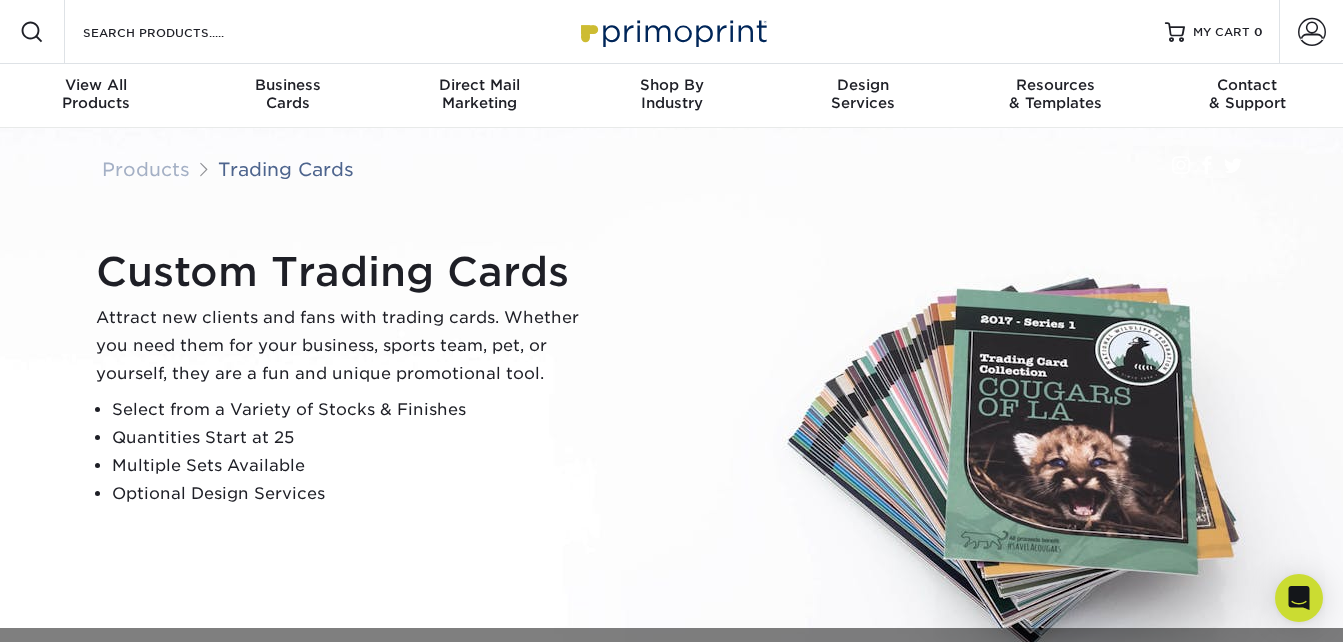 scroll, scrollTop: 0, scrollLeft: 0, axis: both 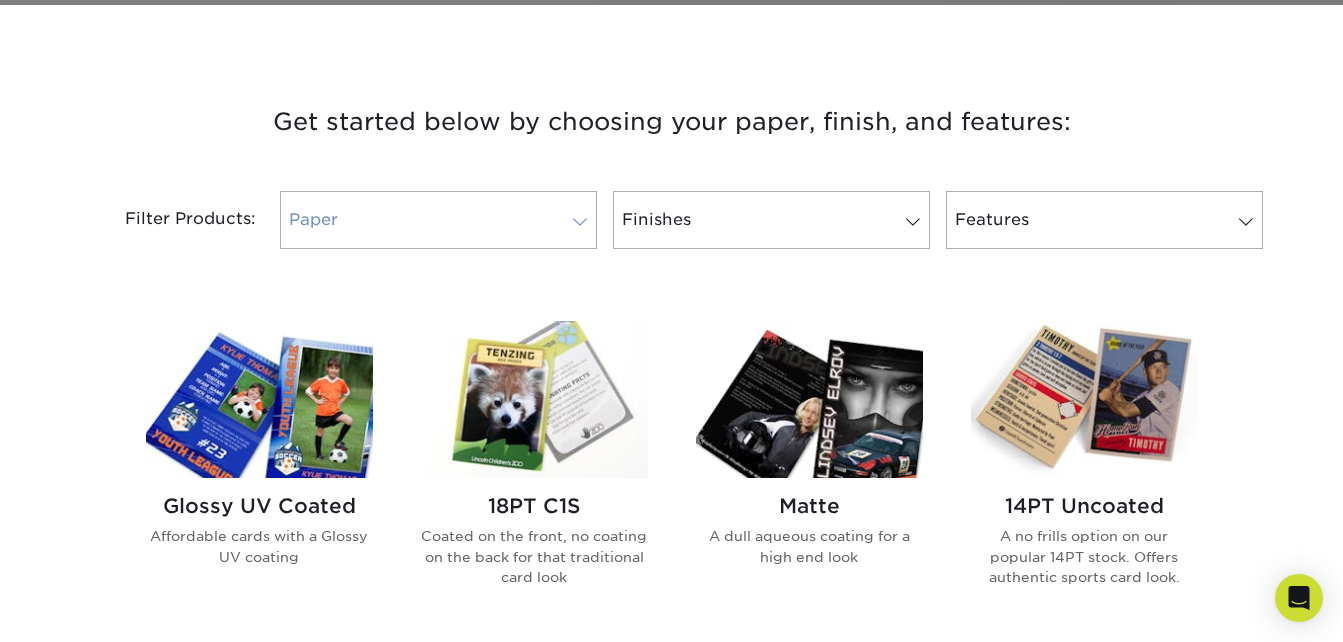 click at bounding box center [580, 222] 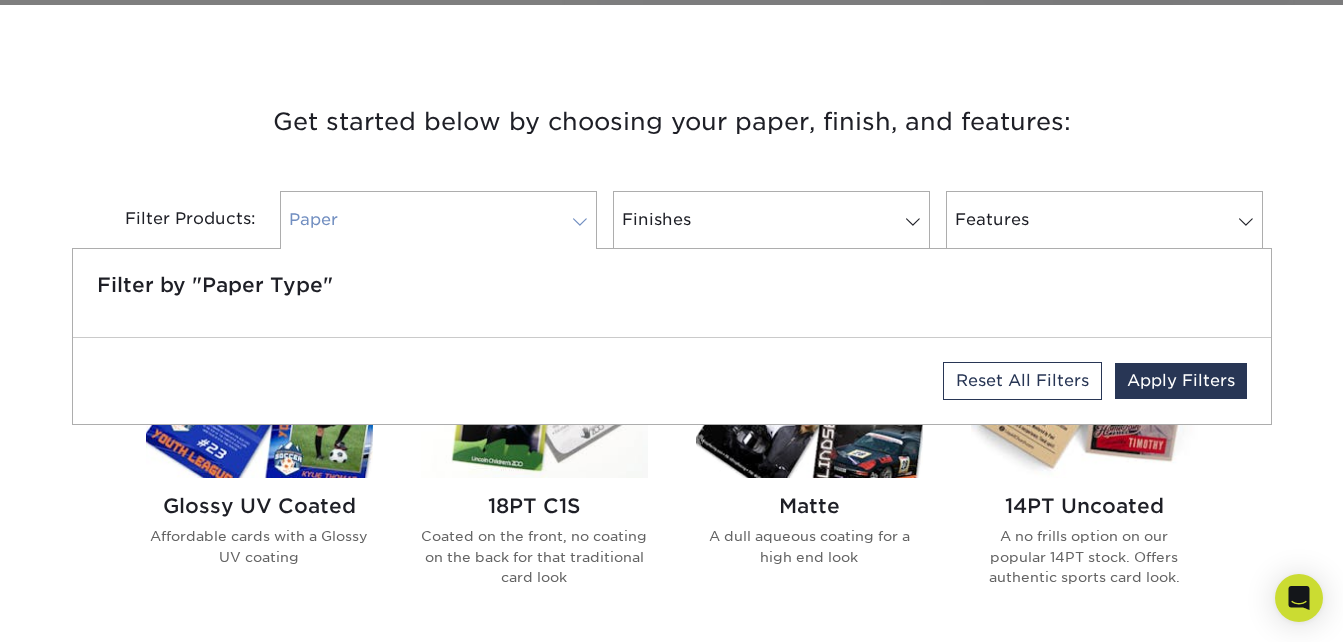 click at bounding box center (580, 222) 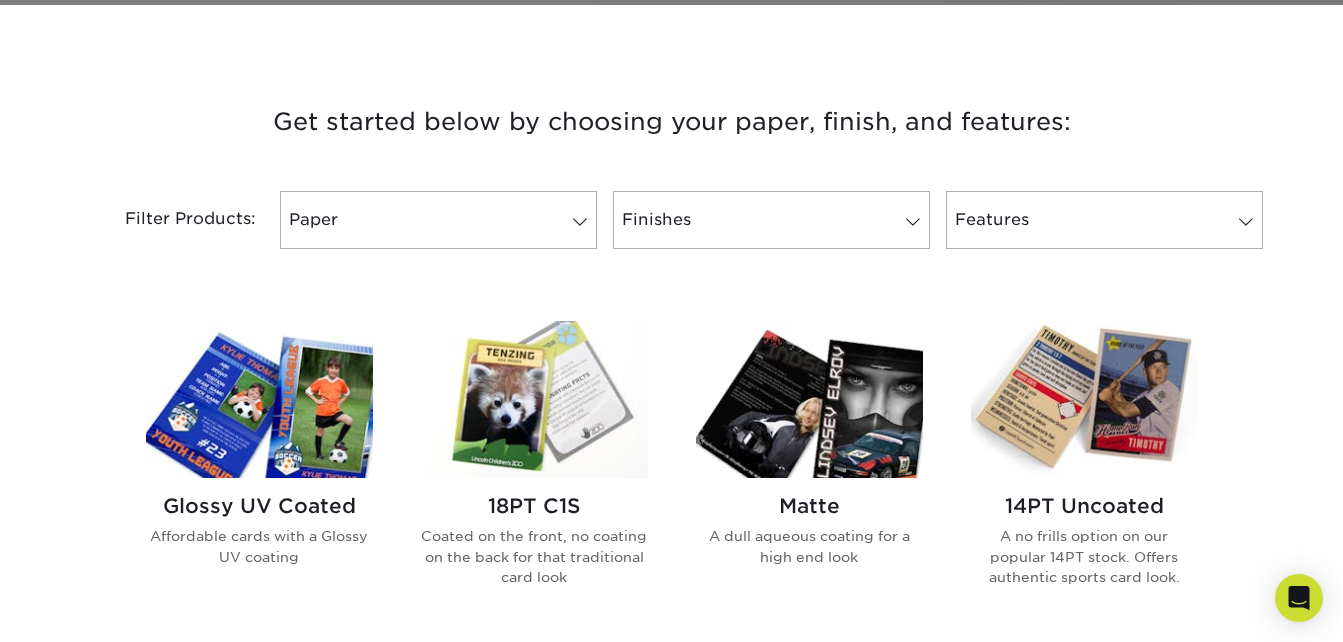 click on "Get started below by choosing your paper, finish, and features:" at bounding box center (672, 122) 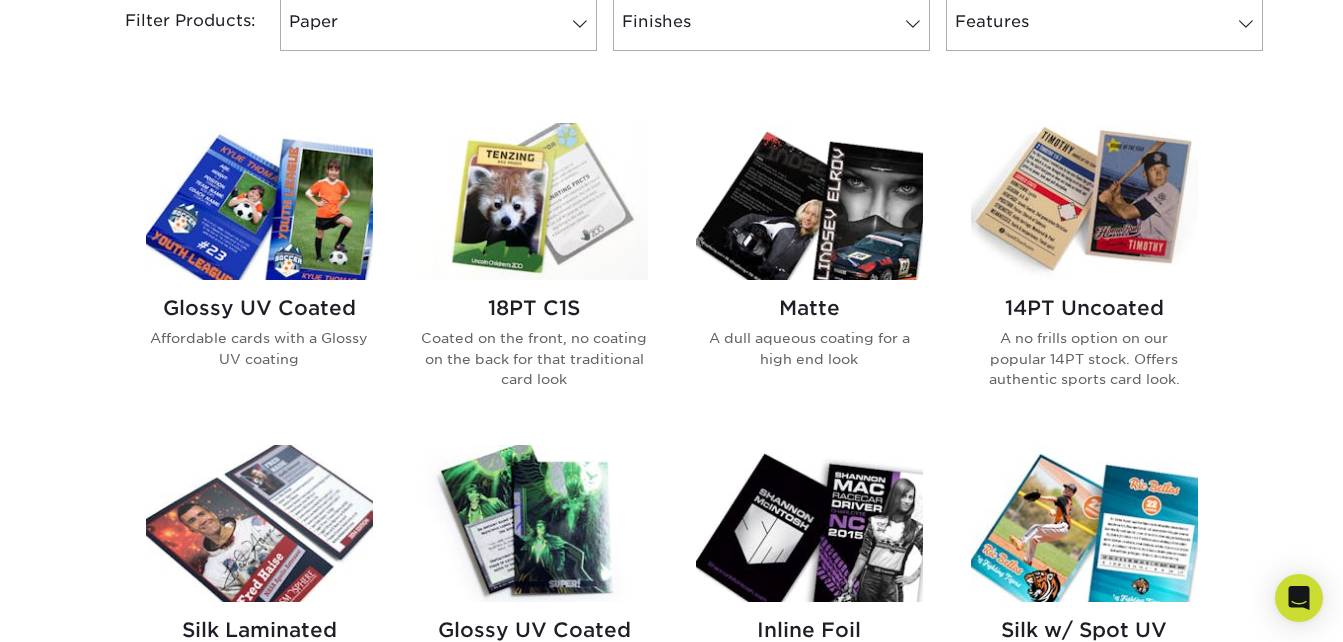 scroll, scrollTop: 882, scrollLeft: 0, axis: vertical 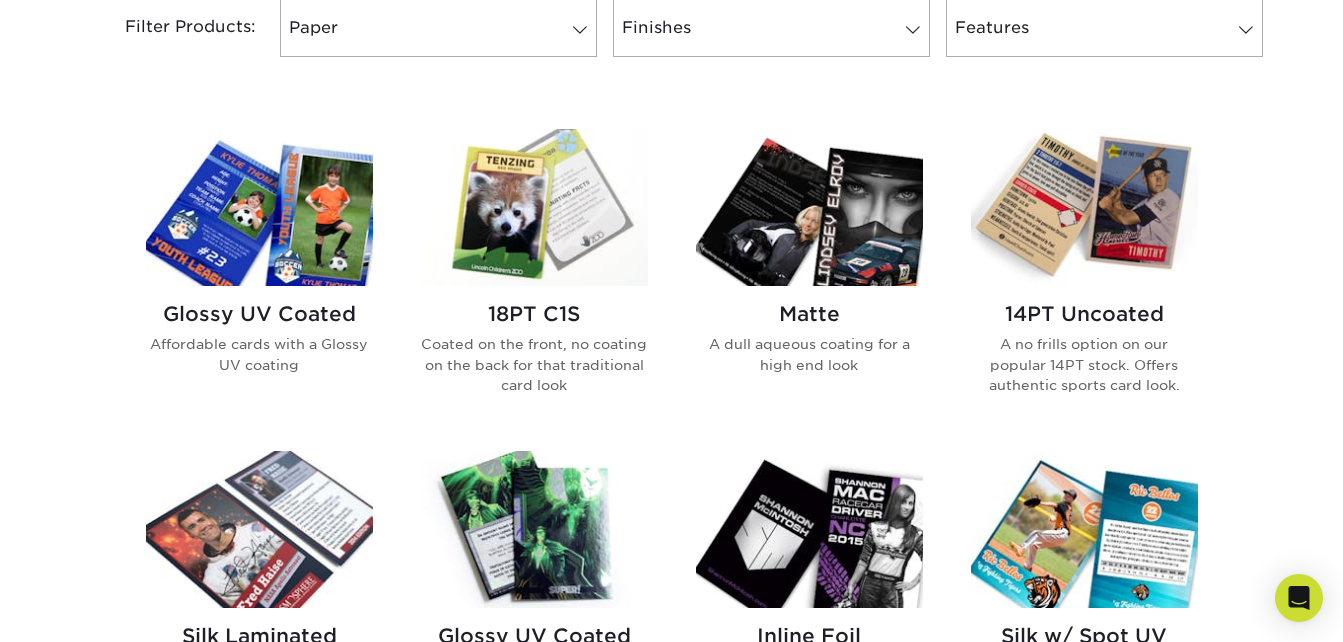 click on "Glossy UV Coated" at bounding box center [259, 314] 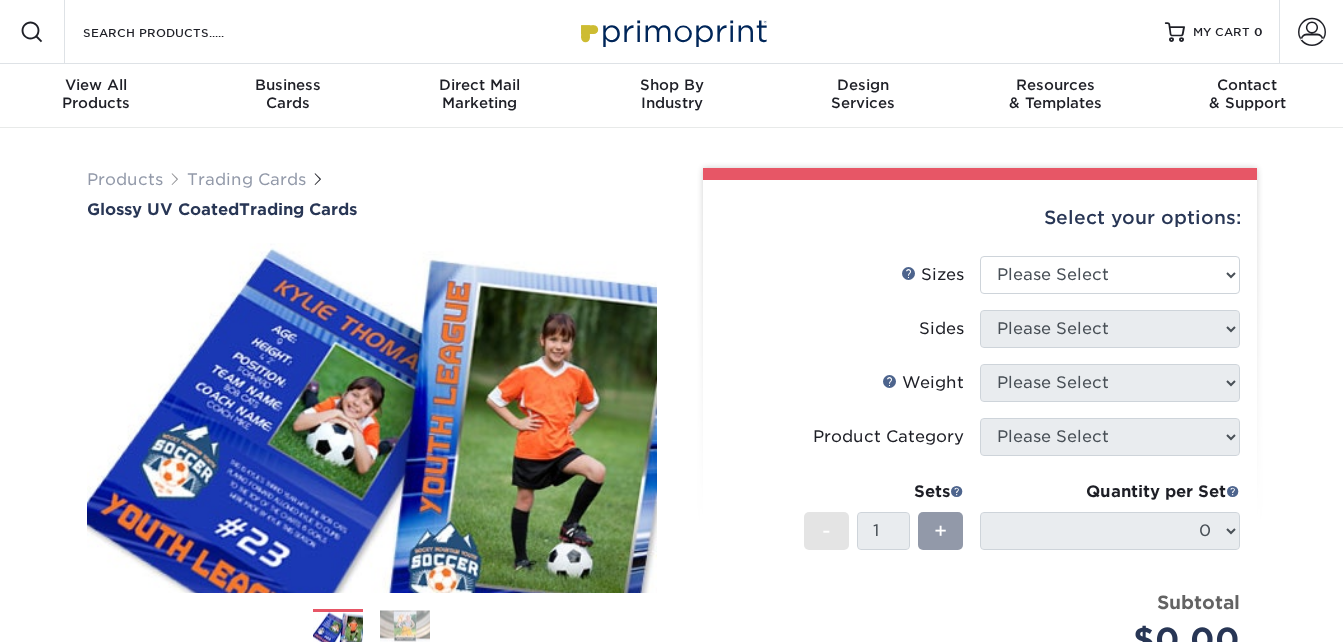 scroll, scrollTop: 0, scrollLeft: 0, axis: both 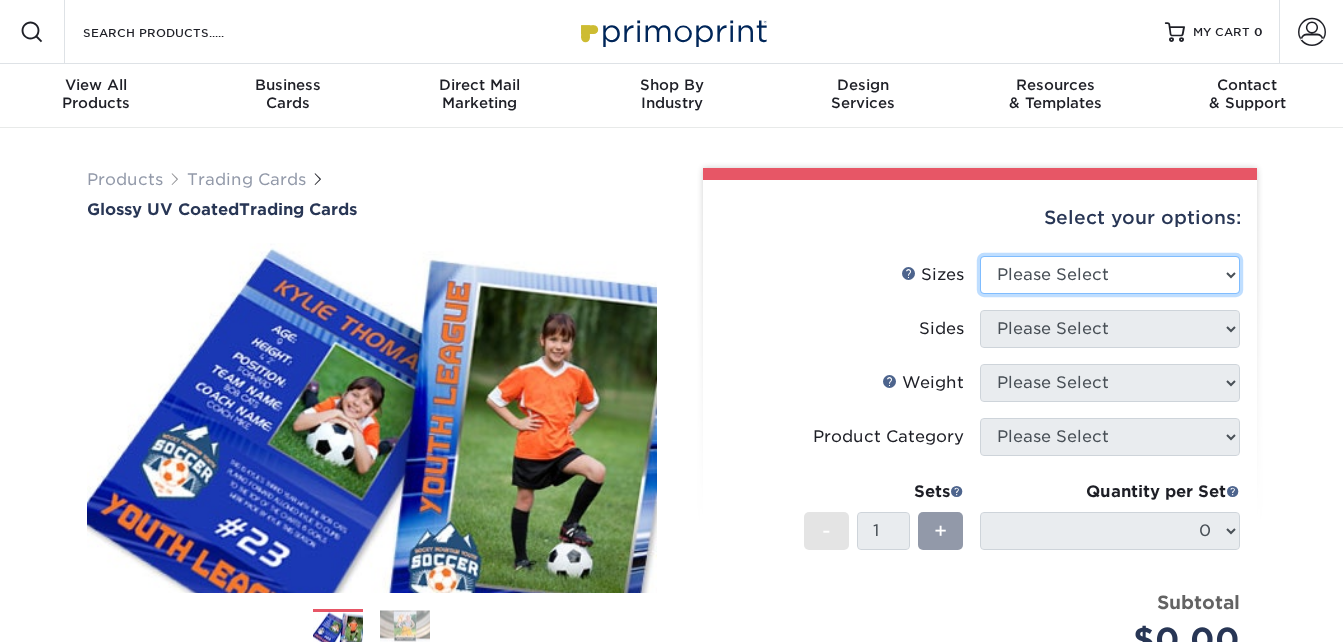 click on "Please Select
2.5" x 3.5"" at bounding box center (1110, 275) 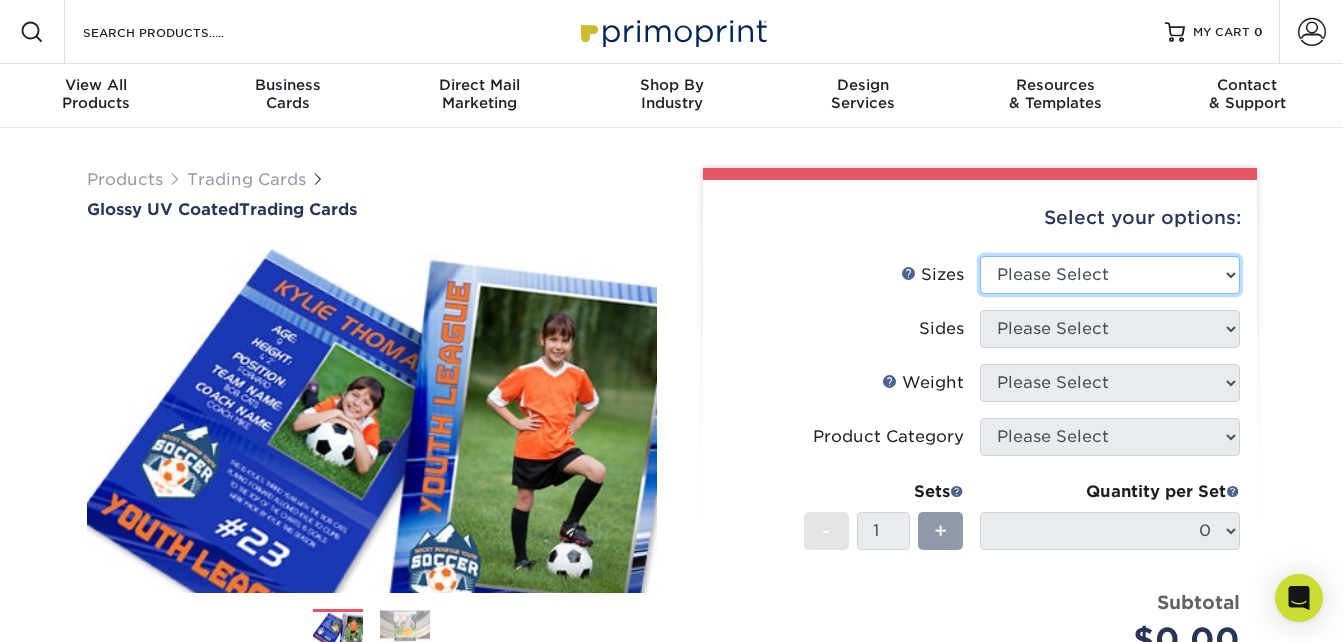 select on "2.50x3.50" 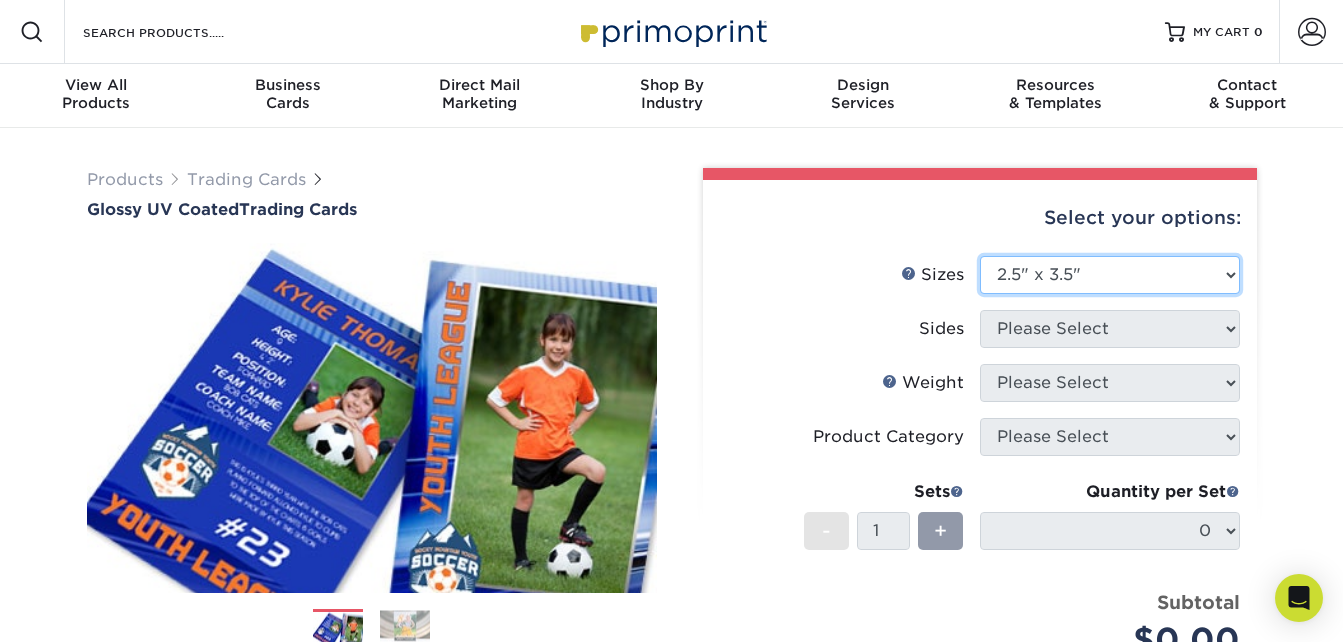 click on "Please Select
2.5" x 3.5"" at bounding box center (1110, 275) 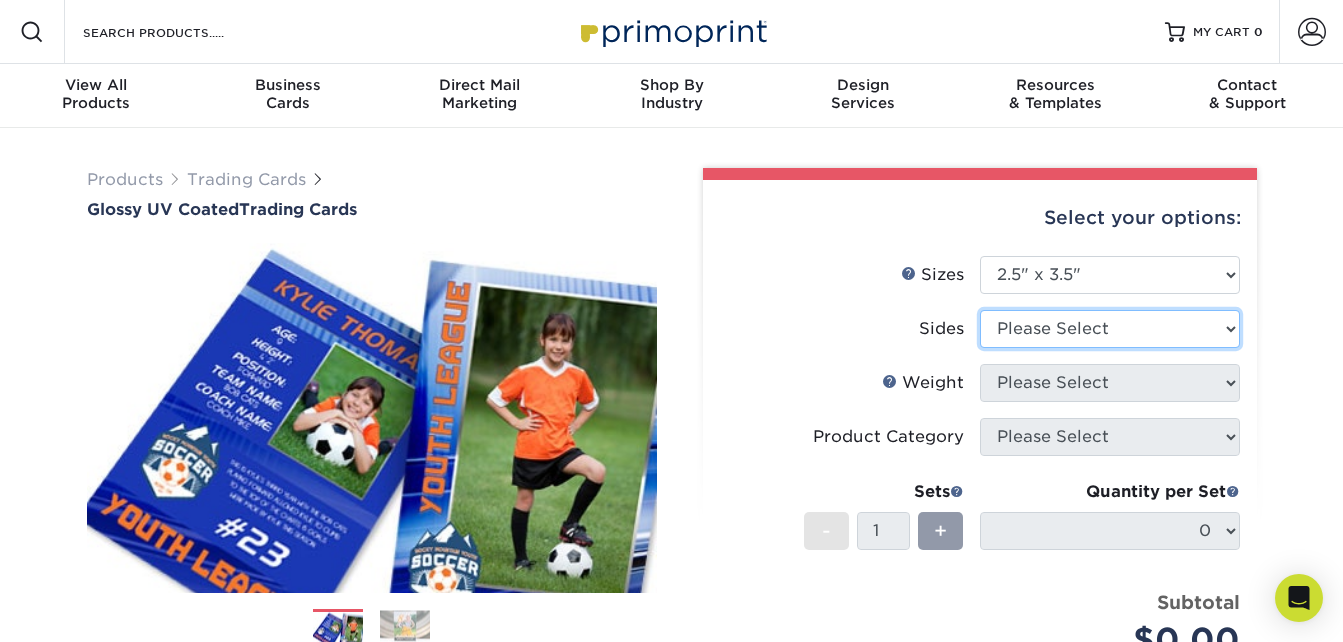 click on "Please Select Print Both Sides Print Front Only" at bounding box center (1110, 329) 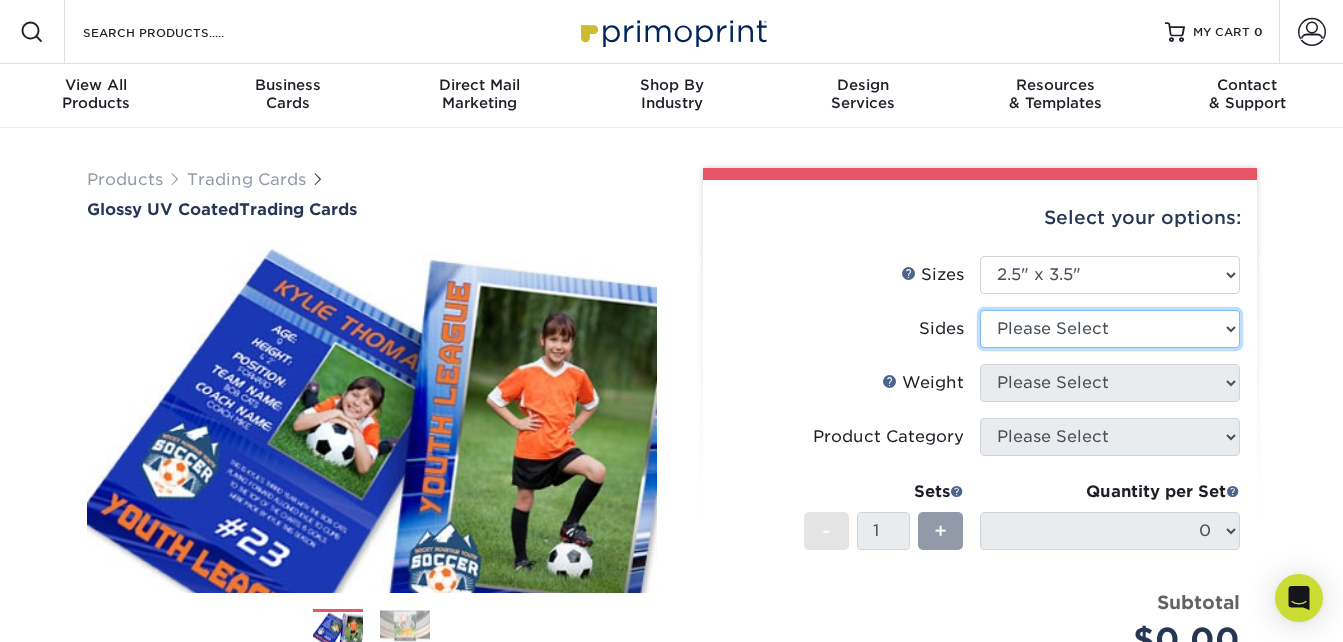 select on "13abbda7-1d64-4f25-8bb2-c179b224825d" 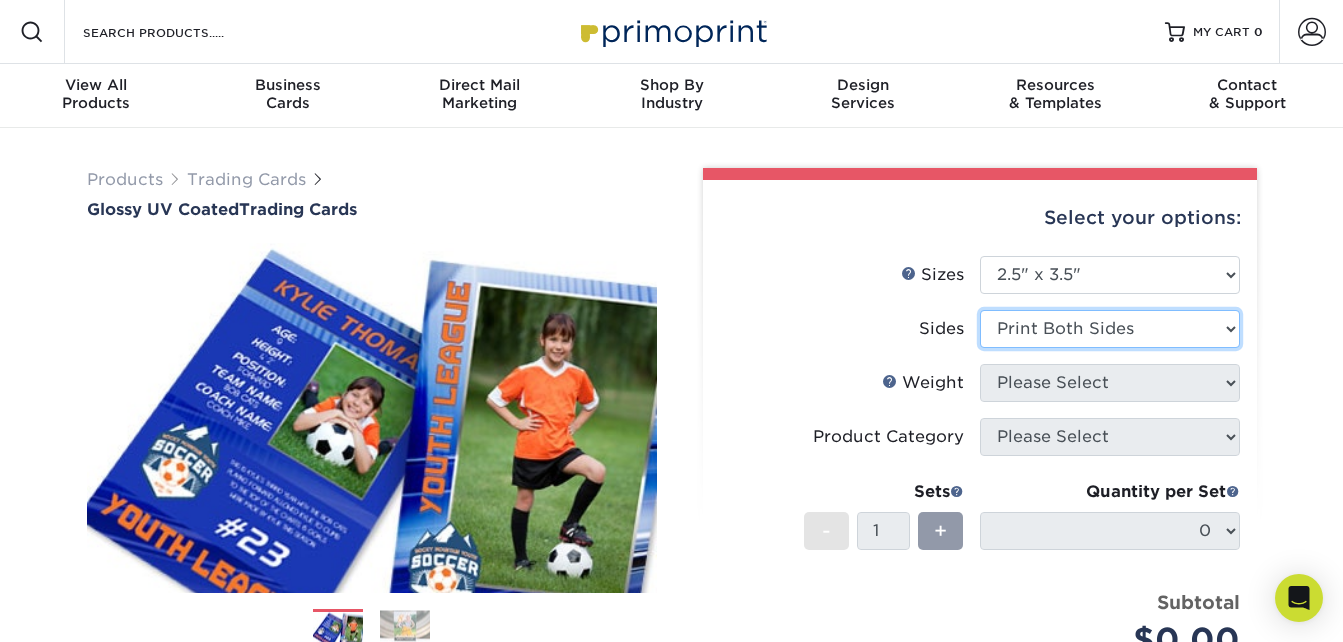 click on "Please Select Print Both Sides Print Front Only" at bounding box center (1110, 329) 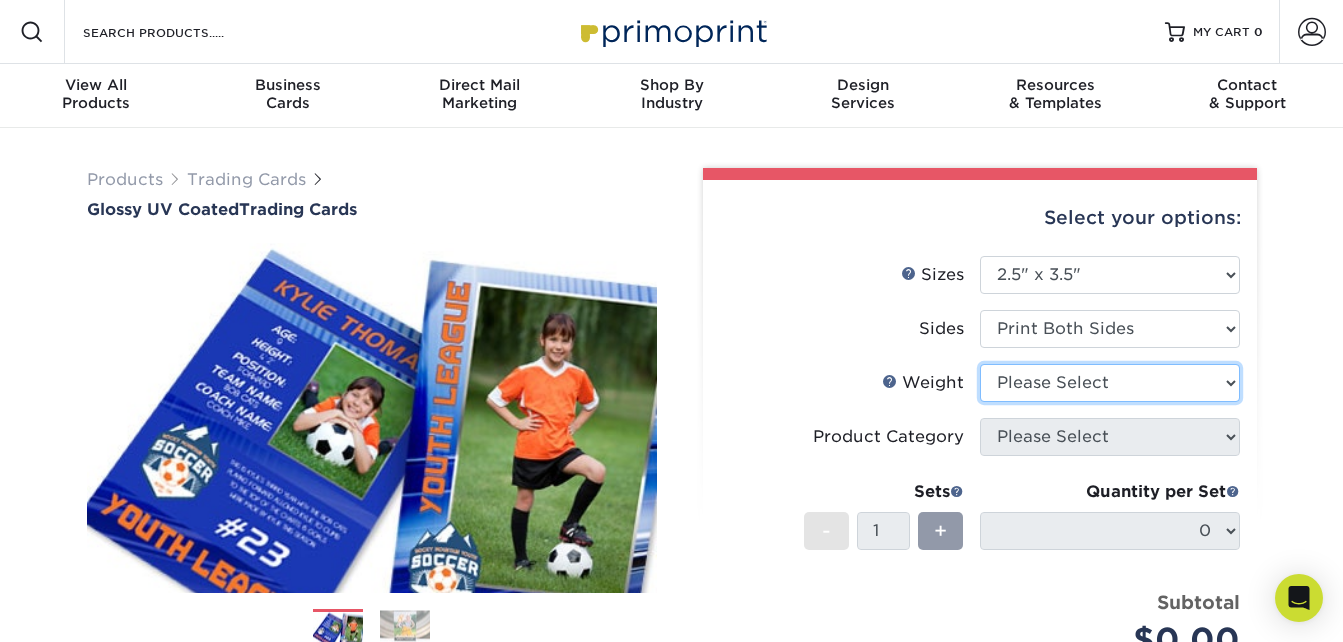 click on "Please Select 16PT 14PT 18PT C1S" at bounding box center (1110, 383) 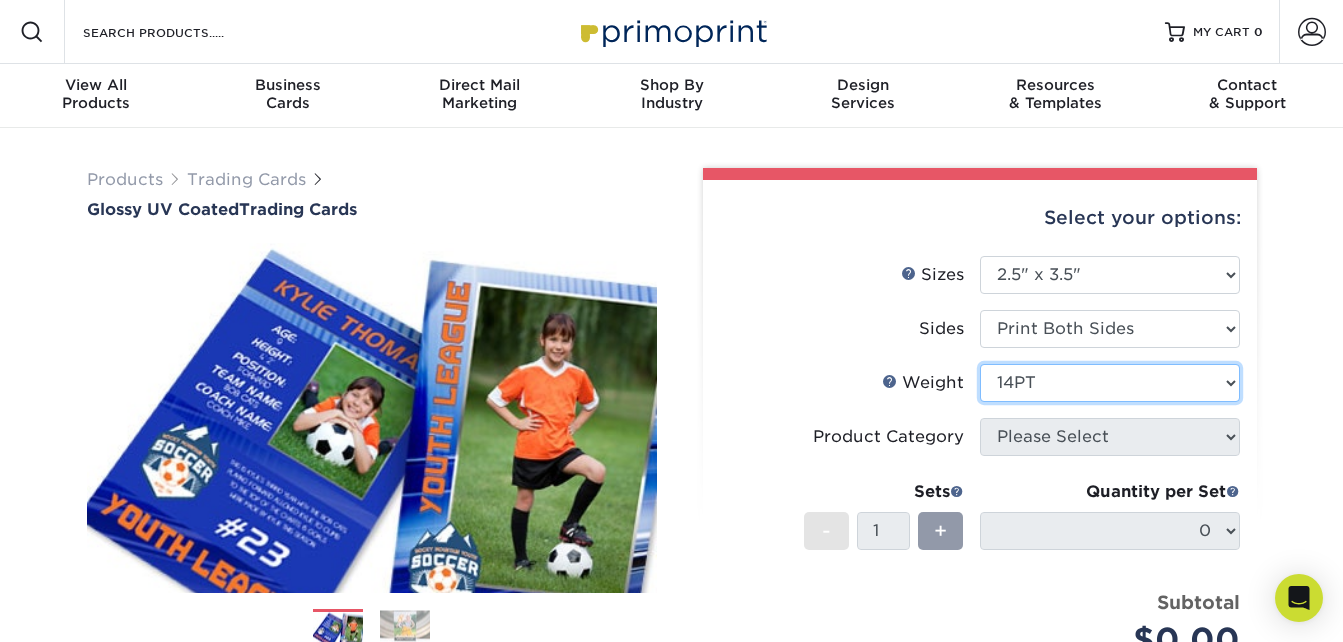 click on "Please Select 16PT 14PT 18PT C1S" at bounding box center [1110, 383] 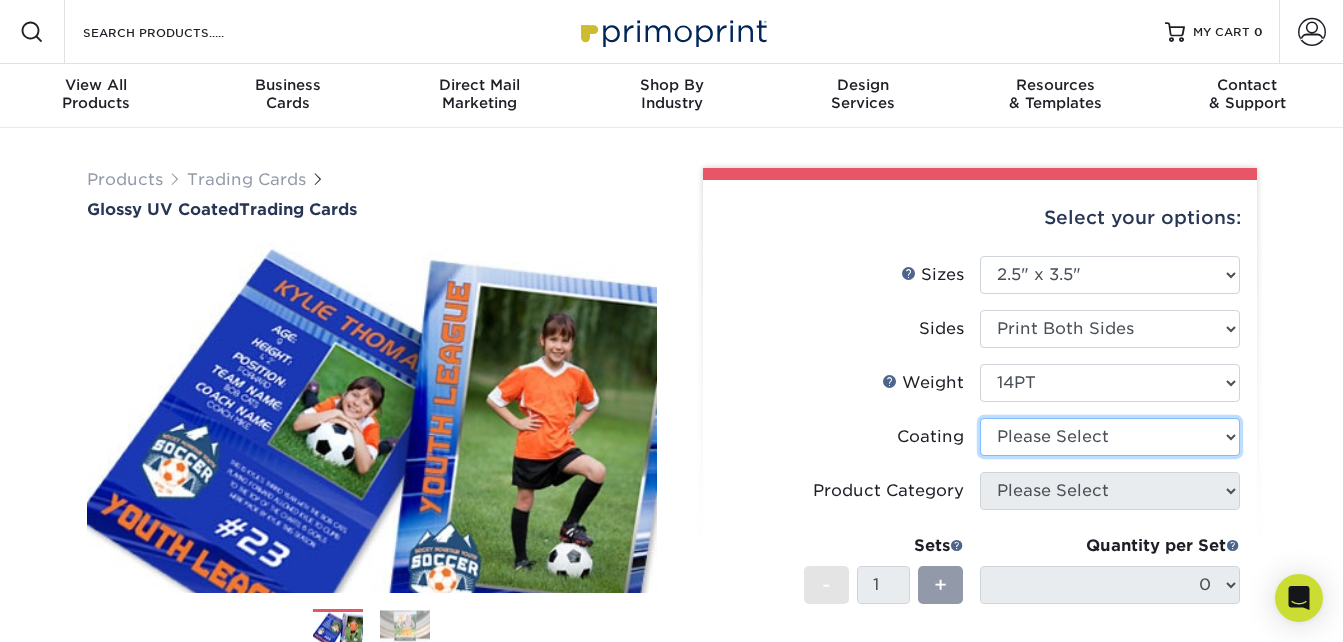 click at bounding box center (1110, 437) 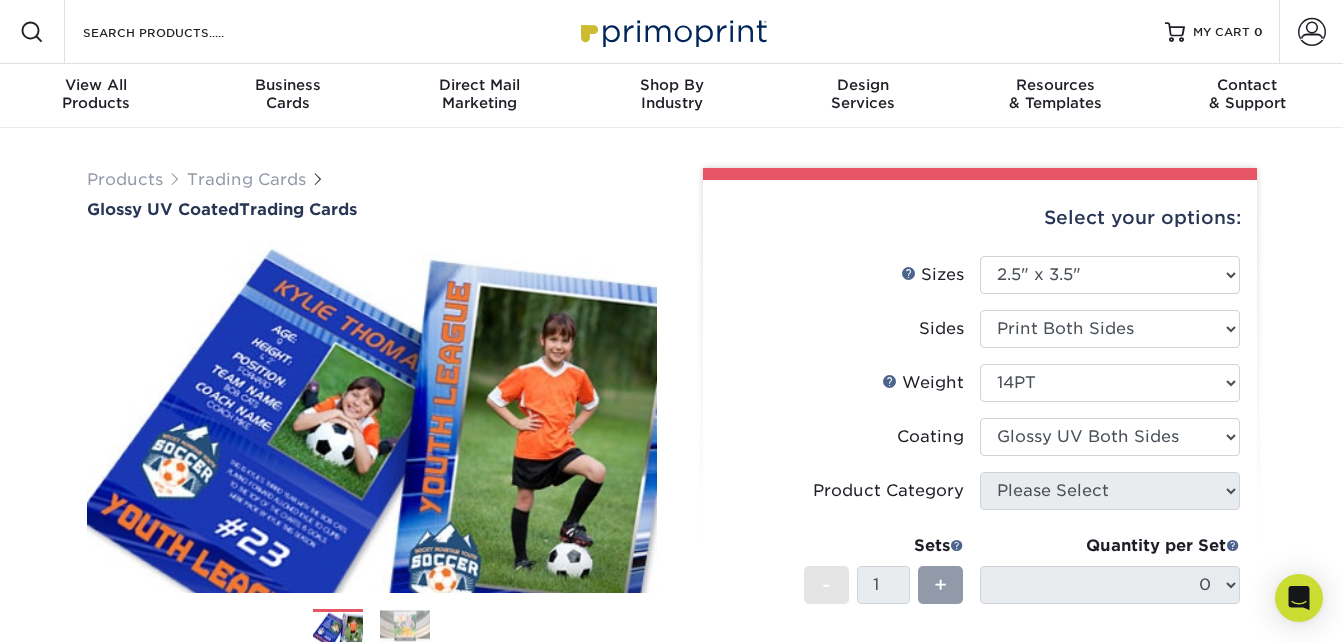 click at bounding box center (1110, 437) 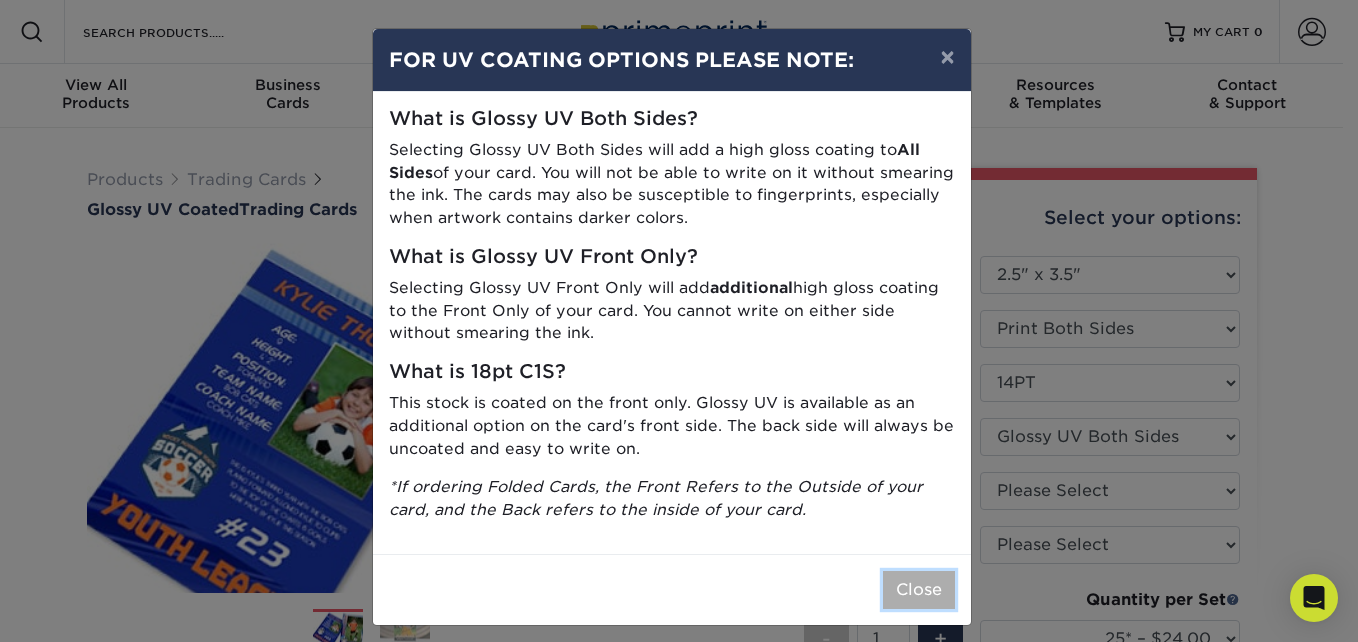 click on "Close" at bounding box center (919, 590) 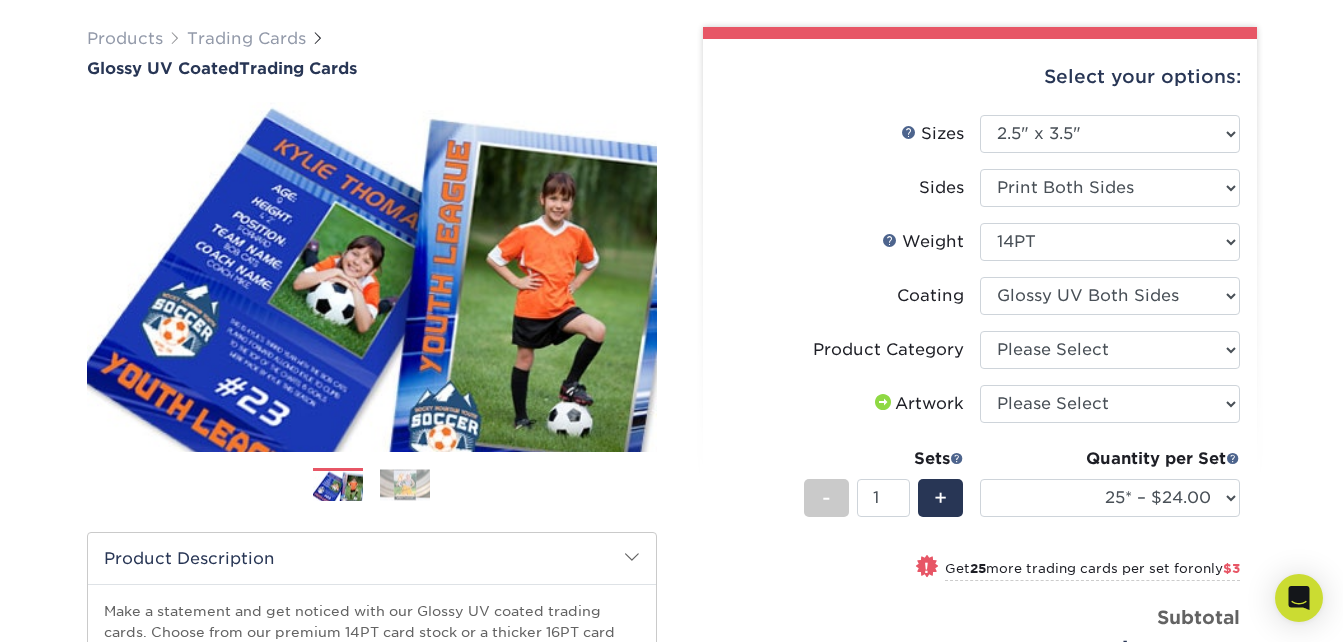 scroll, scrollTop: 138, scrollLeft: 0, axis: vertical 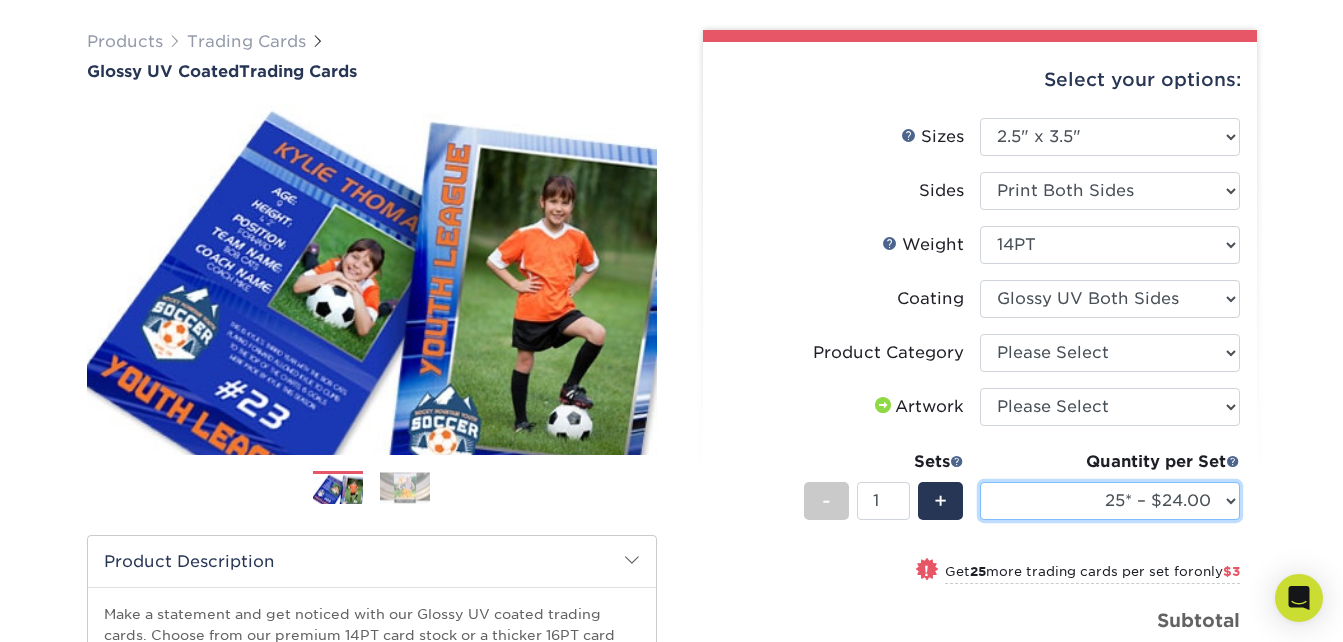 click on "25* – $24.00 50* – $27.00 75* – $34.00 100* – $37.00 250* – $48.00 500 – $59.00 1000 – $72.00 2500 – $144.00 5000 – $196.00 10000 – $384.00 15000 – $565.00 20000 – $757.00 25000 – $921.00" at bounding box center [1110, 501] 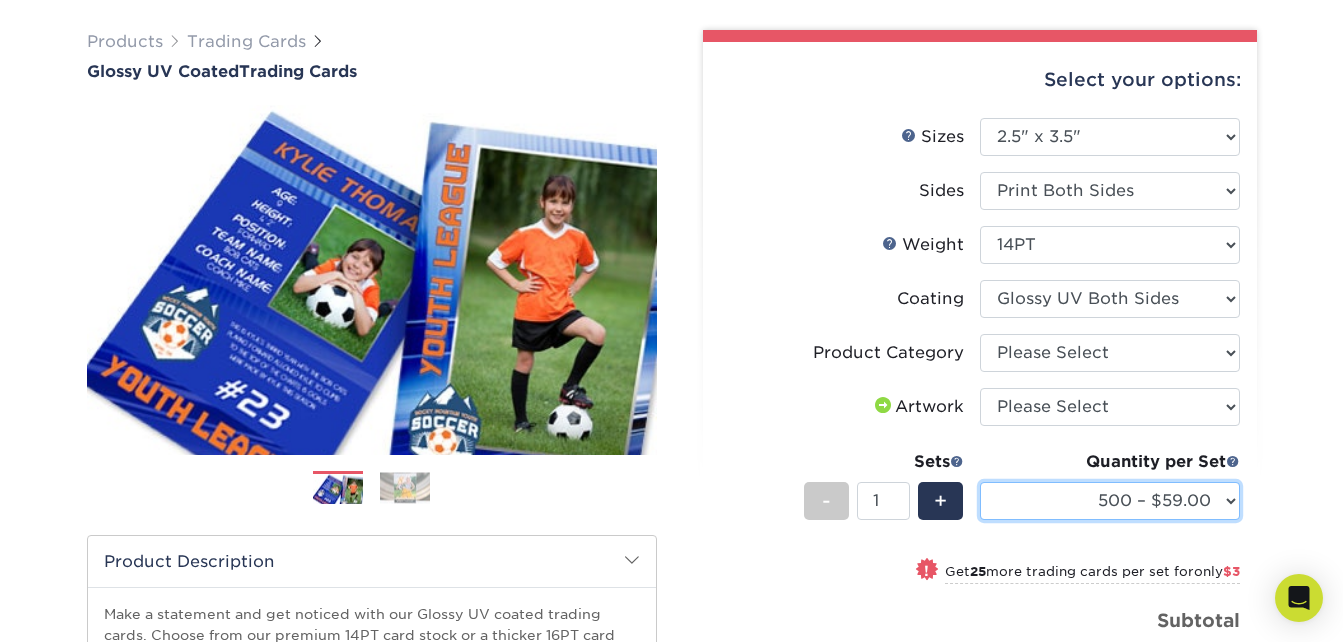 click on "25* – $24.00 50* – $27.00 75* – $34.00 100* – $37.00 250* – $48.00 500 – $59.00 1000 – $72.00 2500 – $144.00 5000 – $196.00 10000 – $384.00 15000 – $565.00 20000 – $757.00 25000 – $921.00" at bounding box center [1110, 501] 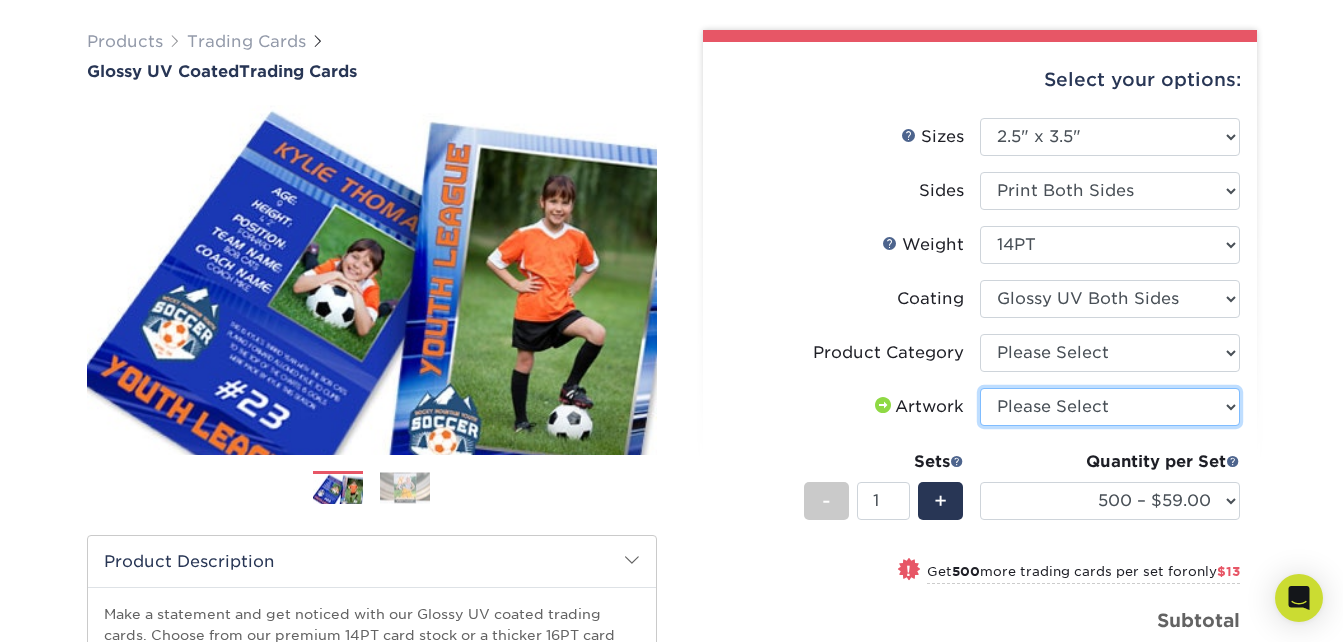 click on "Please Select I will upload files I need a design - $100" at bounding box center [1110, 407] 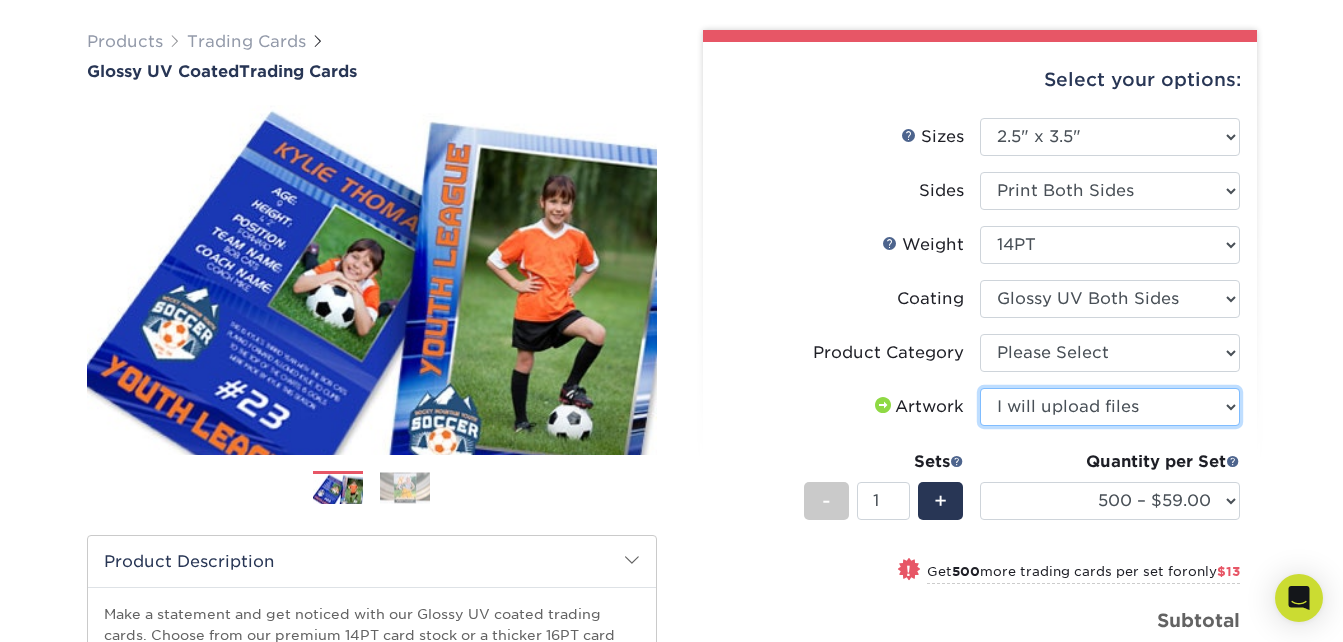 click on "Please Select I will upload files I need a design - $100" at bounding box center (1110, 407) 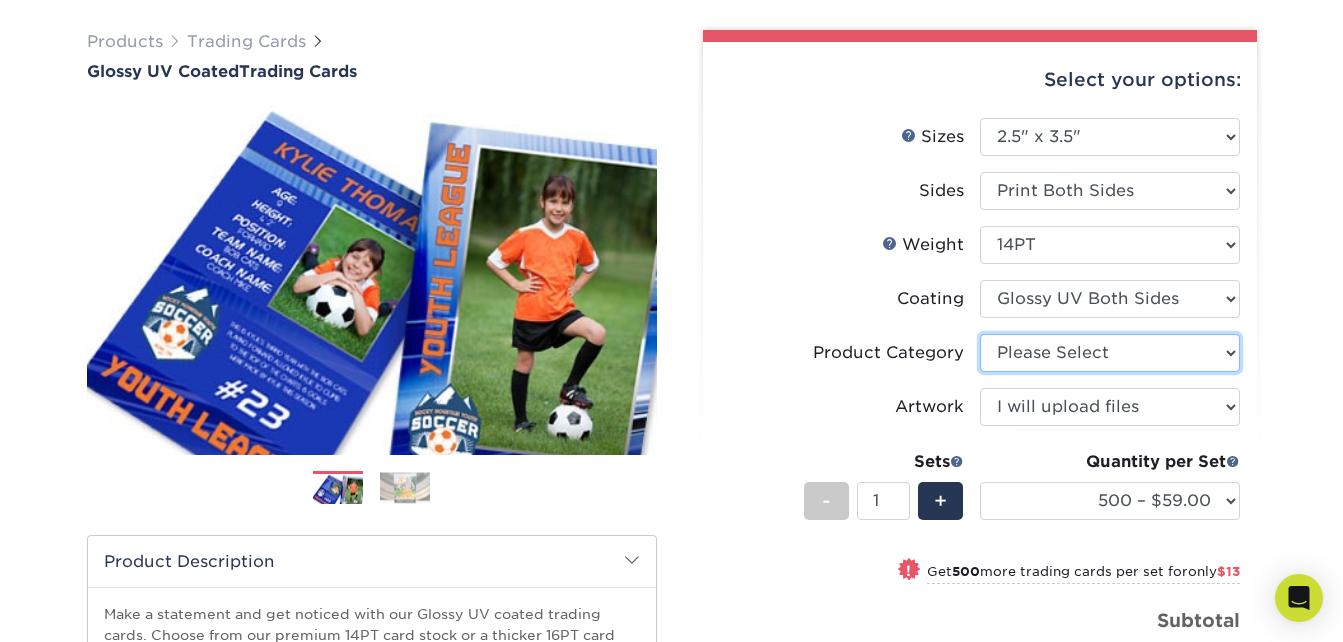 click on "Please Select Trading Cards" at bounding box center (1110, 353) 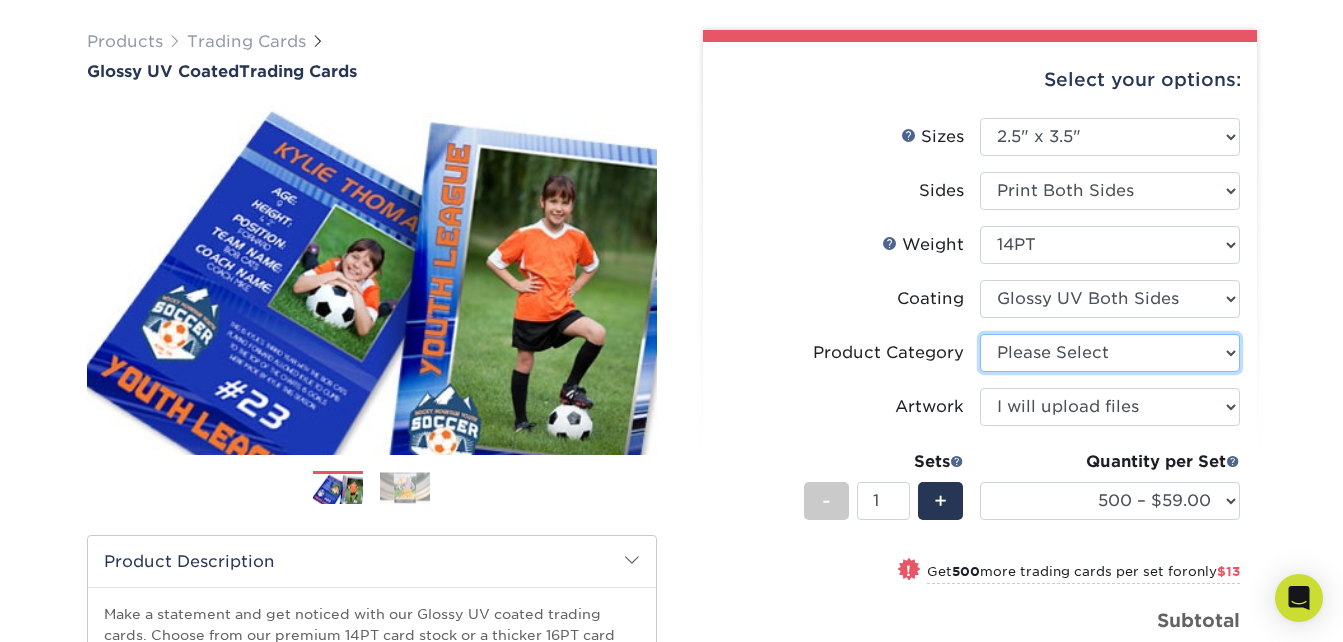 select on "c2f9bce9-36c2-409d-b101-c29d9d031e18" 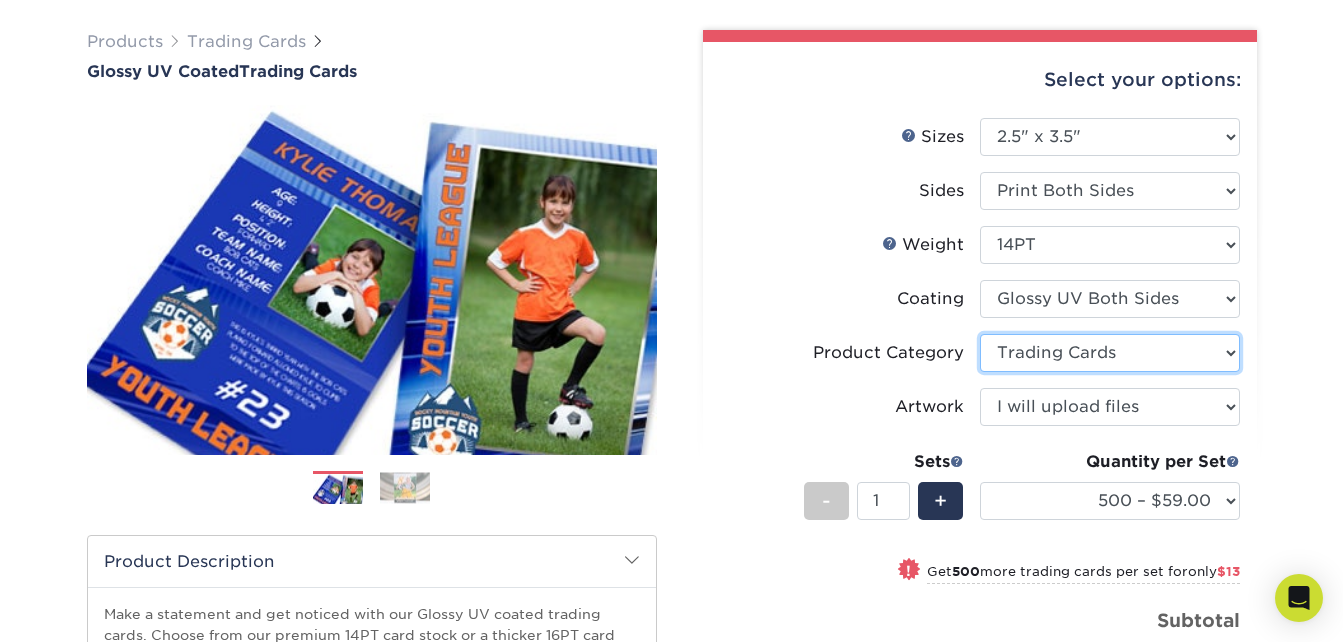 click on "Please Select Trading Cards" at bounding box center [1110, 353] 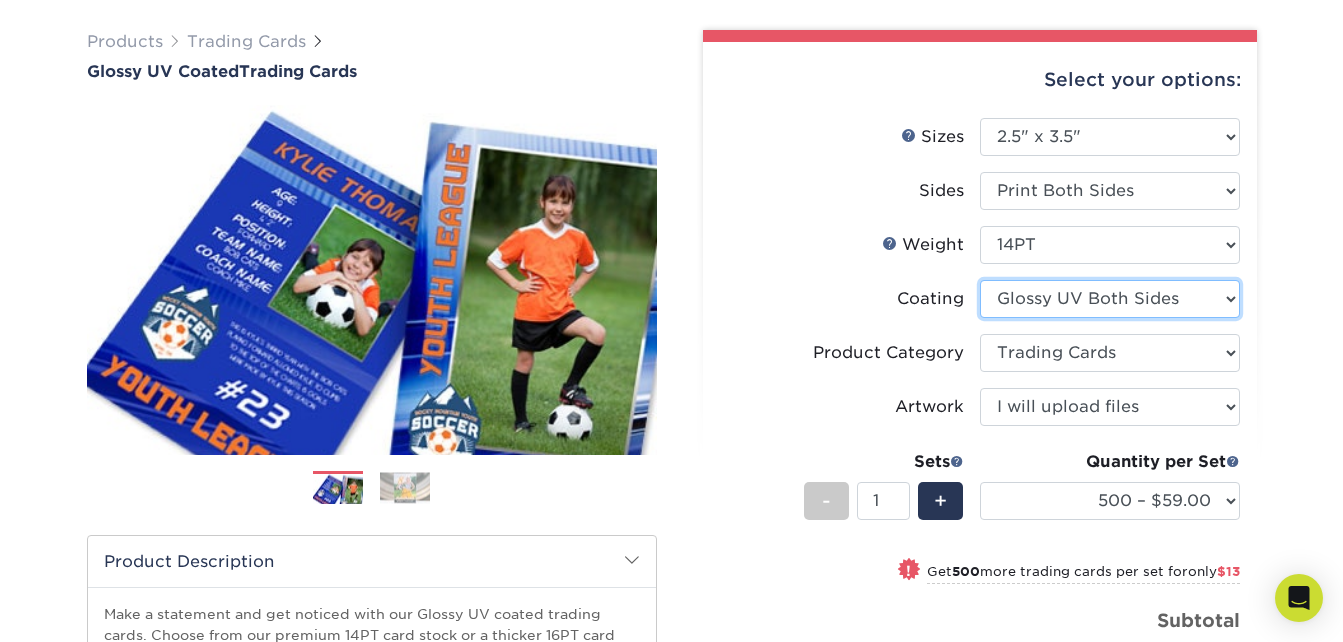 click at bounding box center [1110, 299] 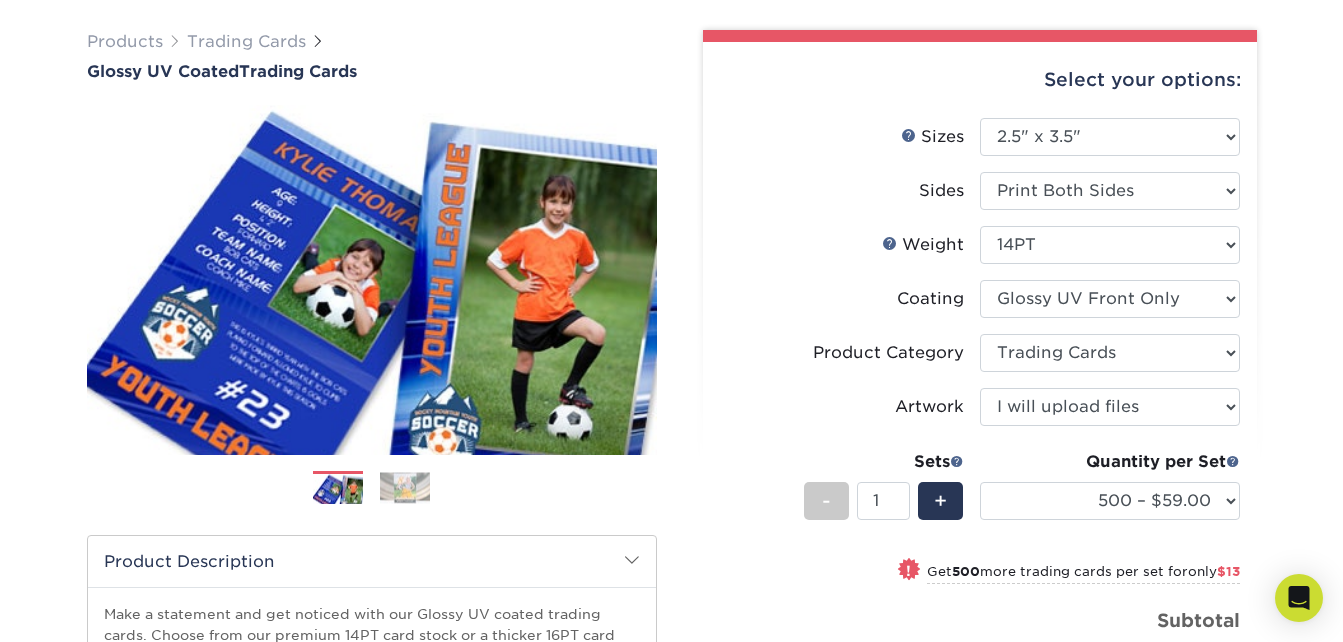 click at bounding box center (1110, 299) 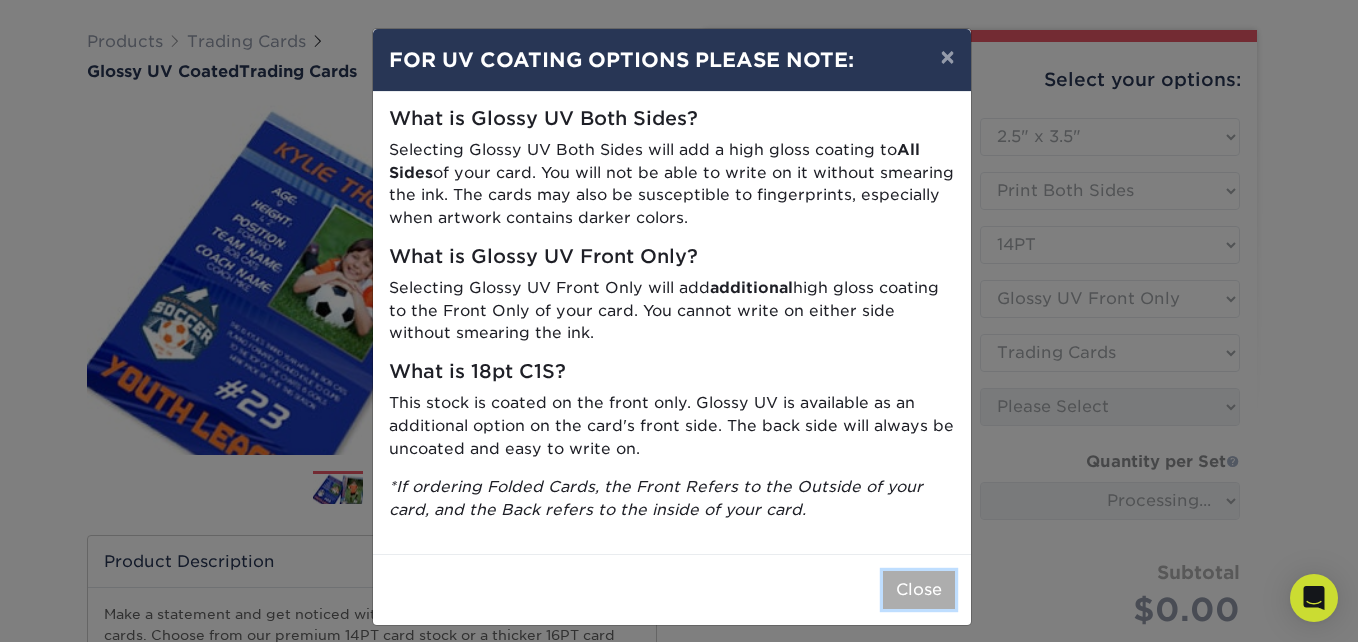 click on "Close" at bounding box center (919, 590) 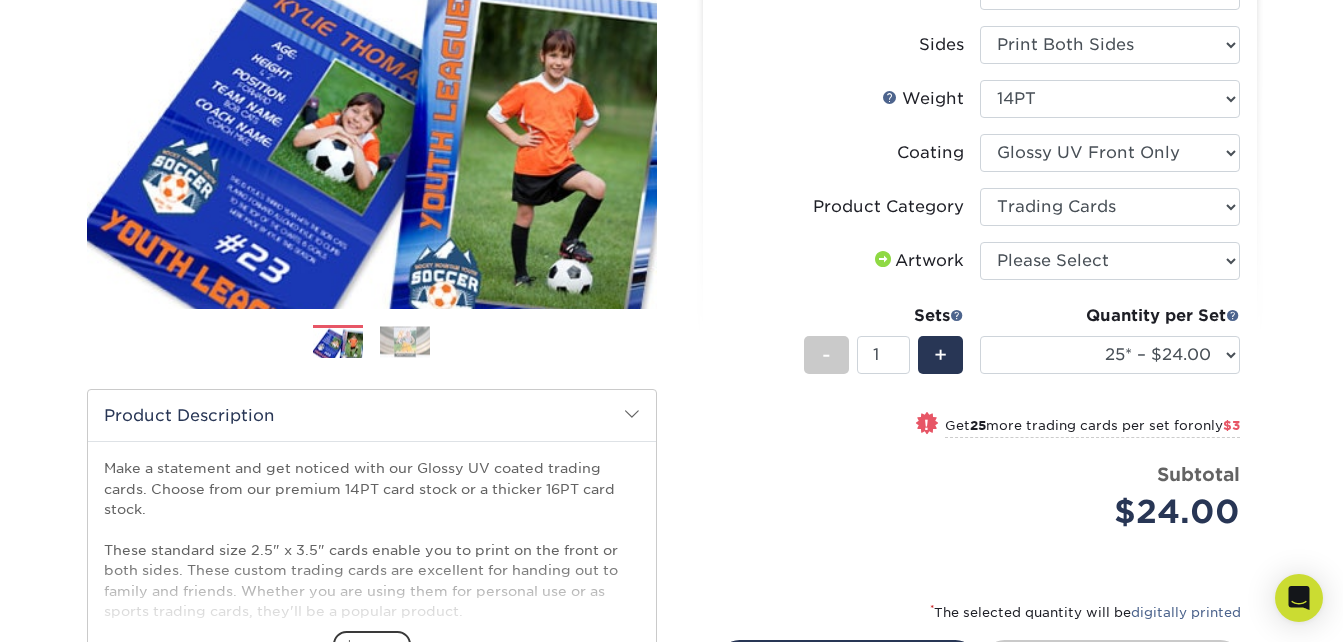 scroll, scrollTop: 263, scrollLeft: 0, axis: vertical 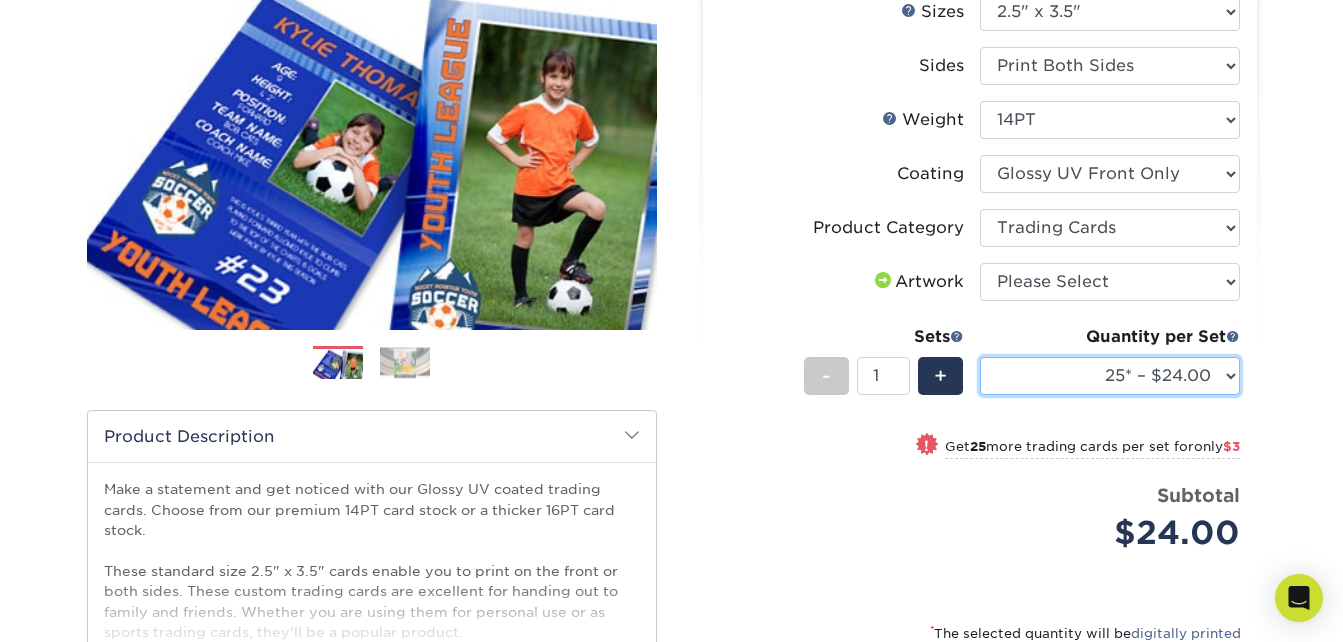 click on "25* – $24.00 50* – $27.00 75* – $34.00 100* – $37.00 250* – $48.00 500 – $59.00 1000 – $72.00 2500 – $144.00 5000 – $196.00 10000 – $384.00 15000 – $565.00 20000 – $757.00 25000 – $921.00" at bounding box center [1110, 376] 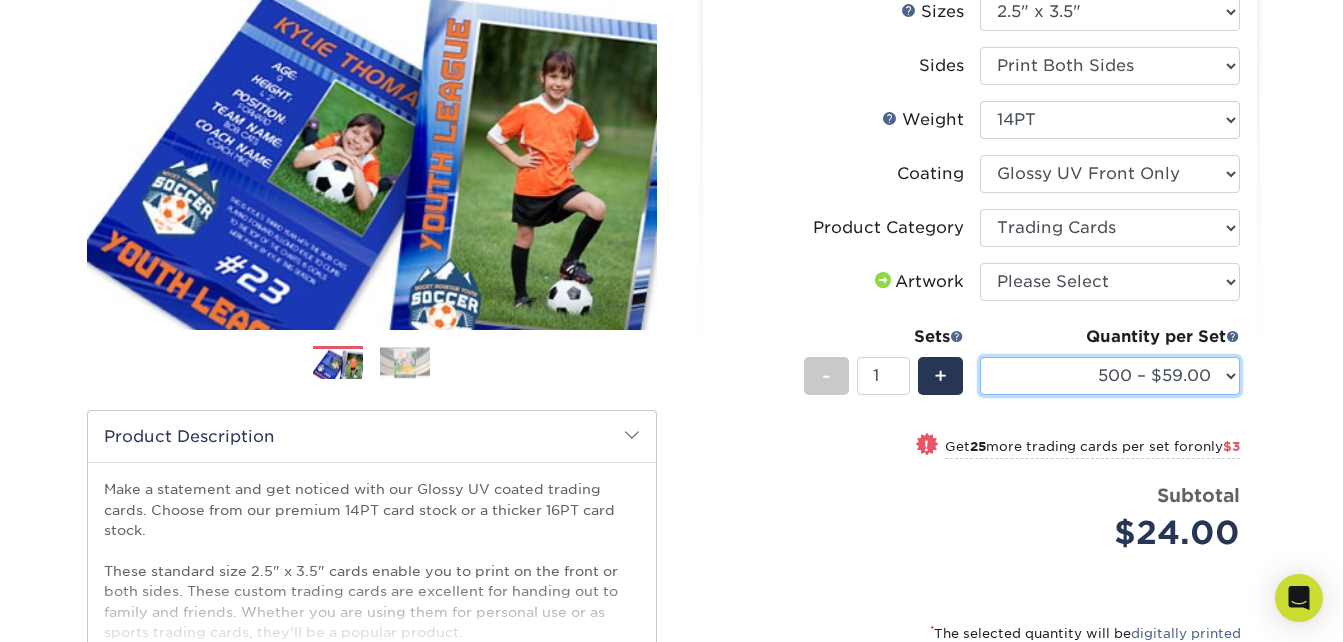 click on "25* – $24.00 50* – $27.00 75* – $34.00 100* – $37.00 250* – $48.00 500 – $59.00 1000 – $72.00 2500 – $144.00 5000 – $196.00 10000 – $384.00 15000 – $565.00 20000 – $757.00 25000 – $921.00" at bounding box center [1110, 376] 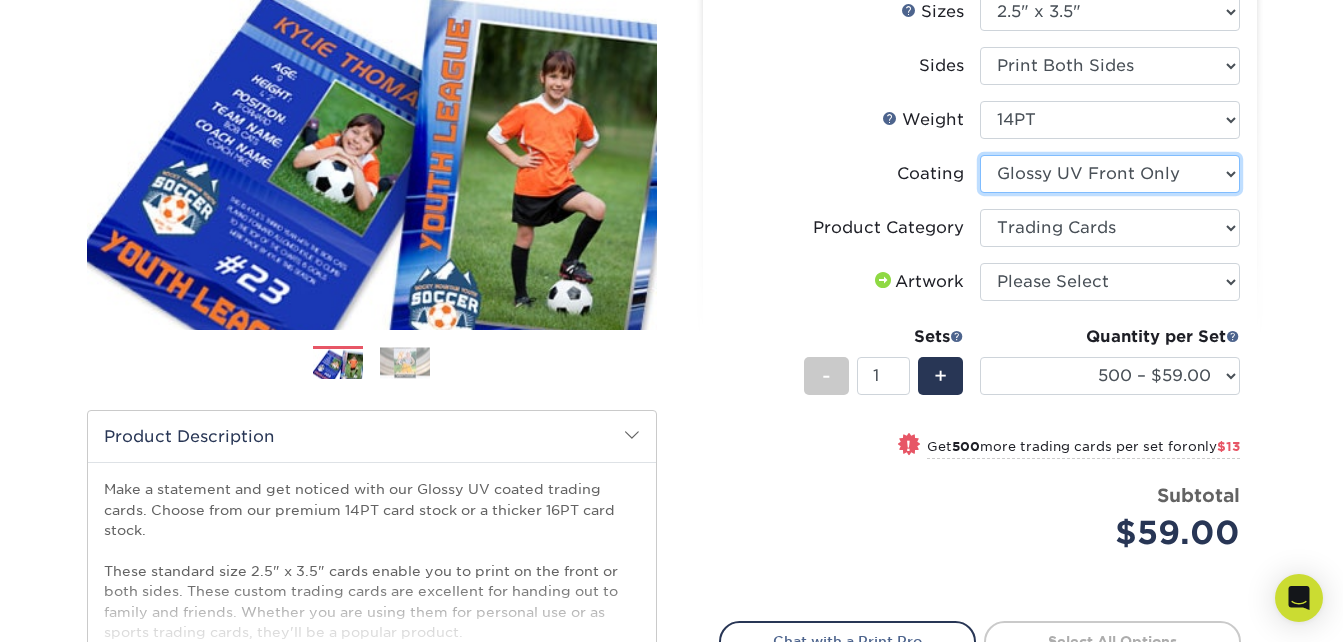 click at bounding box center (1110, 174) 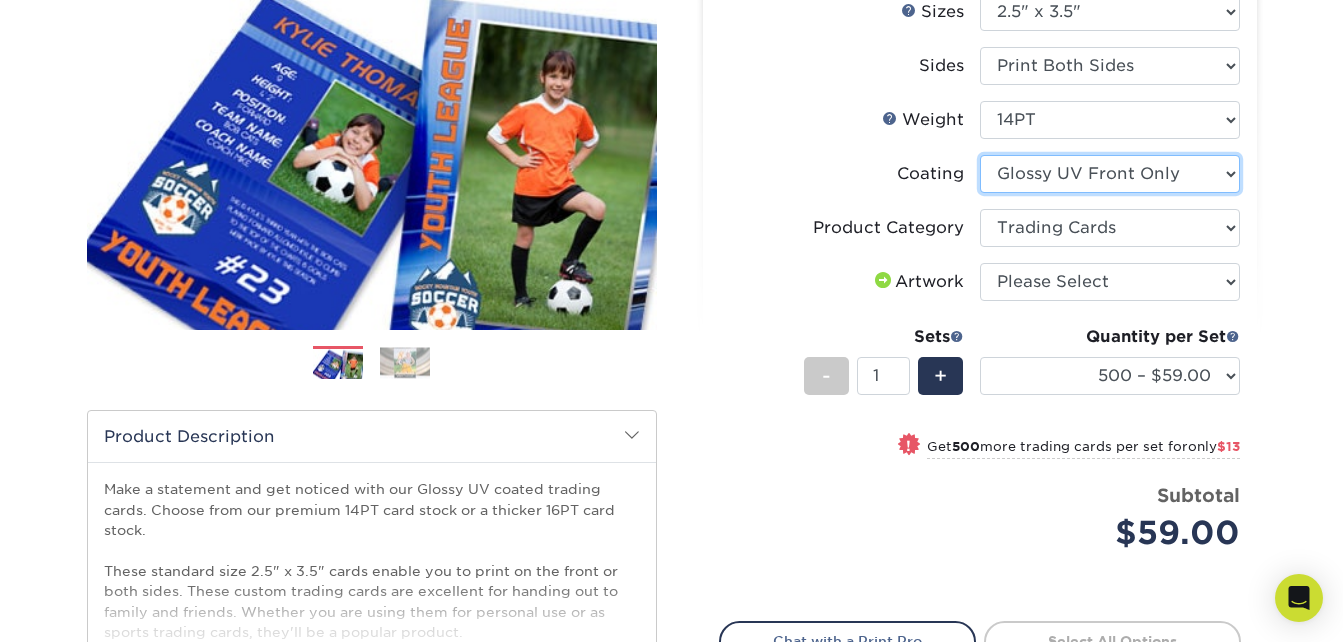 select on "ae367451-b2b8-45df-a344-0f05b6a12993" 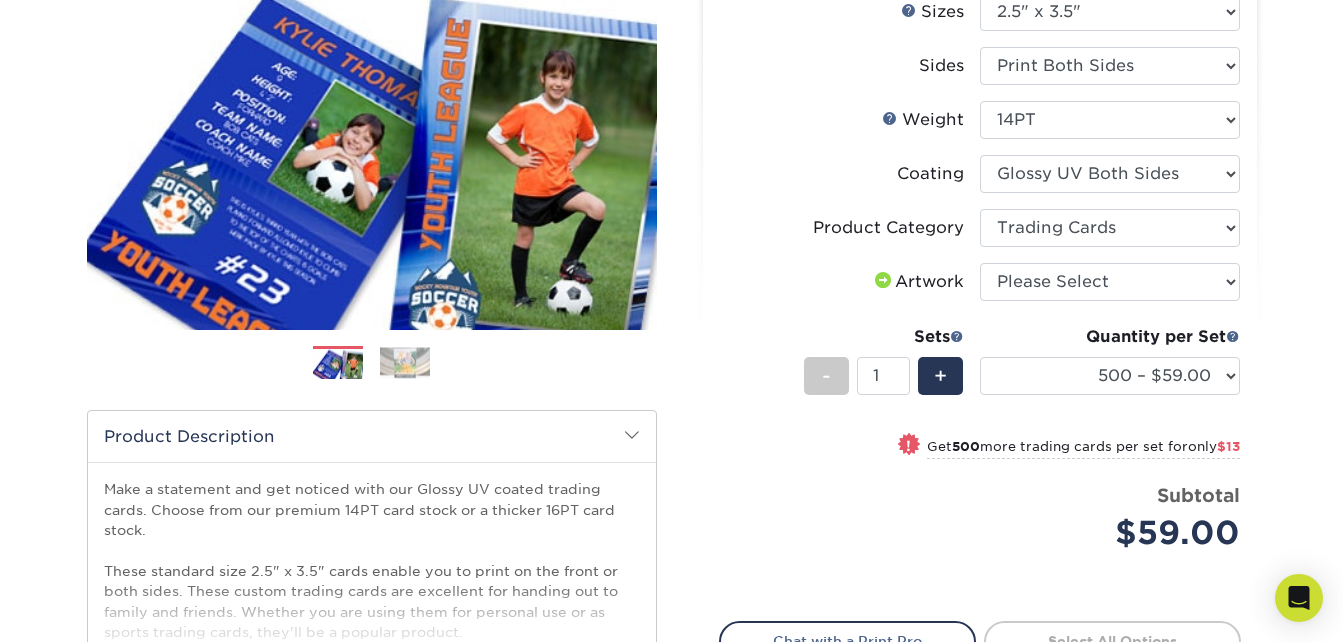 click at bounding box center [1110, 174] 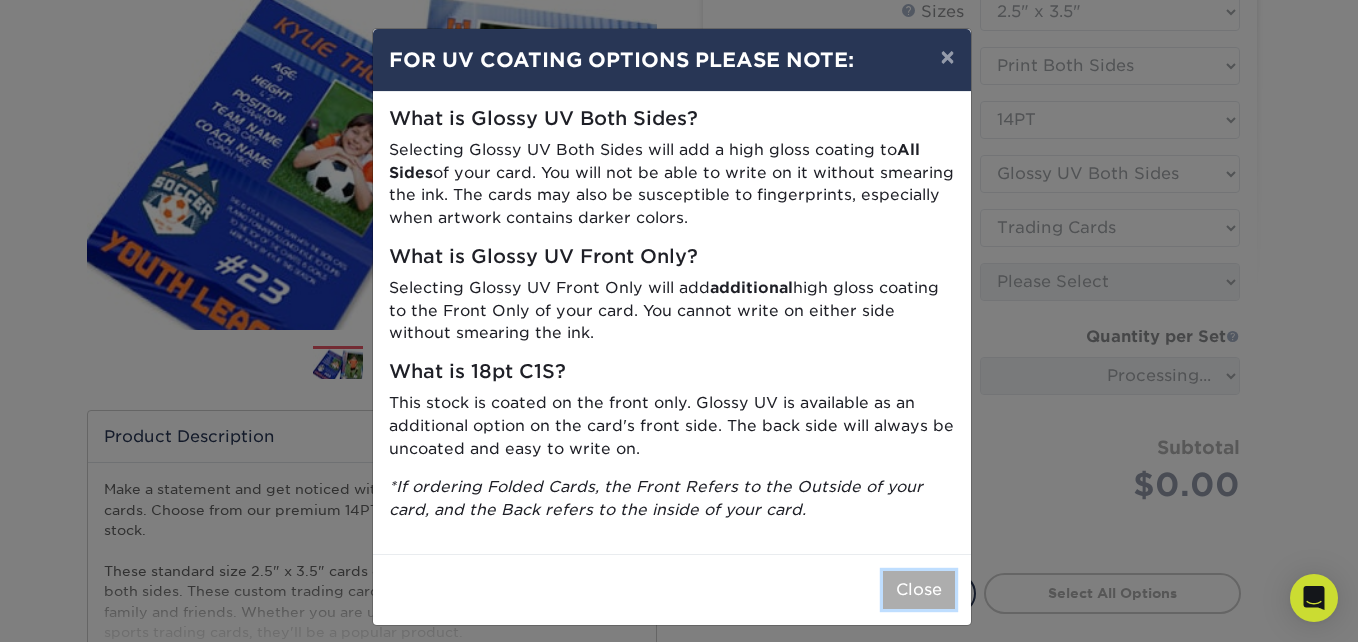 click on "Close" at bounding box center (919, 590) 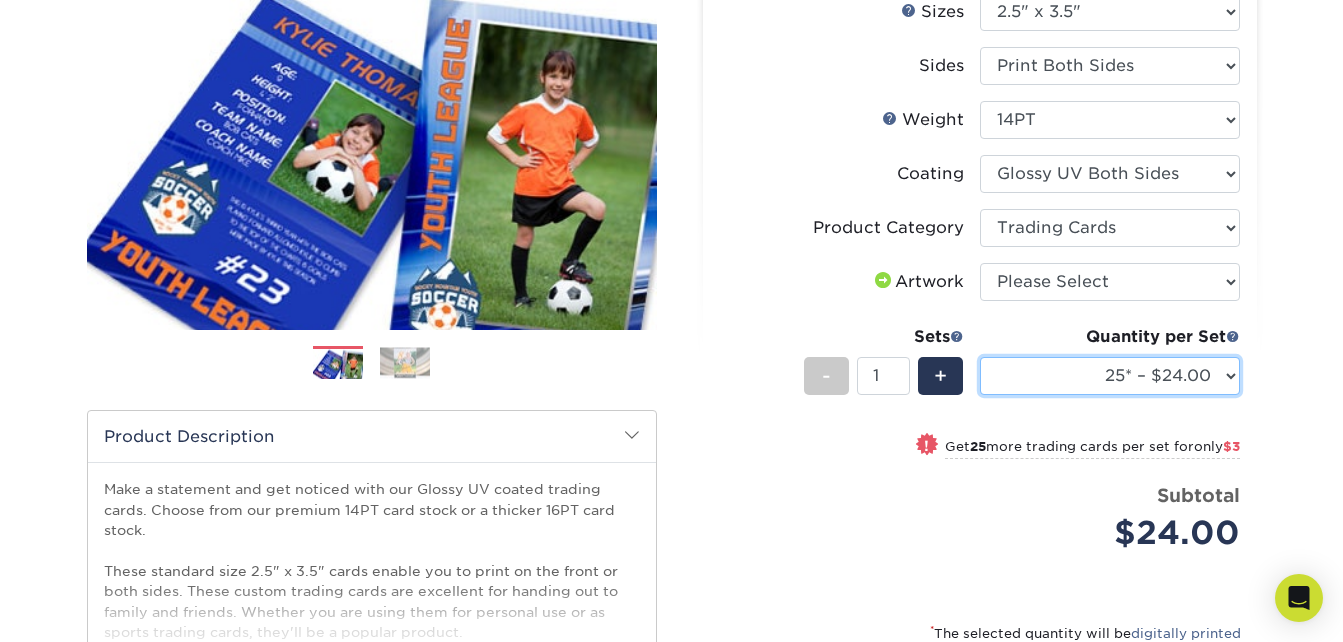 click on "25* – $24.00 50* – $27.00 75* – $34.00 100* – $37.00 250* – $48.00 500 – $59.00 1000 – $72.00 2500 – $144.00 5000 – $196.00 10000 – $384.00 15000 – $565.00 20000 – $757.00 25000 – $921.00" at bounding box center (1110, 376) 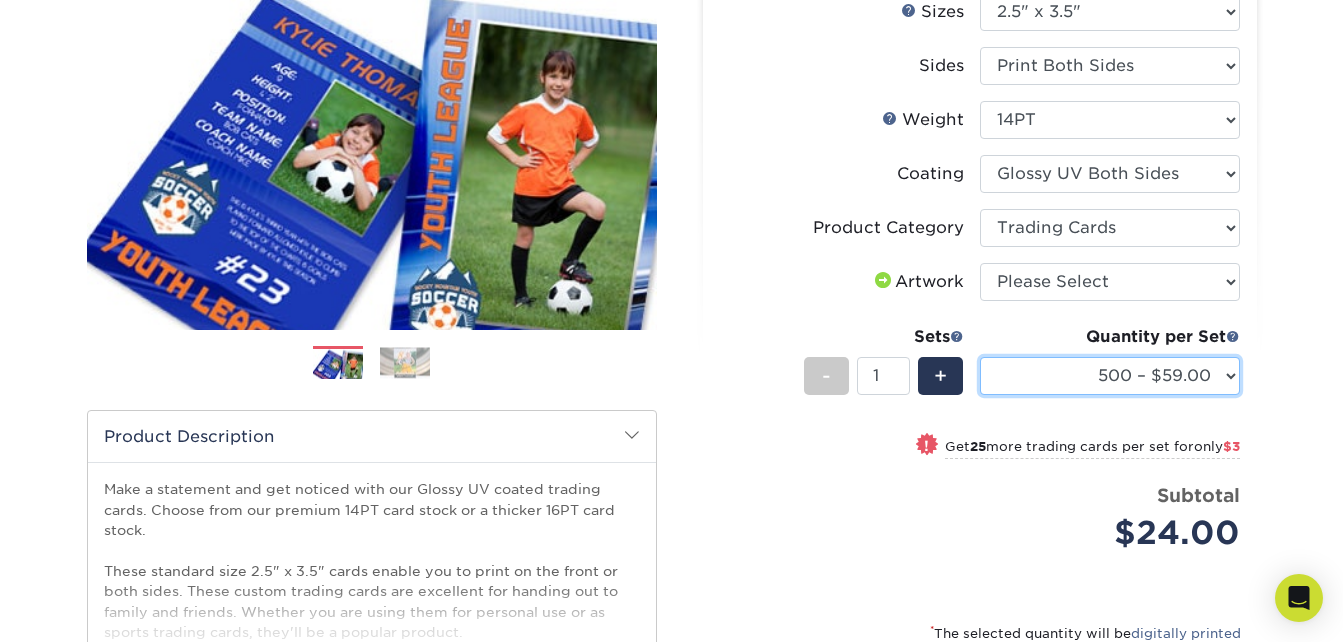 click on "25* – $24.00 50* – $27.00 75* – $34.00 100* – $37.00 250* – $48.00 500 – $59.00 1000 – $72.00 2500 – $144.00 5000 – $196.00 10000 – $384.00 15000 – $565.00 20000 – $757.00 25000 – $921.00" at bounding box center [1110, 376] 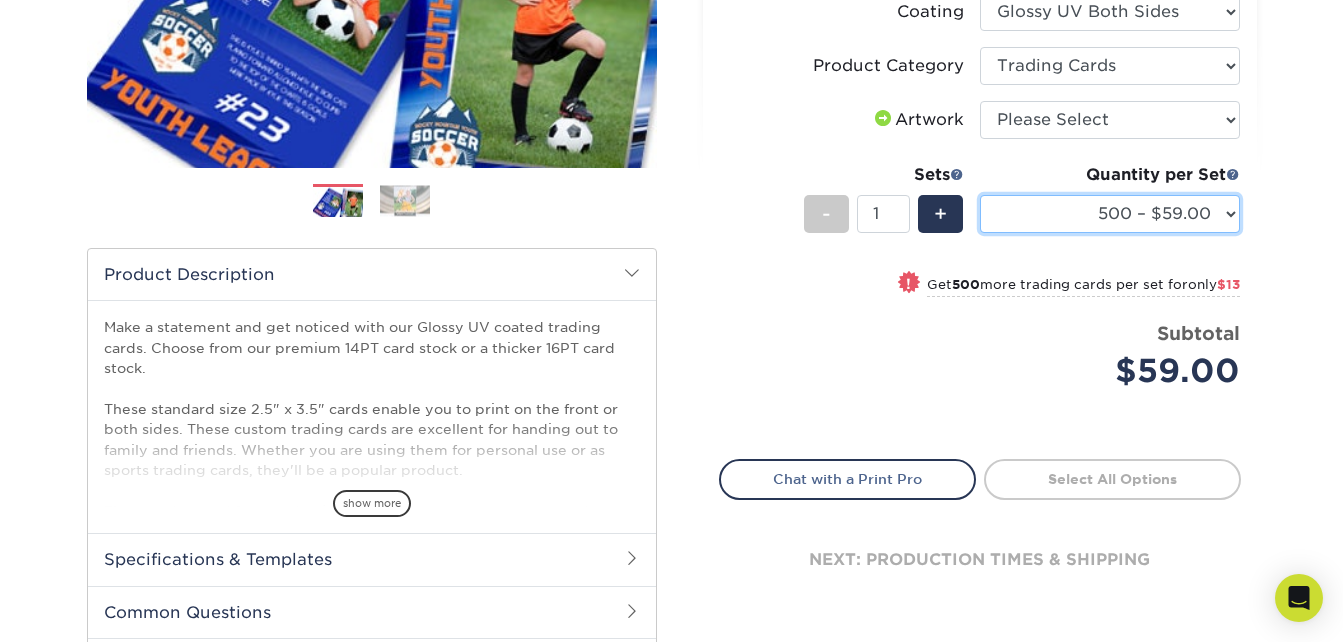scroll, scrollTop: 422, scrollLeft: 0, axis: vertical 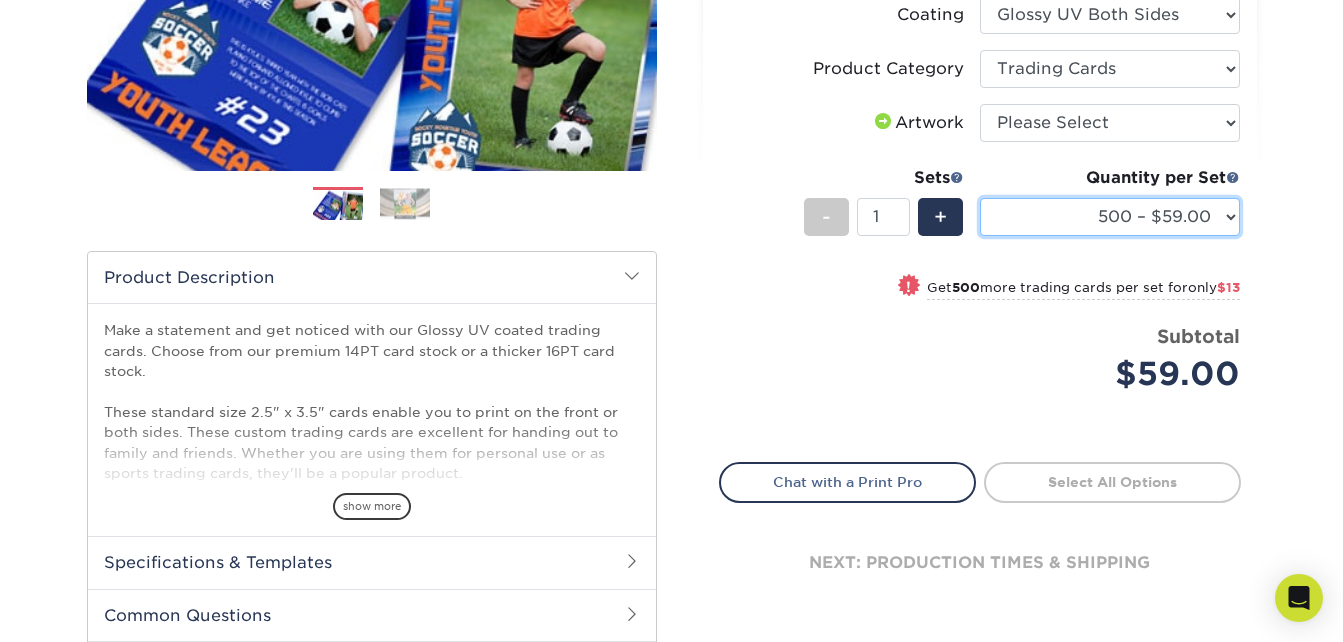 click on "25* – $24.00 50* – $27.00 75* – $34.00 100* – $37.00 250* – $48.00 500 – $59.00 1000 – $72.00 2500 – $144.00 5000 – $196.00 10000 – $384.00 15000 – $565.00 20000 – $757.00 25000 – $921.00" at bounding box center [1110, 217] 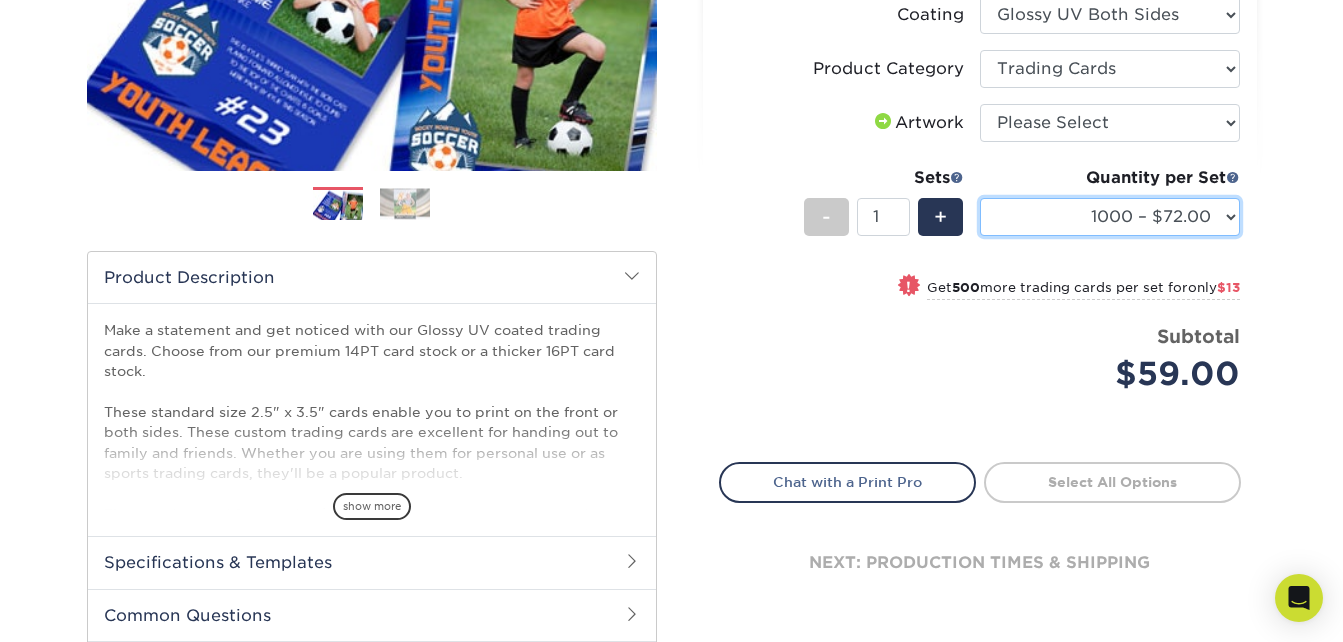 click on "25* – $24.00 50* – $27.00 75* – $34.00 100* – $37.00 250* – $48.00 500 – $59.00 1000 – $72.00 2500 – $144.00 5000 – $196.00 10000 – $384.00 15000 – $565.00 20000 – $757.00 25000 – $921.00" at bounding box center (1110, 217) 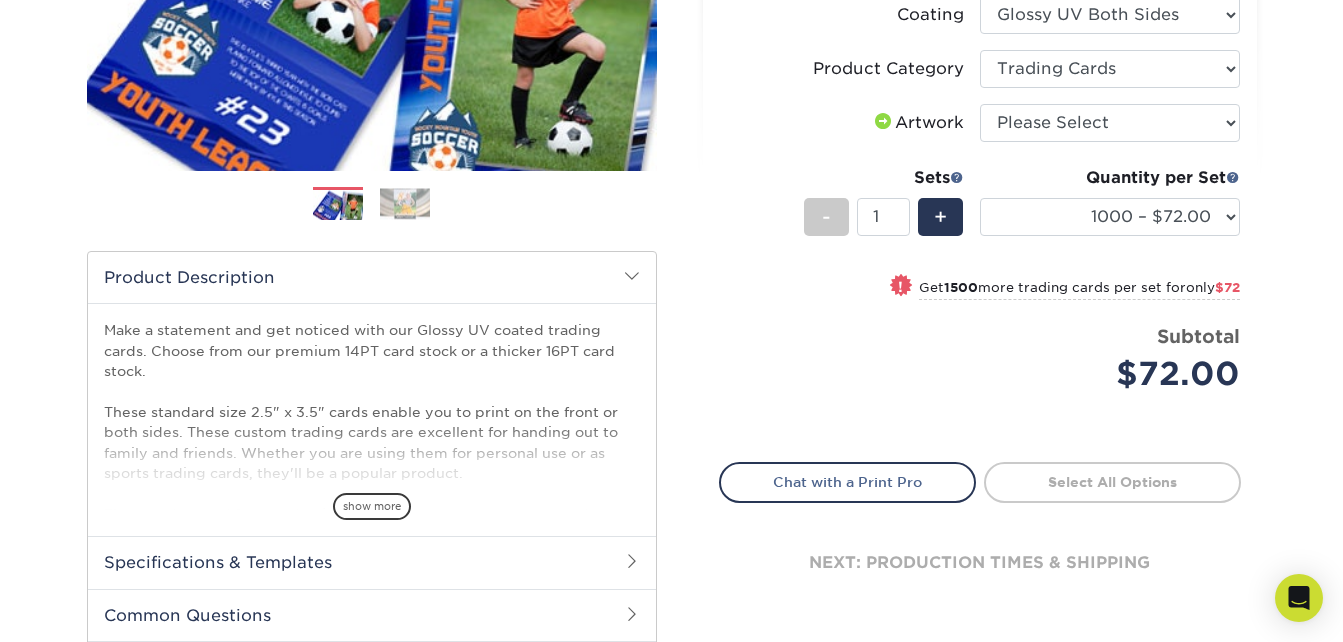 click on "Select All Options" at bounding box center (1112, 482) 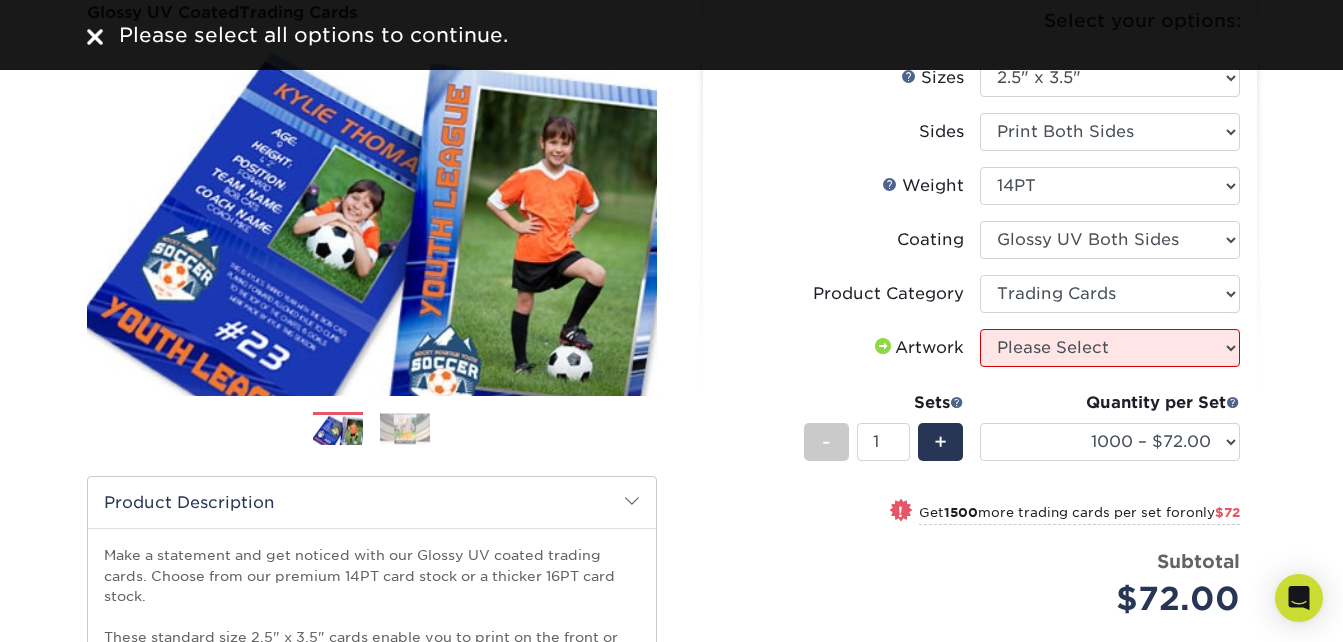 scroll, scrollTop: 170, scrollLeft: 0, axis: vertical 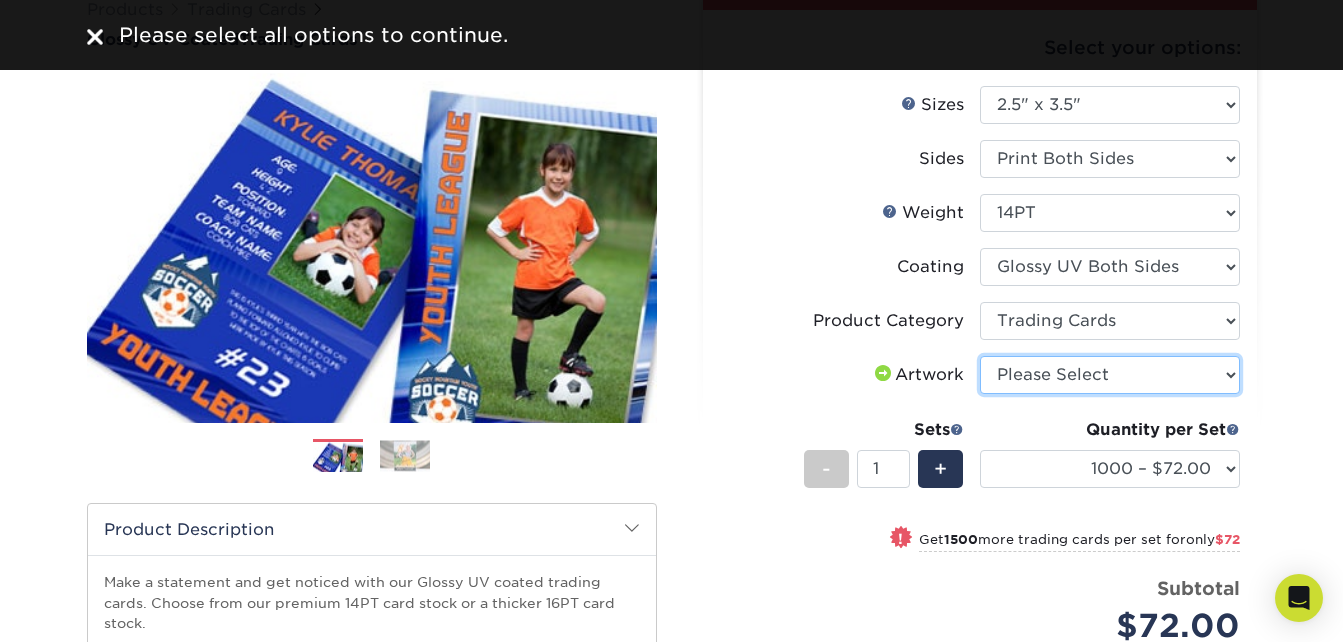 click on "Please Select I will upload files I need a design - $100" at bounding box center [1110, 375] 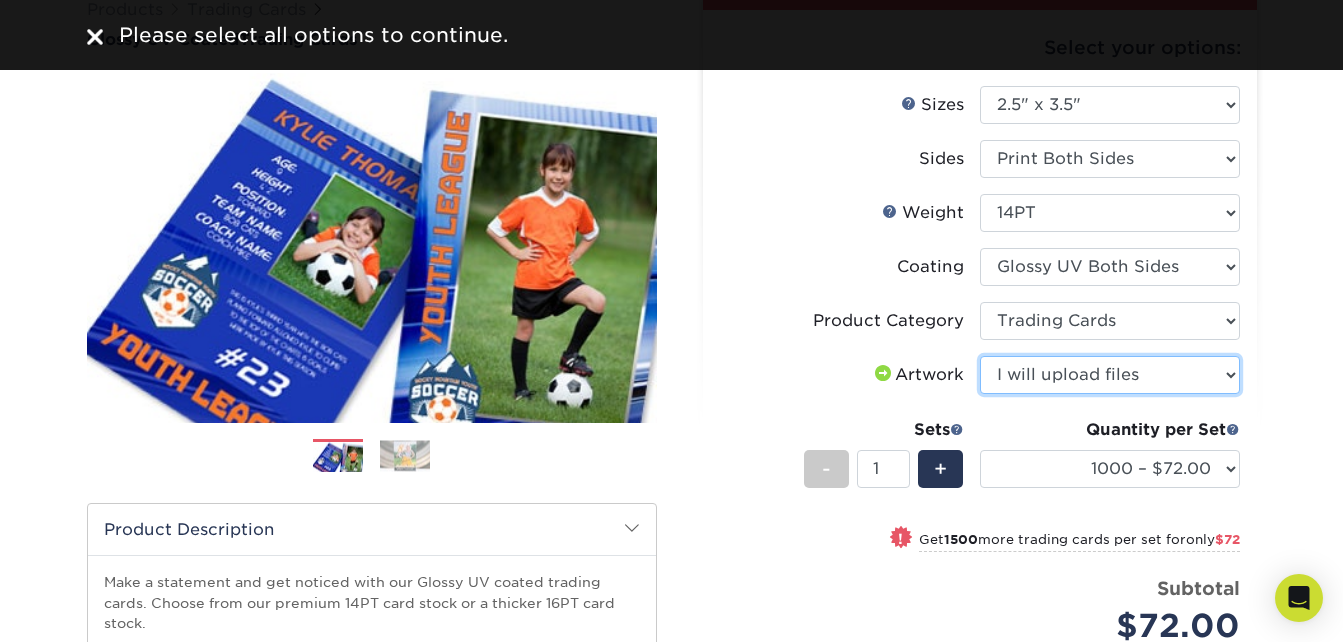 click on "Please Select I will upload files I need a design - $100" at bounding box center [1110, 375] 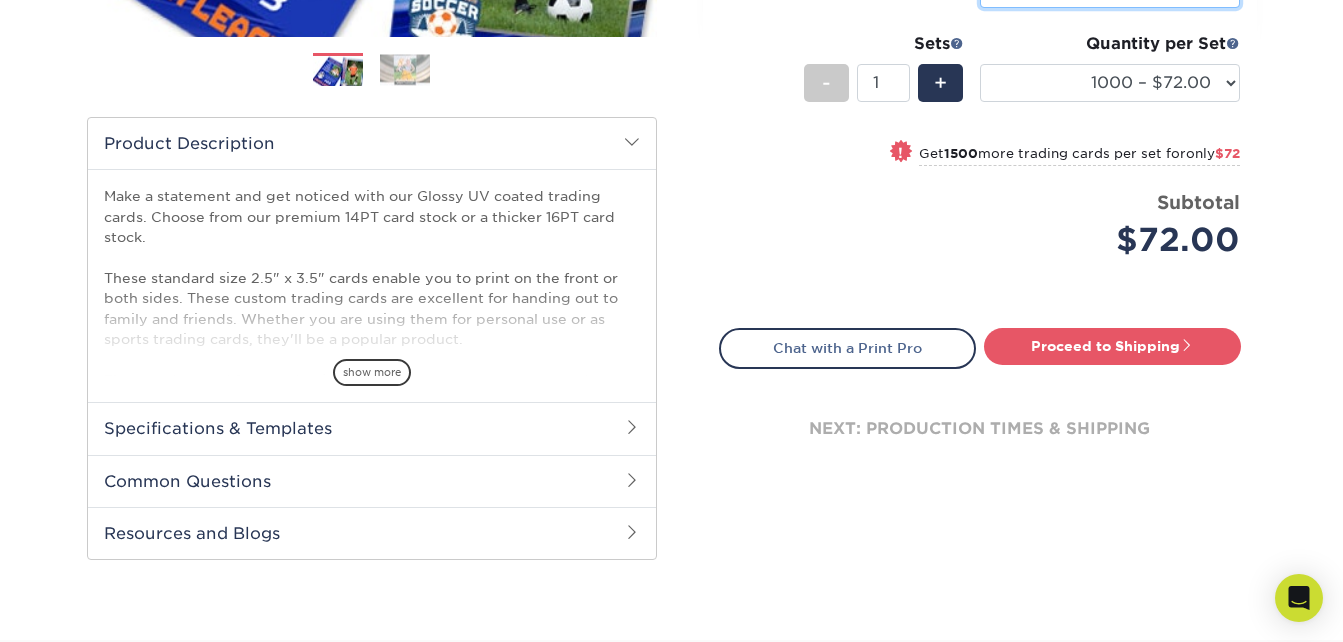 scroll, scrollTop: 559, scrollLeft: 0, axis: vertical 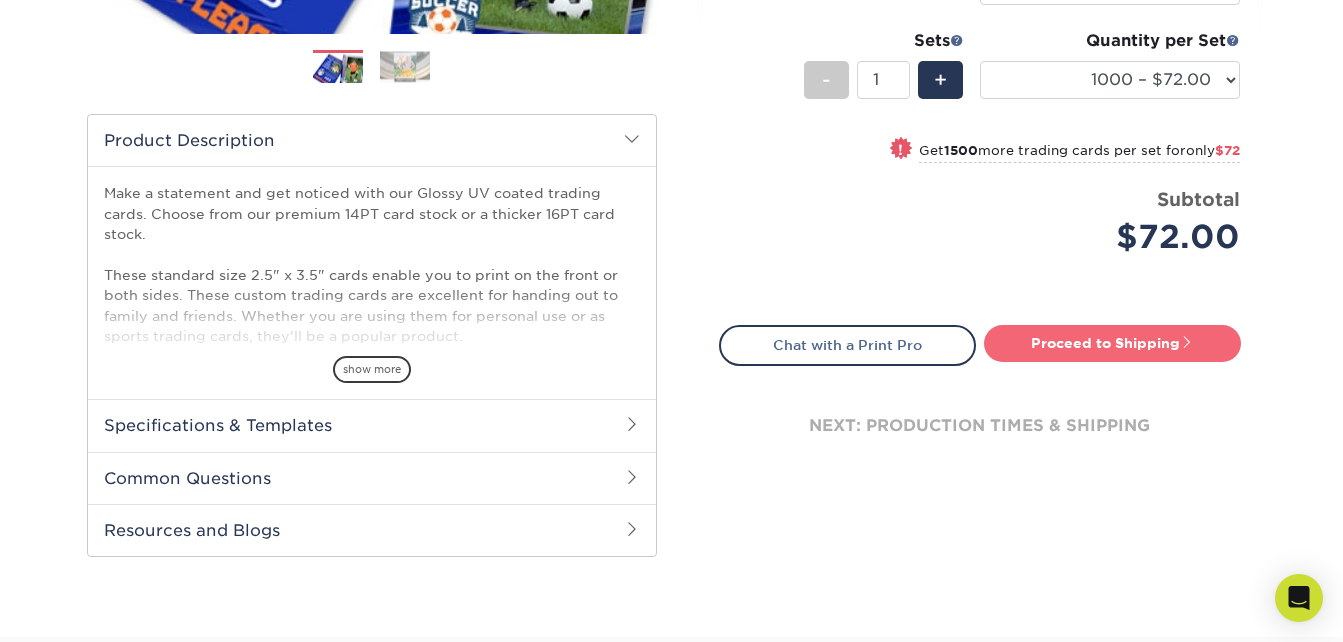 click on "Proceed to Shipping" at bounding box center [1112, 343] 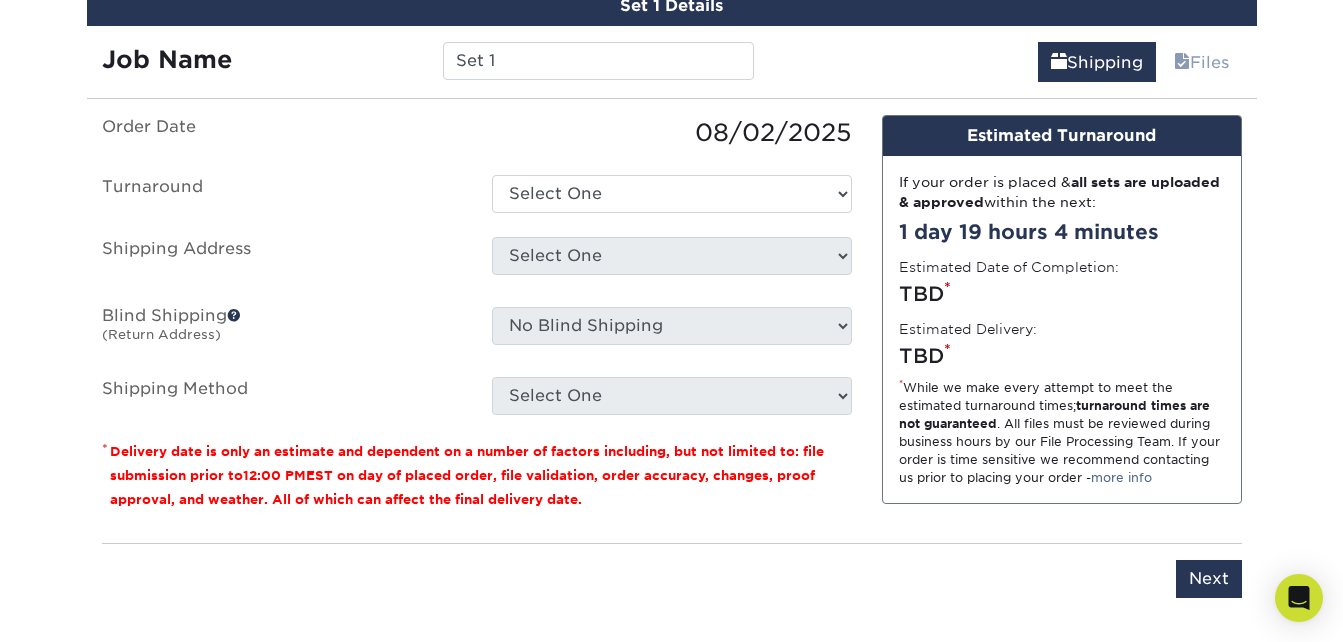 scroll, scrollTop: 1198, scrollLeft: 0, axis: vertical 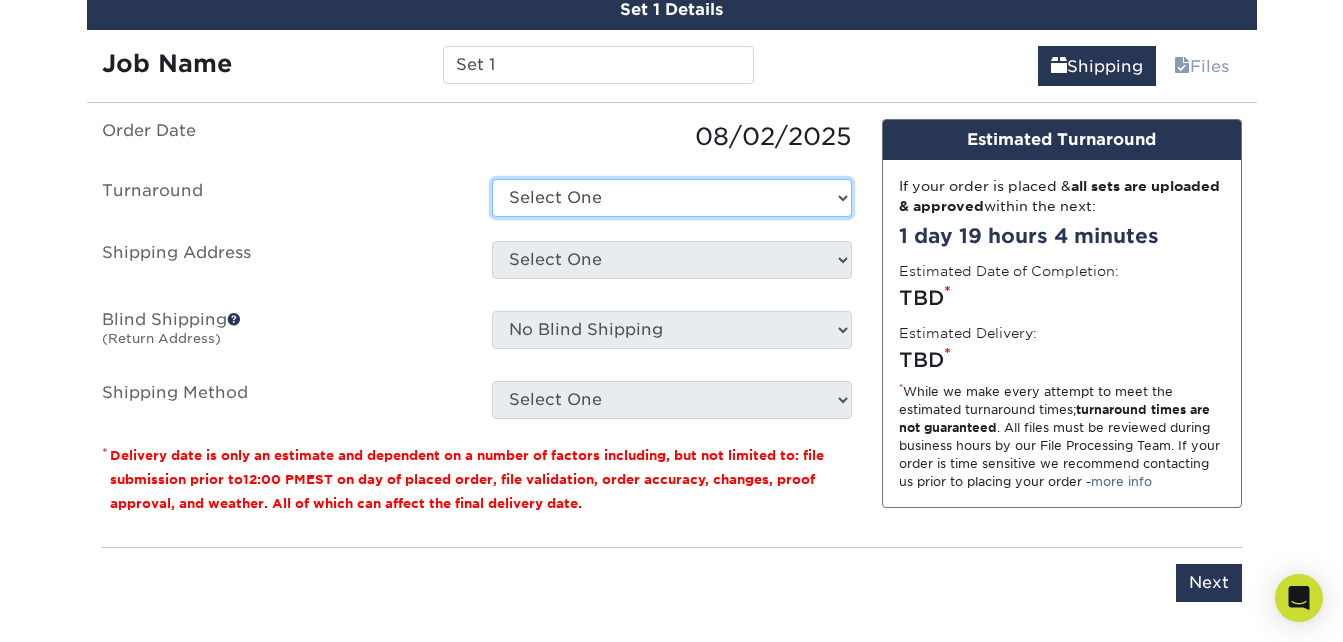 click on "Select One 2-4 Business Days 2 Day Next Business Day" at bounding box center [672, 198] 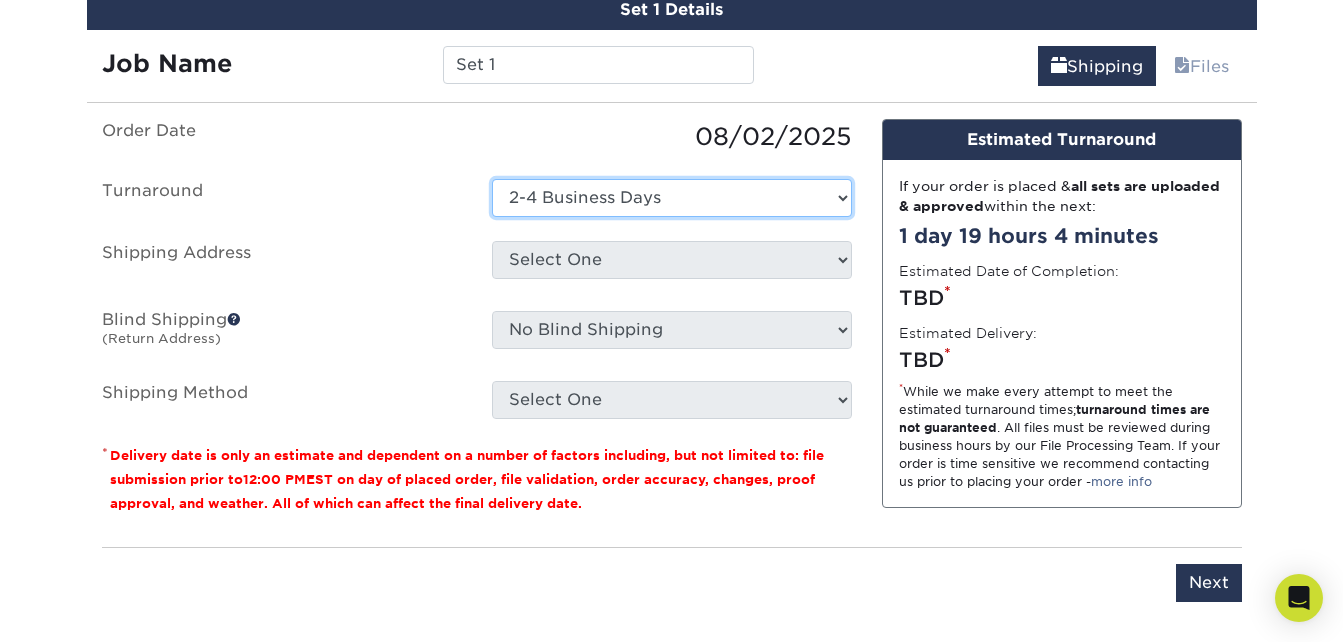 click on "Select One 2-4 Business Days 2 Day Next Business Day" at bounding box center (672, 198) 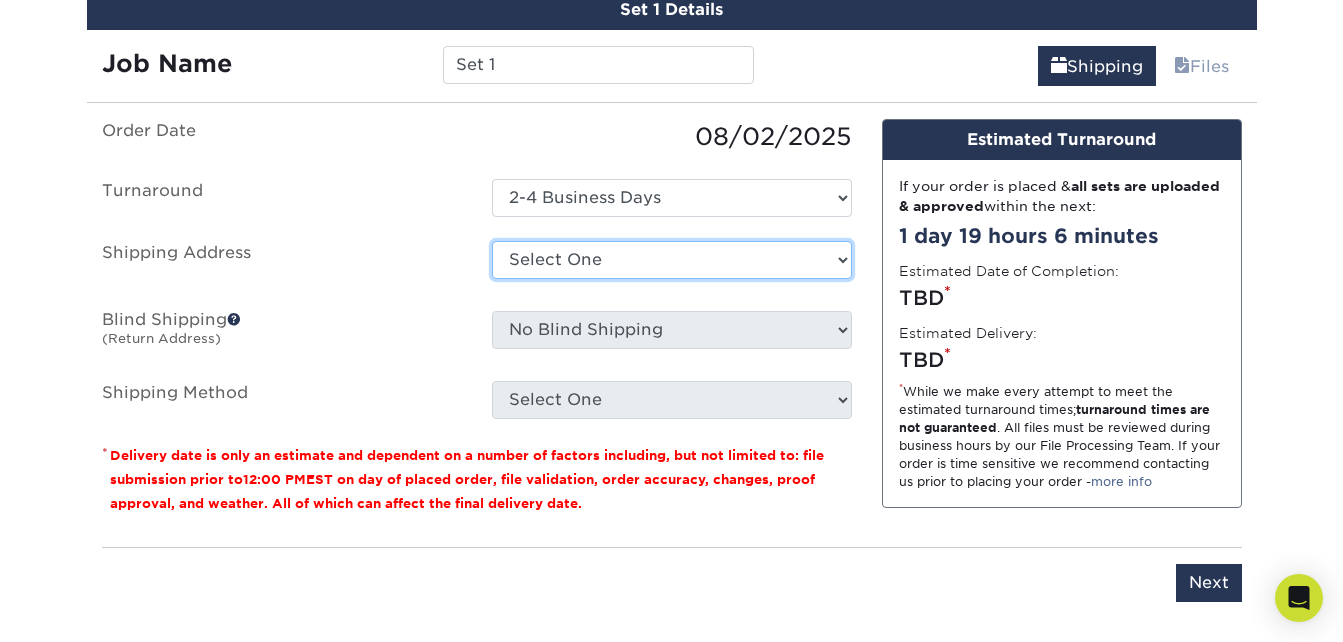 click on "Select One
+ Add New Address
- Login" at bounding box center (672, 260) 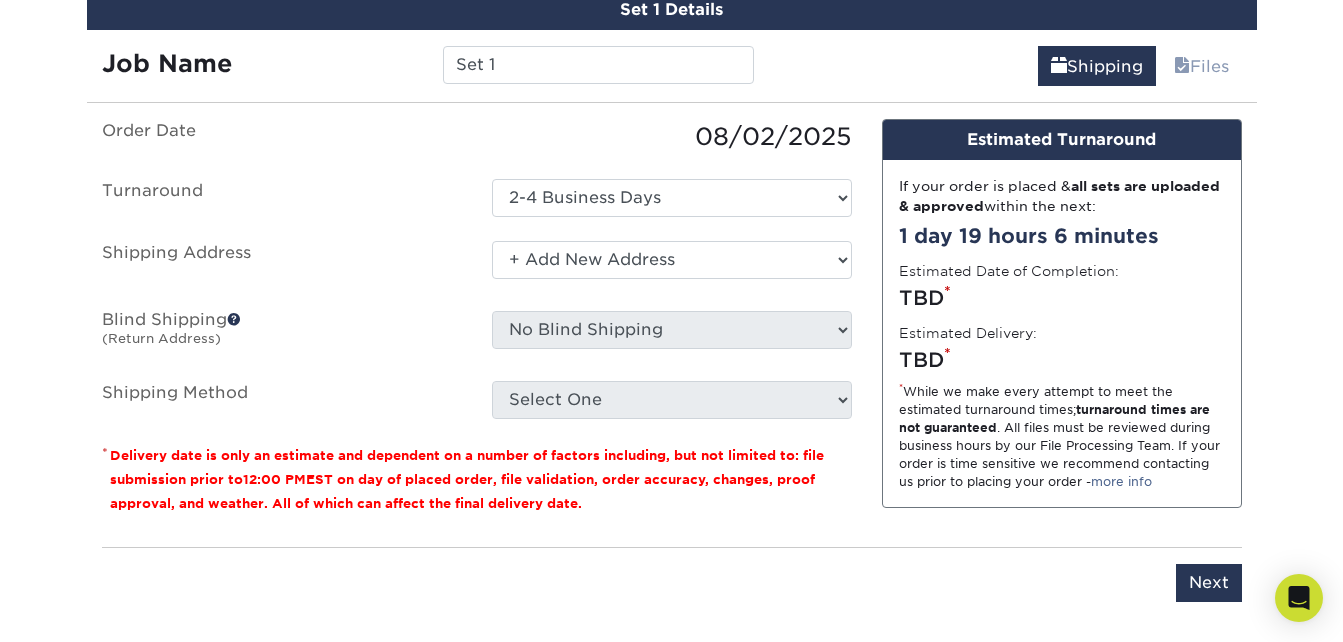 click on "Select One
+ Add New Address
- Login" at bounding box center (672, 260) 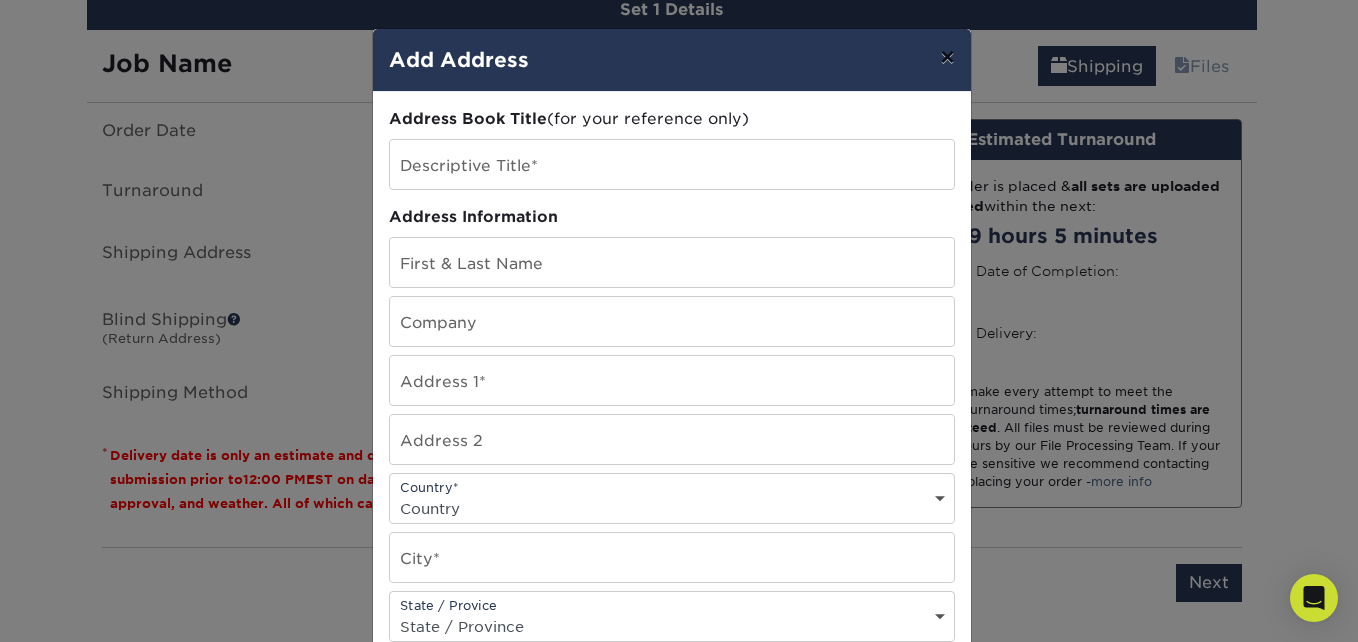 click on "×" at bounding box center [947, 57] 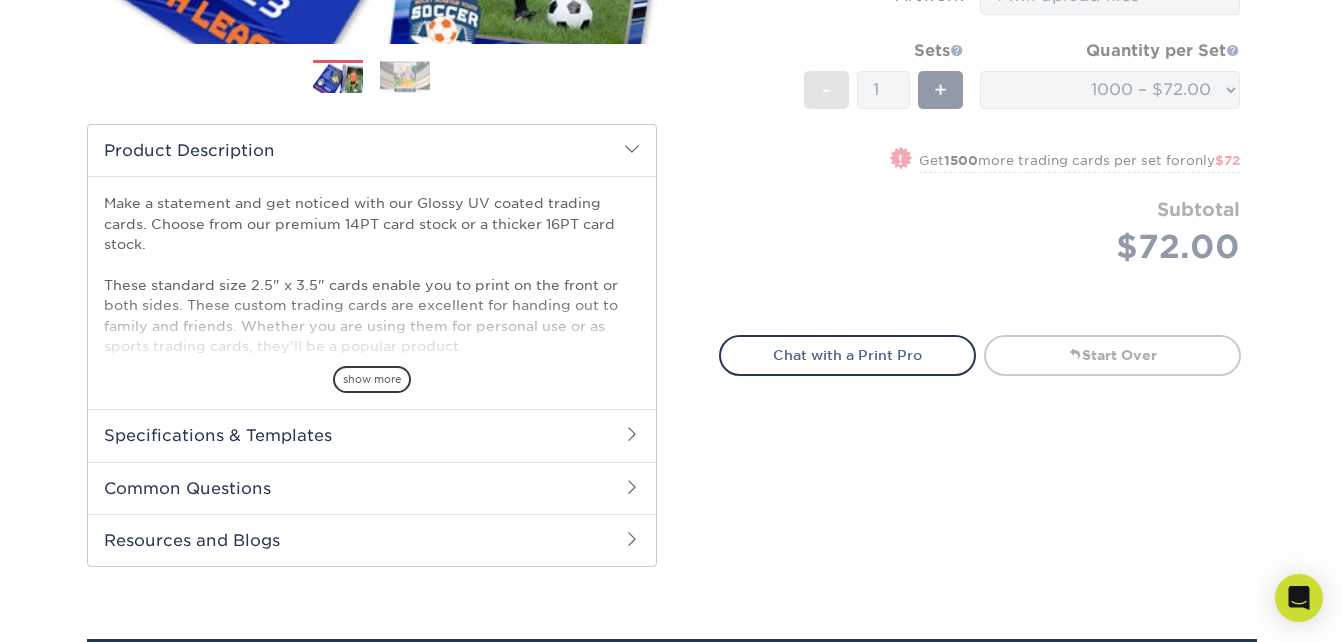 scroll, scrollTop: 0, scrollLeft: 0, axis: both 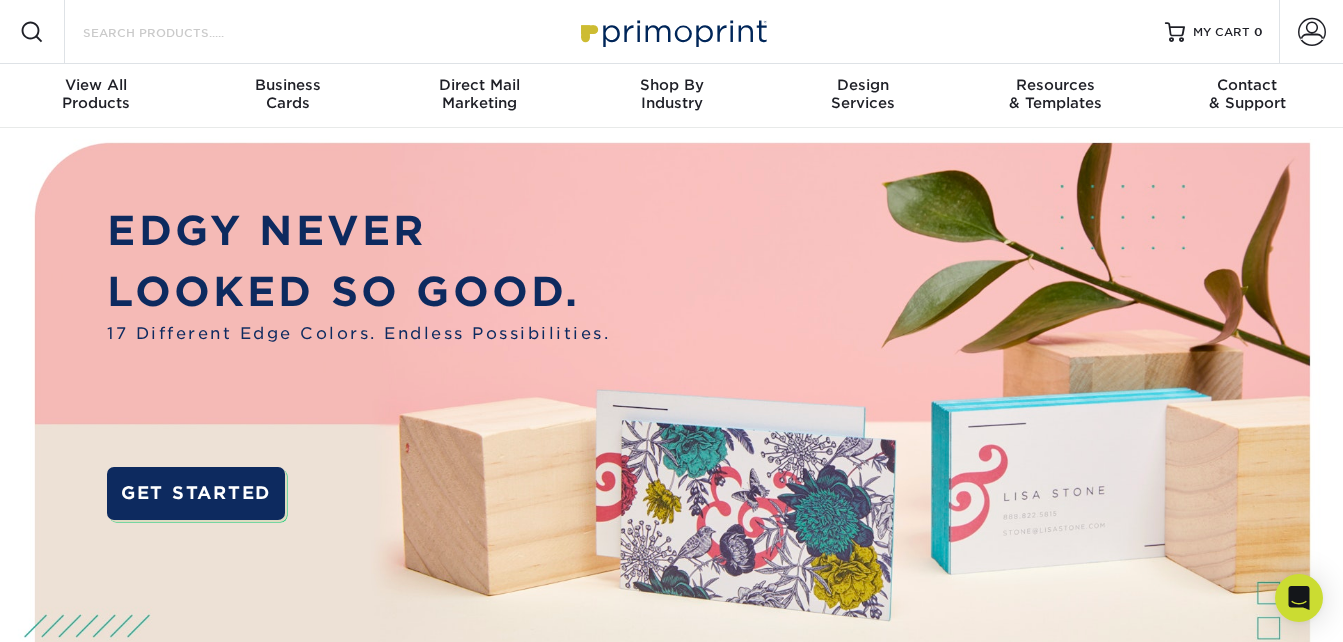 click on "Search Products" at bounding box center (178, 32) 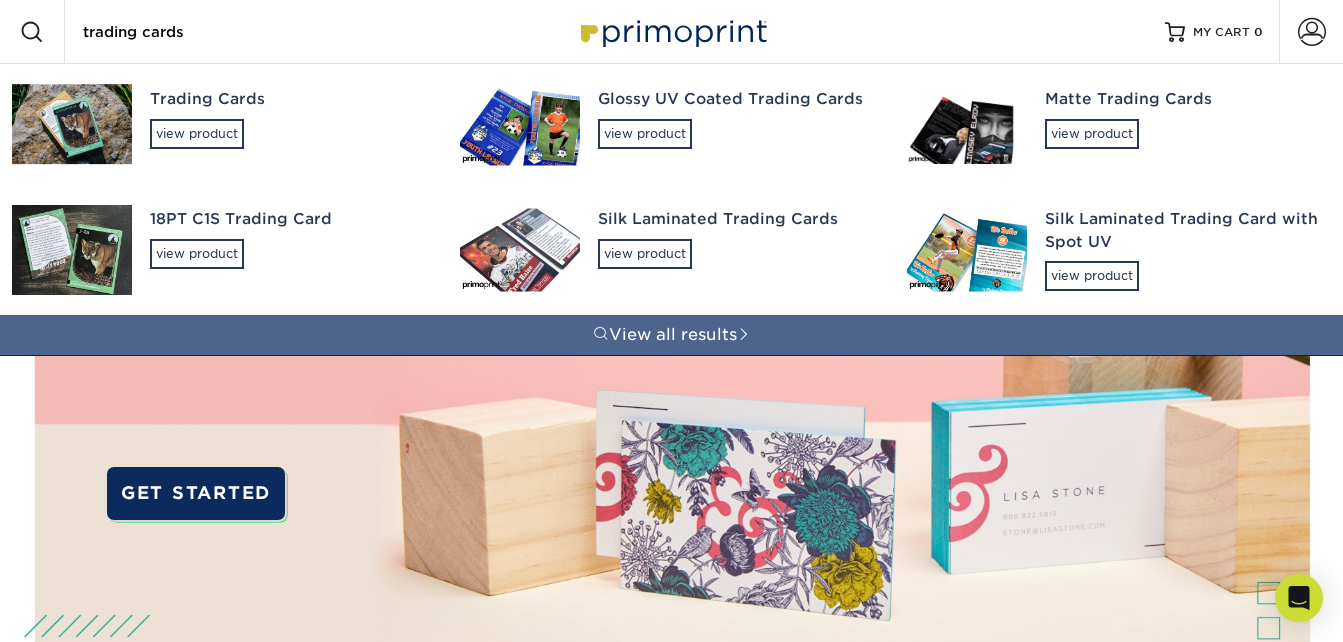 type on "trading cards" 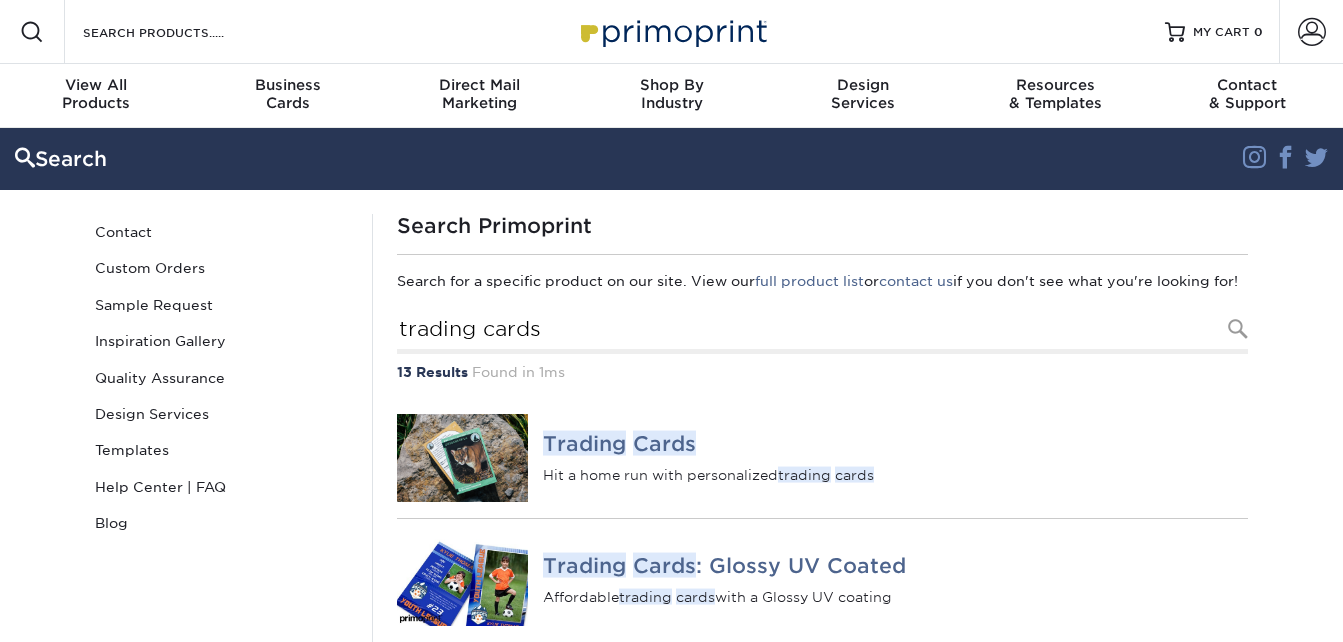 scroll, scrollTop: 0, scrollLeft: 0, axis: both 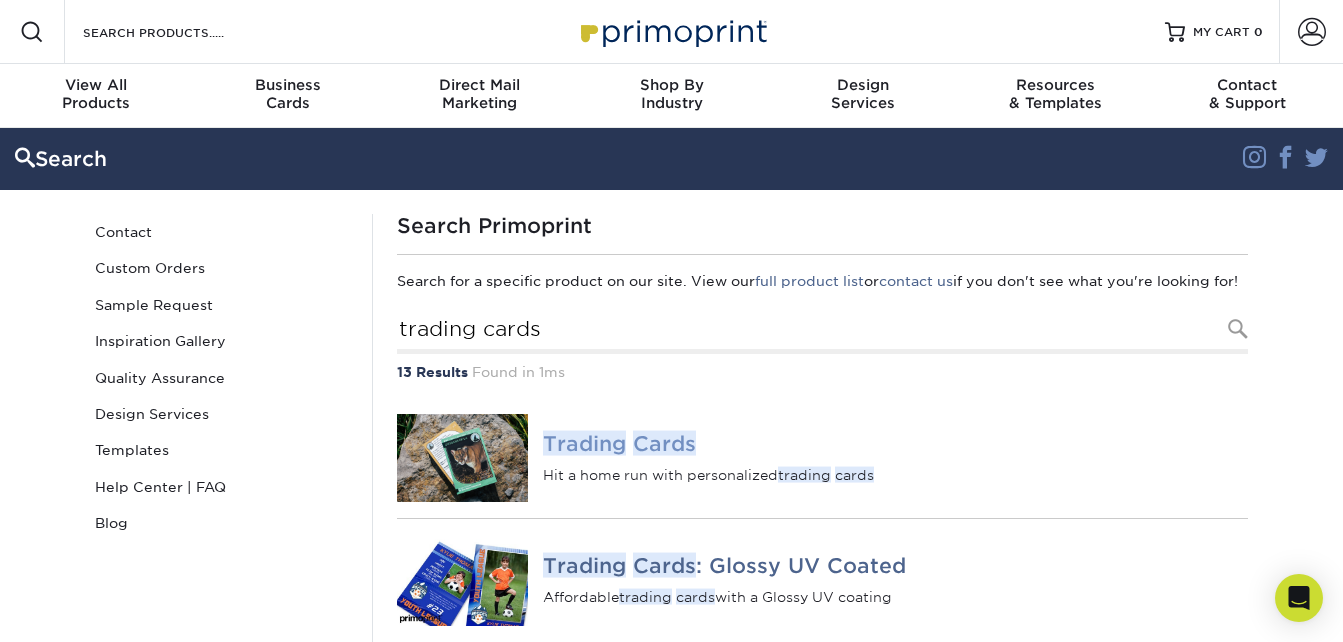 click on "Cards" at bounding box center [664, 443] 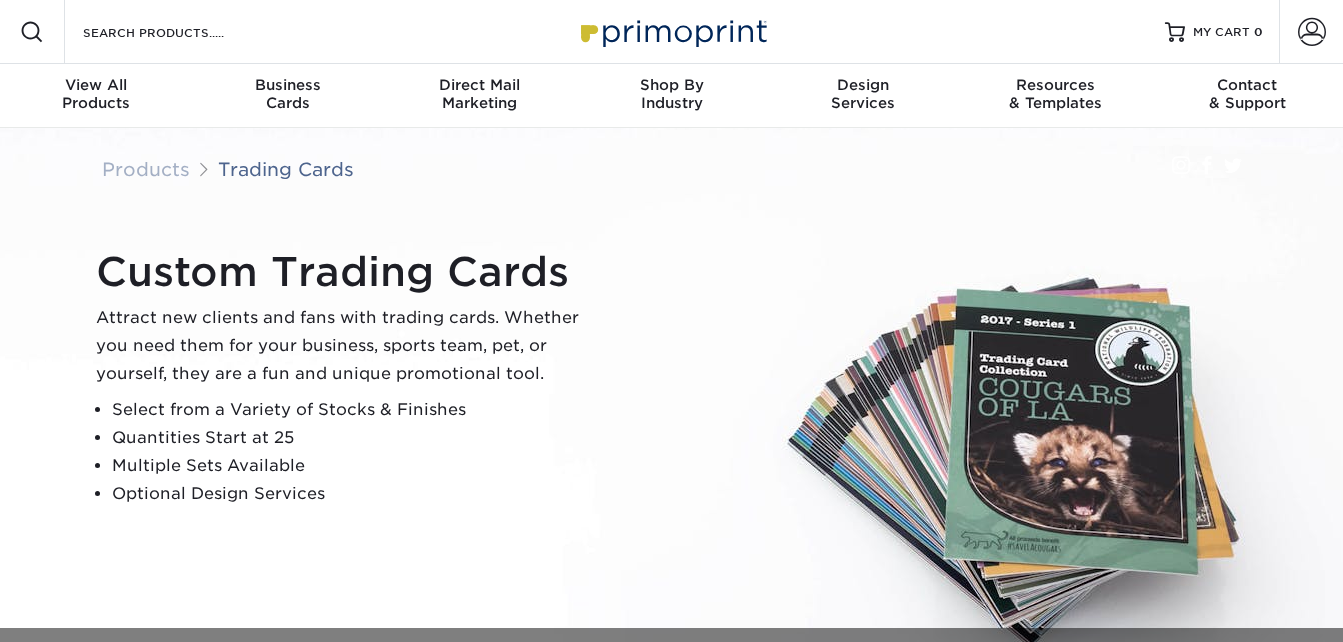 scroll, scrollTop: 0, scrollLeft: 0, axis: both 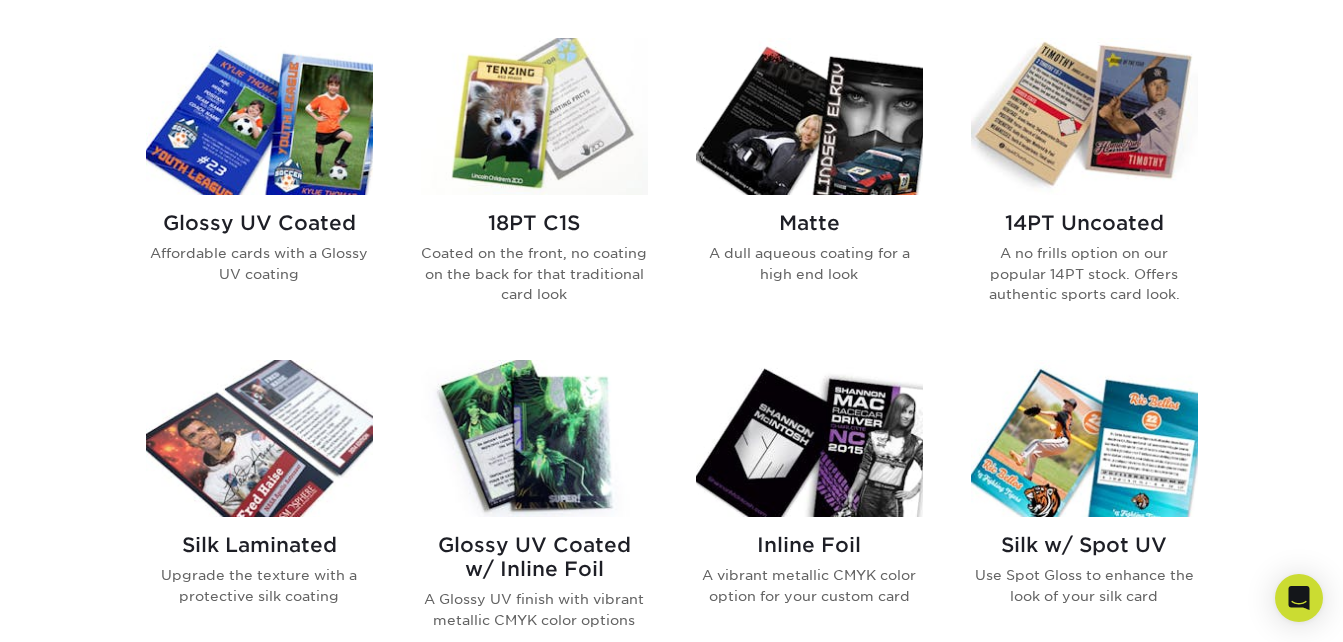 click at bounding box center [259, 116] 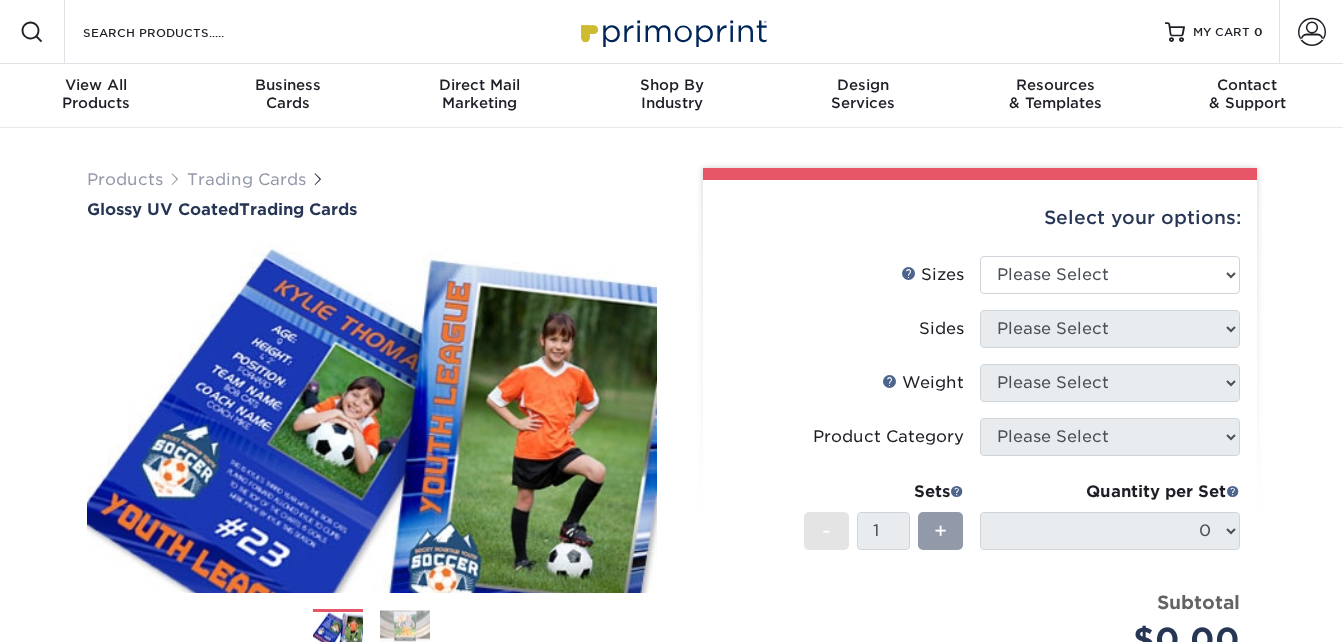 scroll, scrollTop: 0, scrollLeft: 0, axis: both 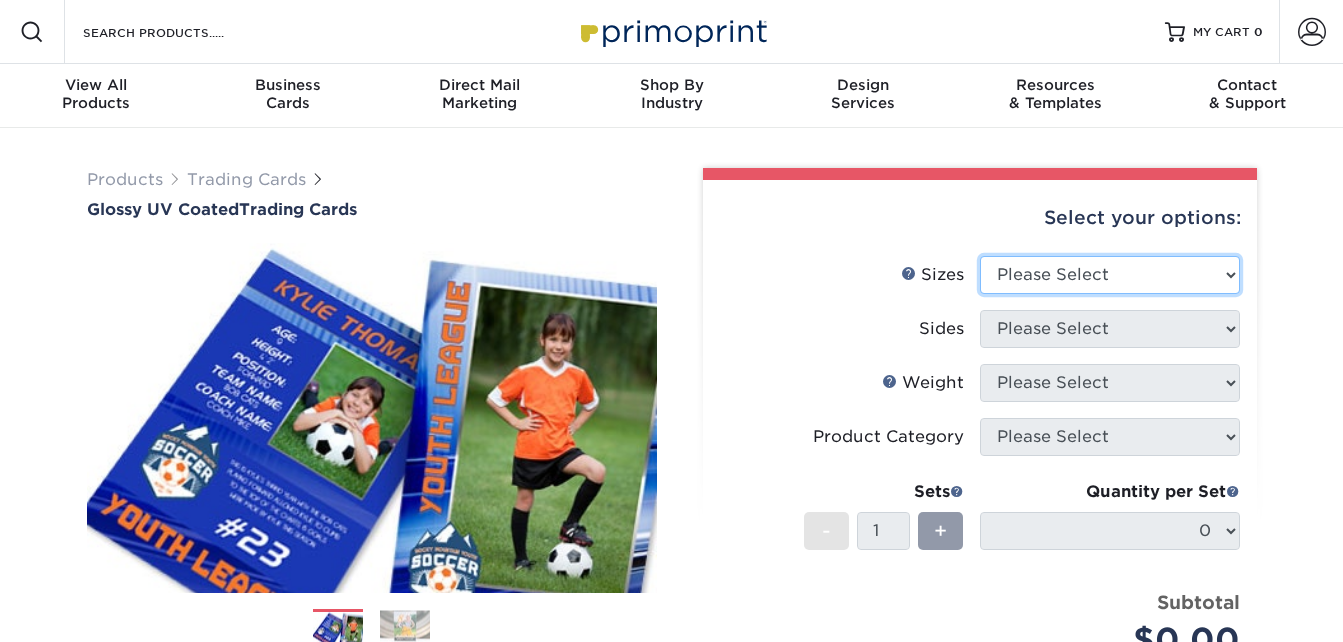 click on "Please Select
2.5" x 3.5"" at bounding box center (1110, 275) 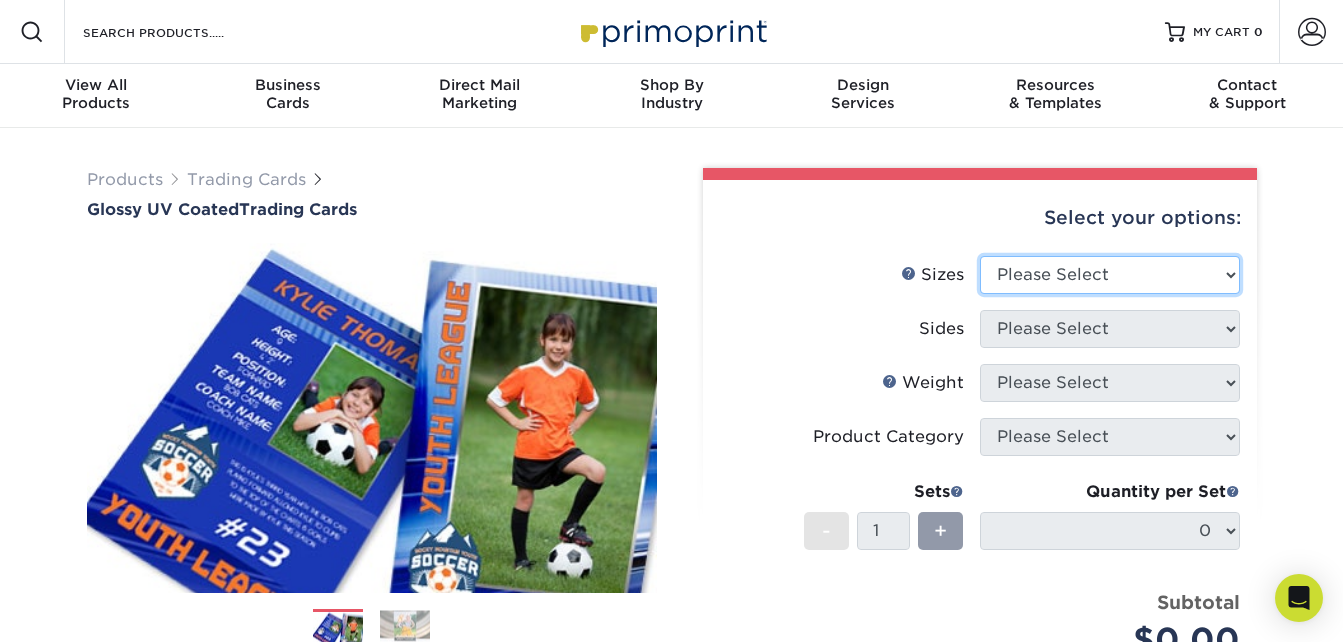select on "2.50x3.50" 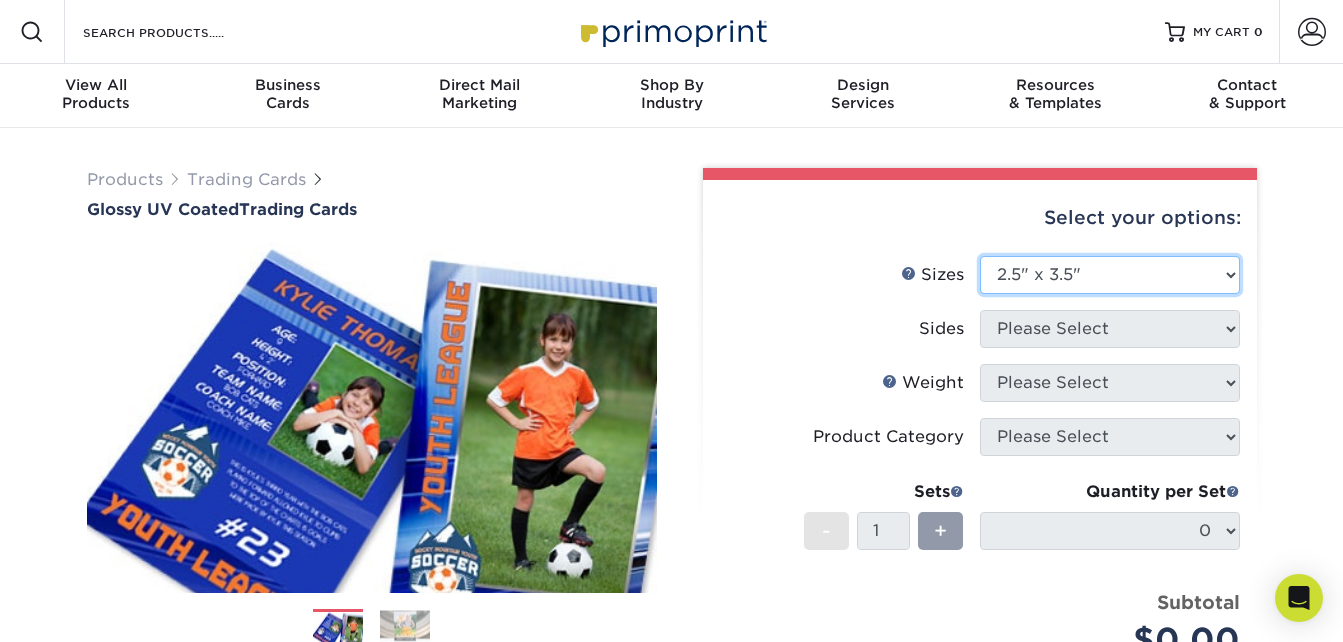click on "Please Select
2.5" x 3.5"" at bounding box center (1110, 275) 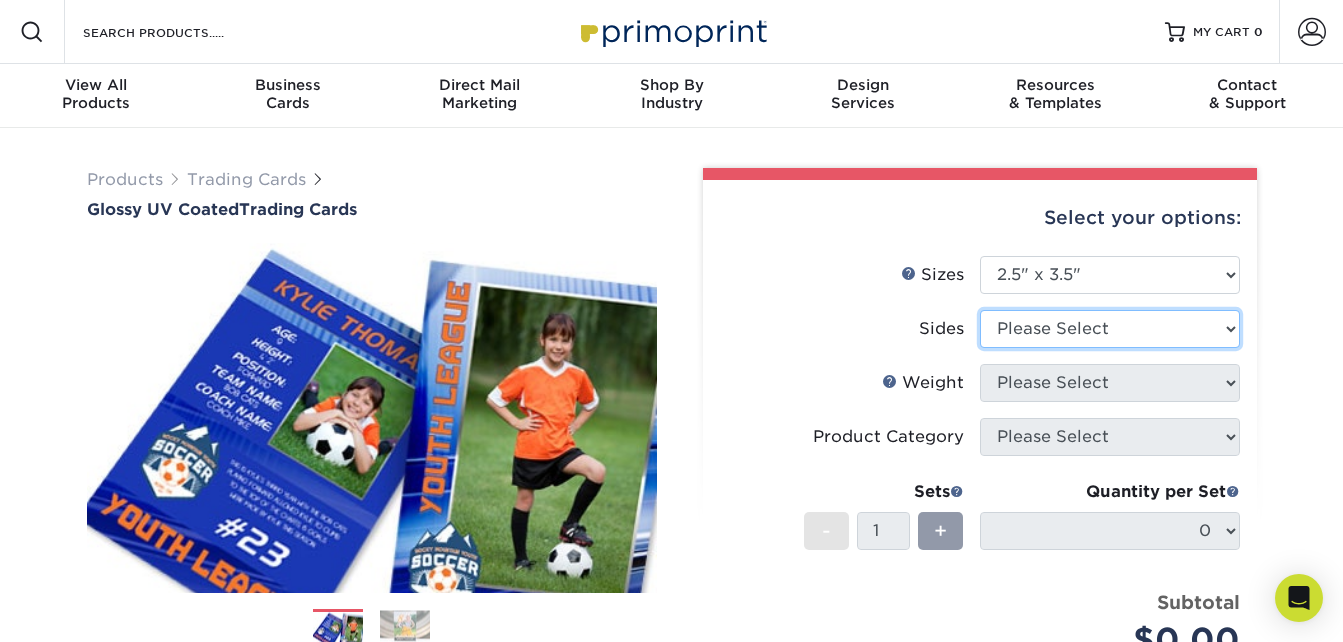 click on "Please Select Print Both Sides Print Front Only" at bounding box center [1110, 329] 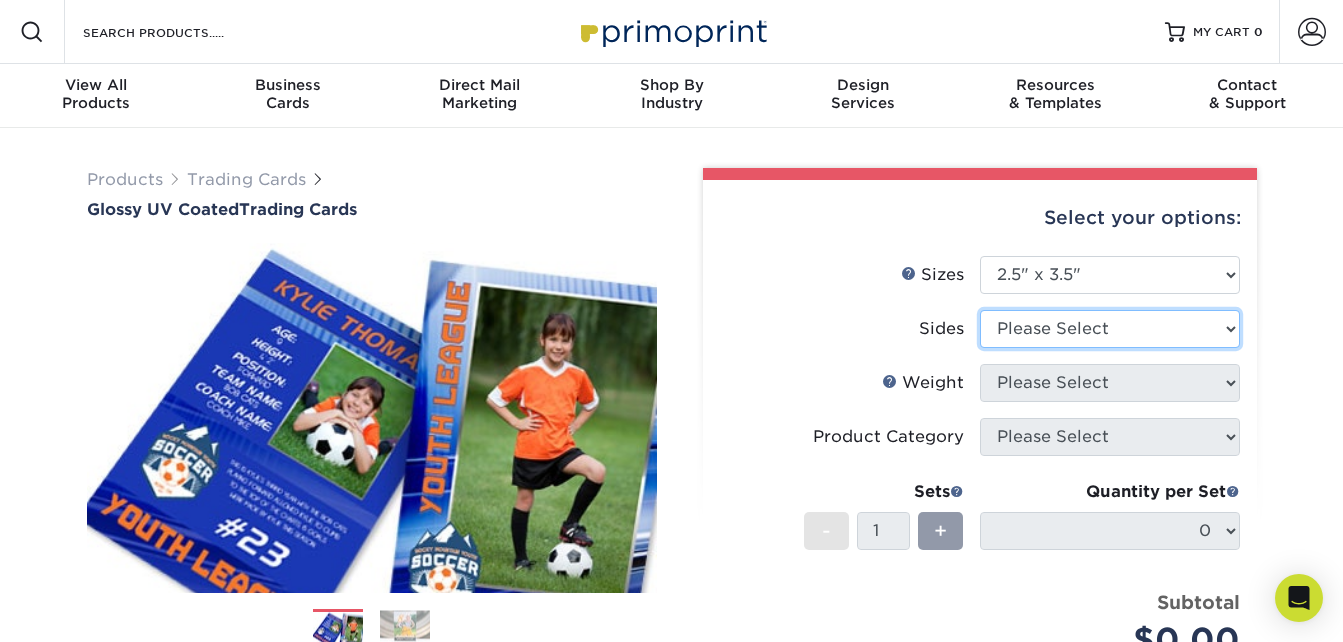 select on "13abbda7-1d64-4f25-8bb2-c179b224825d" 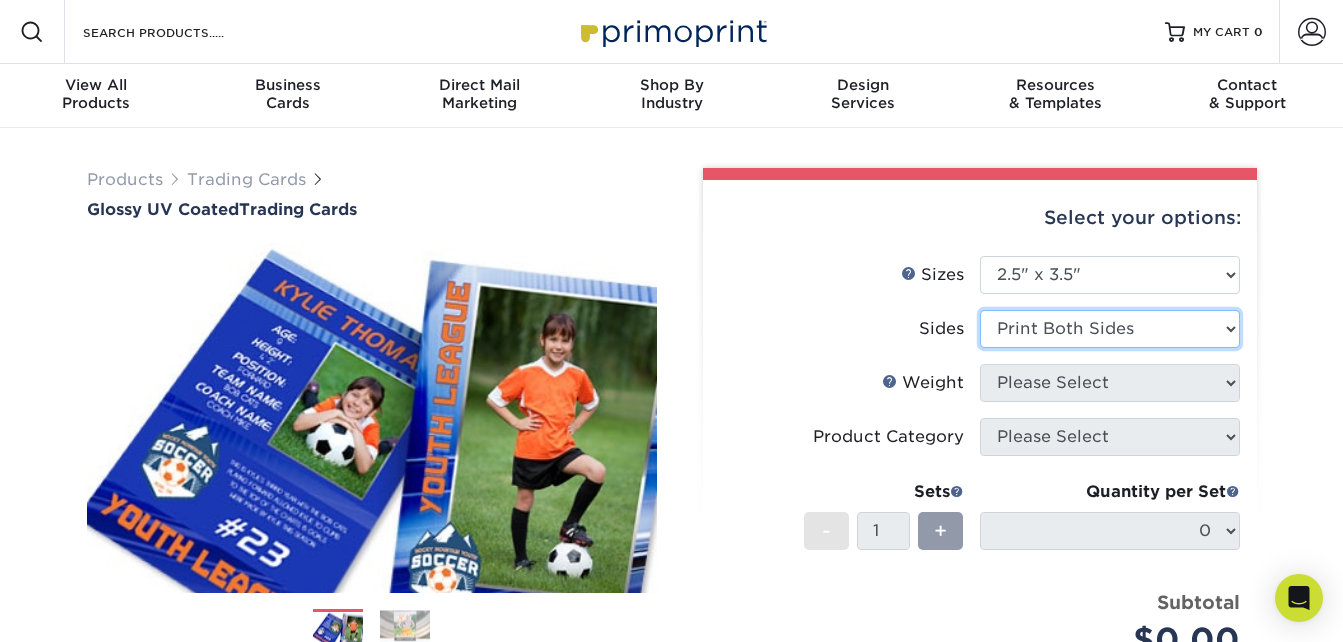 click on "Please Select Print Both Sides Print Front Only" at bounding box center [1110, 329] 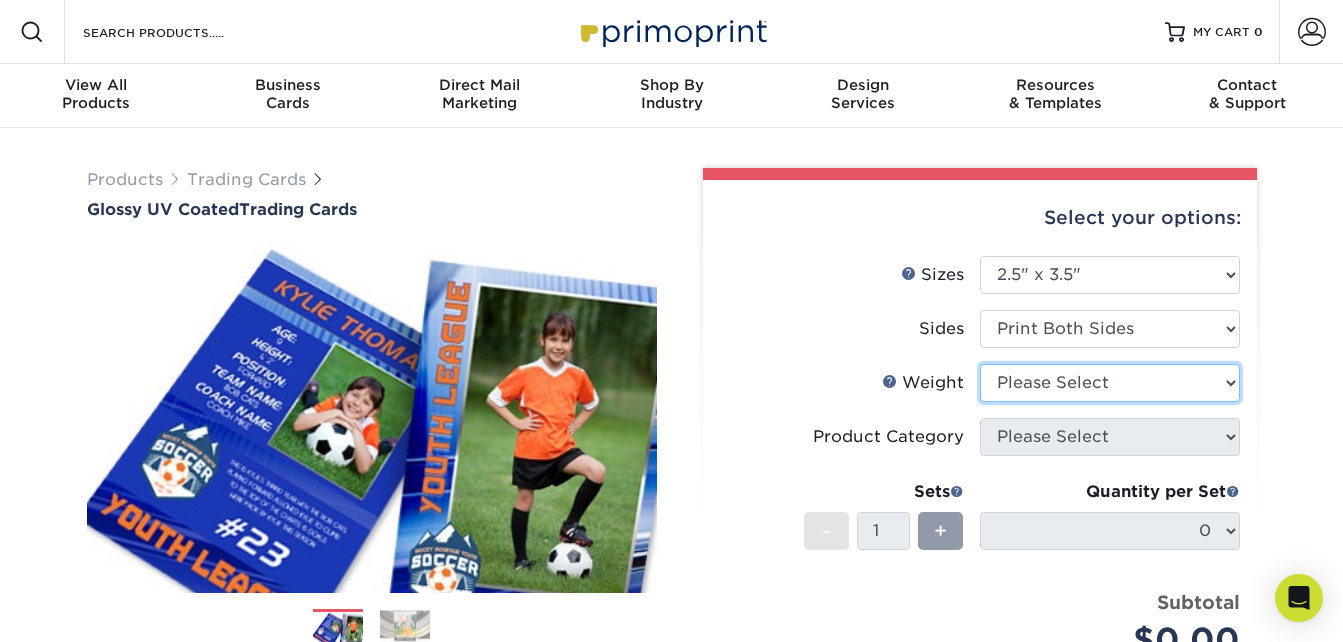 click on "Please Select 16PT 14PT 18PT C1S" at bounding box center (1110, 383) 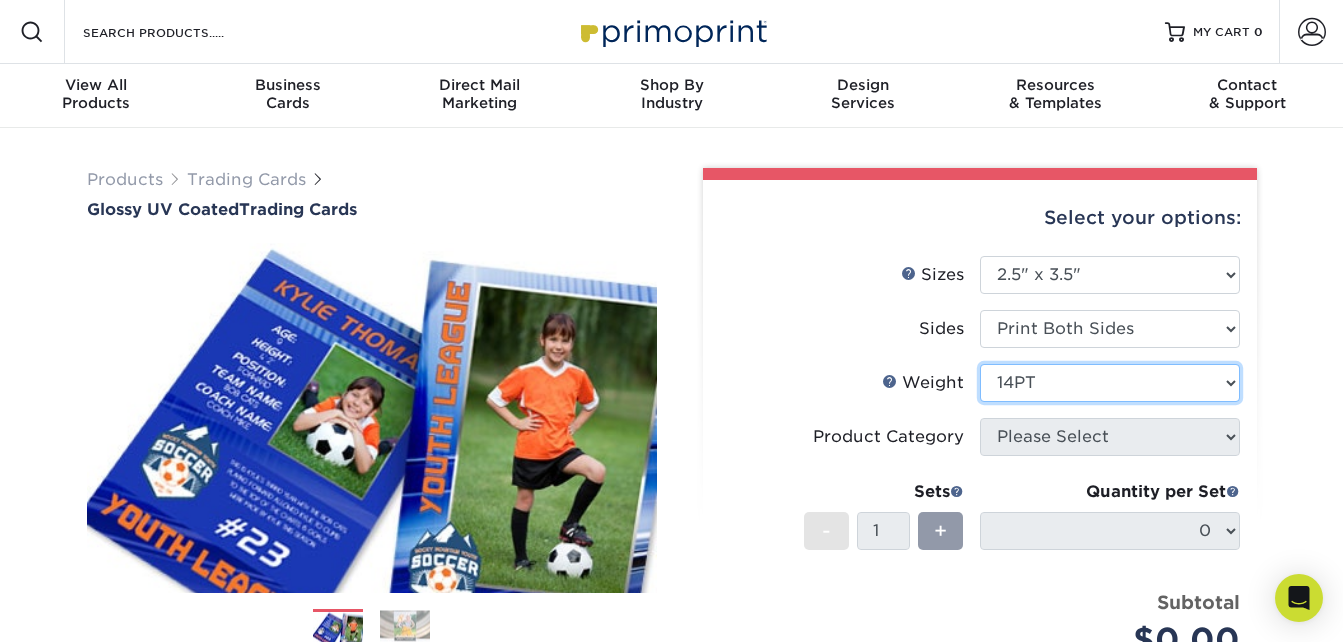 click on "Please Select 16PT 14PT 18PT C1S" at bounding box center [1110, 383] 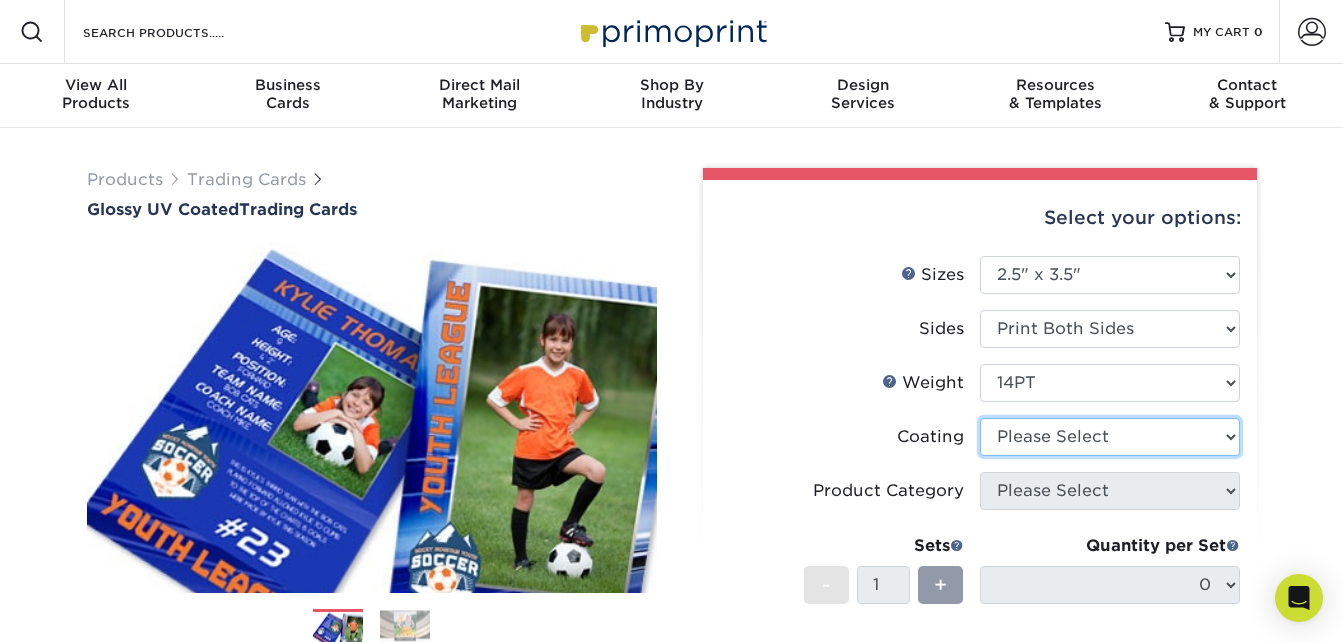 click at bounding box center (1110, 437) 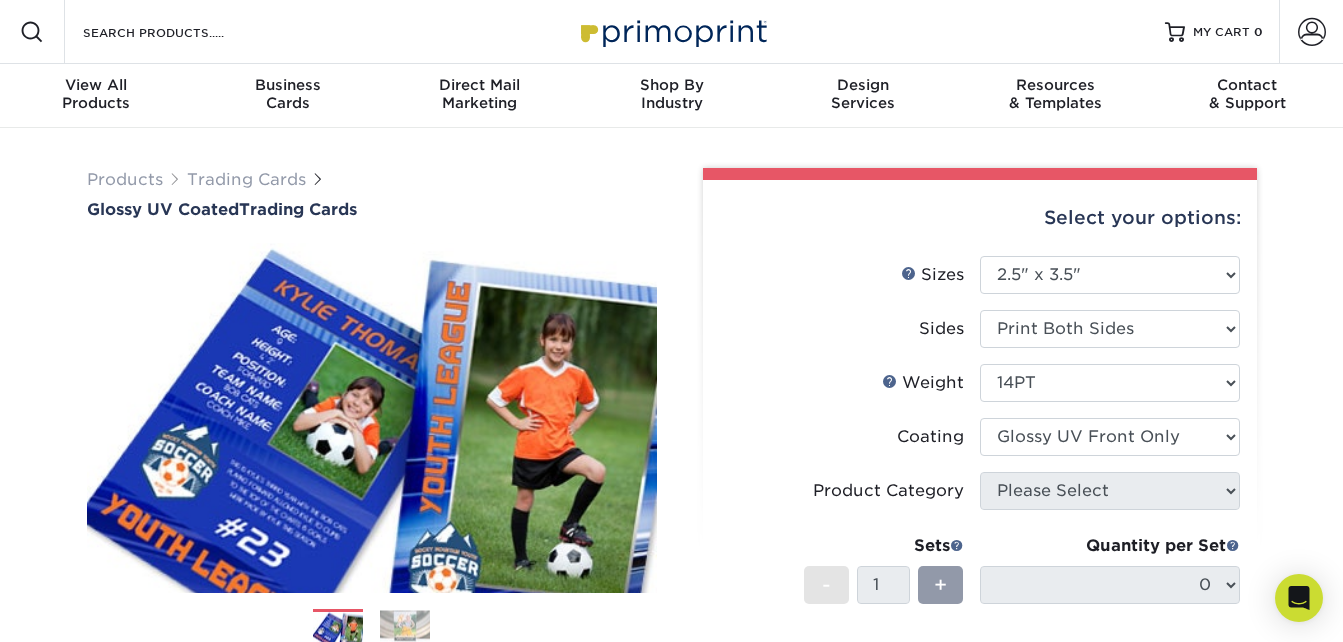 click at bounding box center (1110, 437) 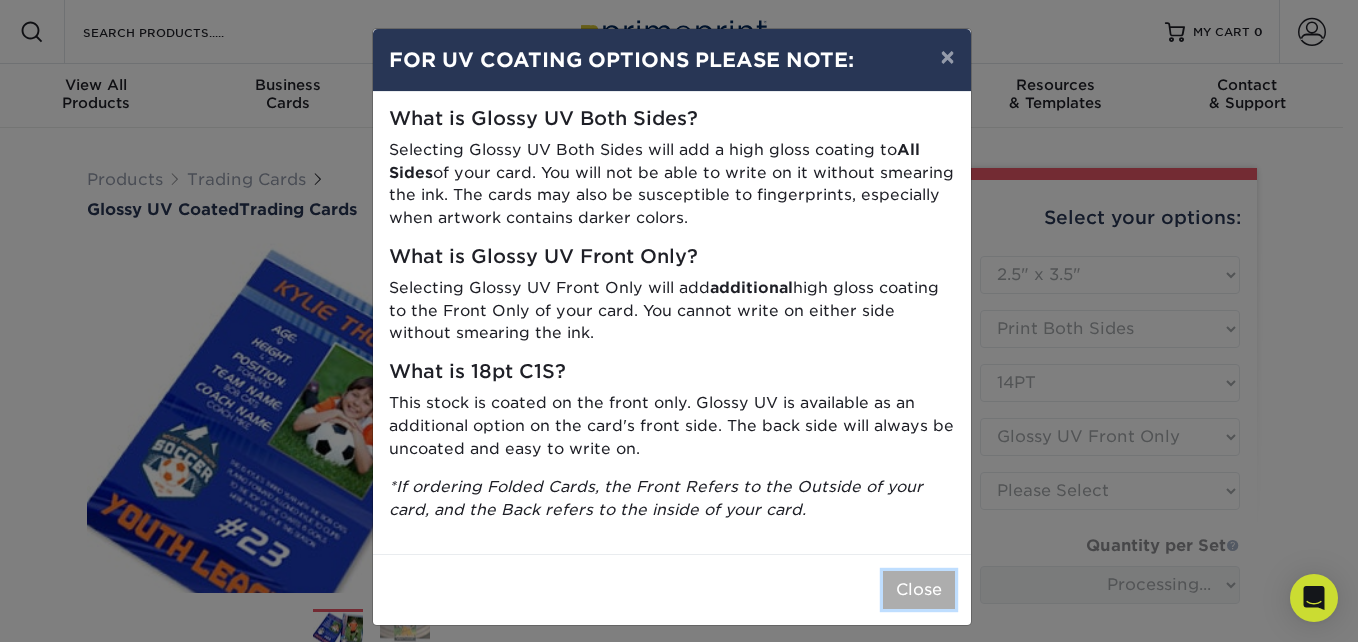 click on "Close" at bounding box center (919, 590) 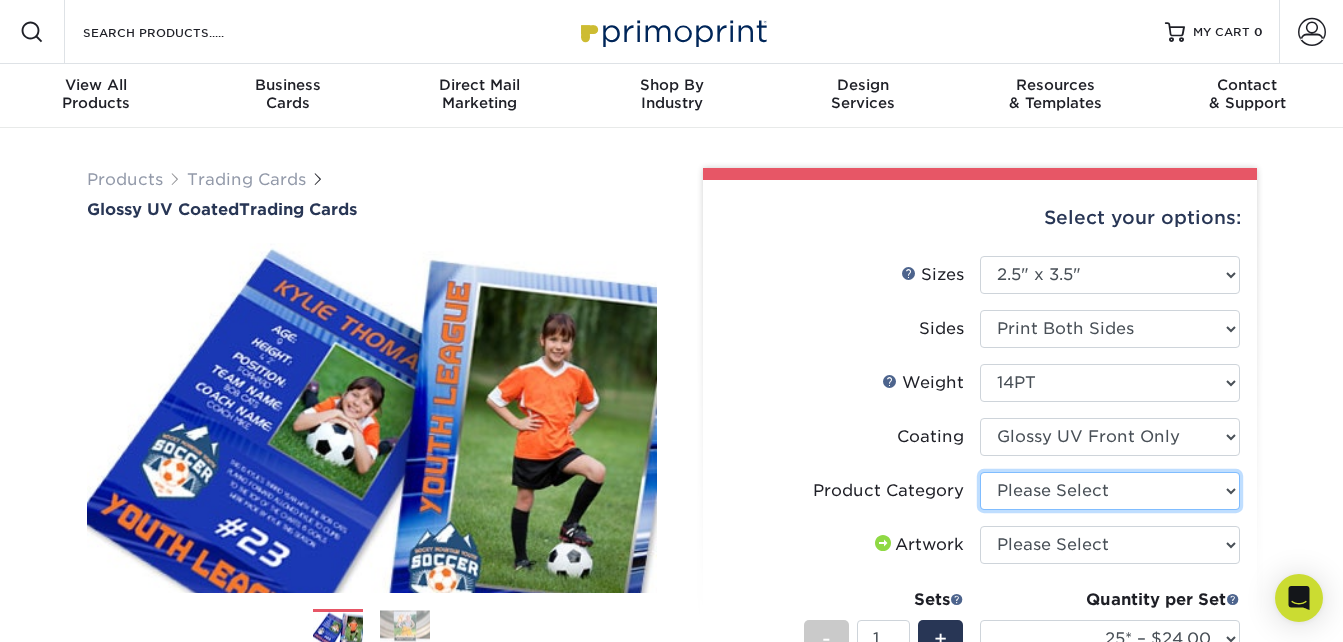 click on "Please Select Trading Cards" at bounding box center [1110, 491] 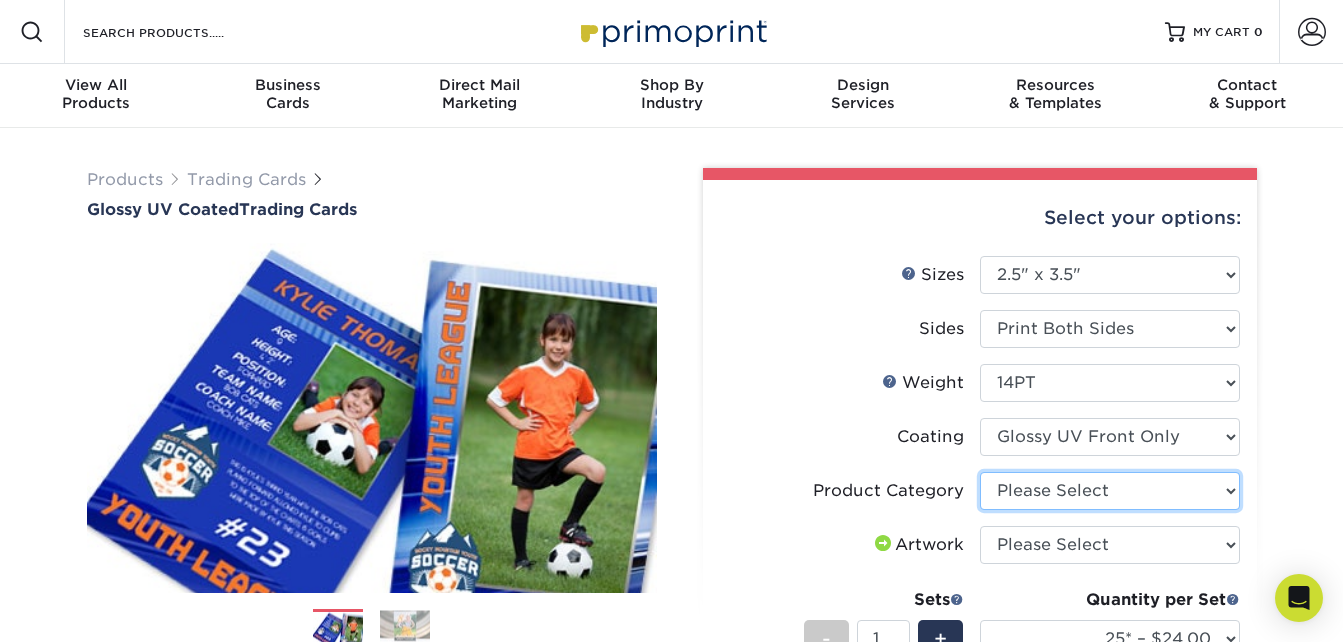 select on "c2f9bce9-36c2-409d-b101-c29d9d031e18" 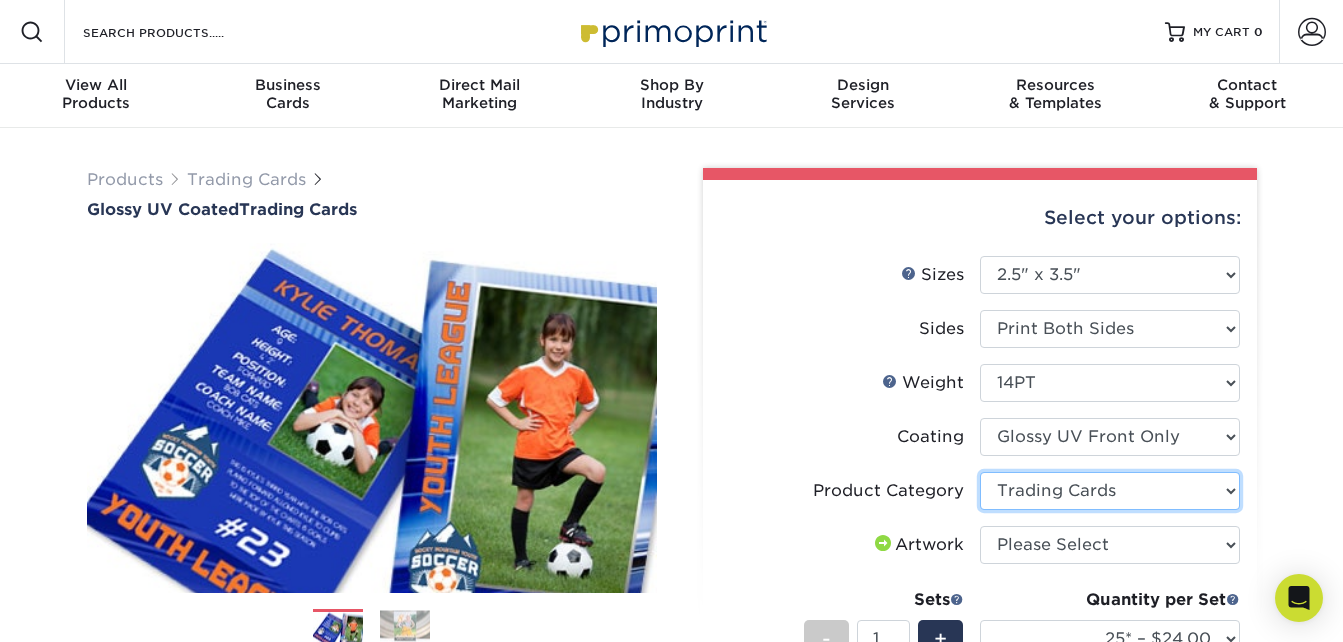 click on "Please Select Trading Cards" at bounding box center (1110, 491) 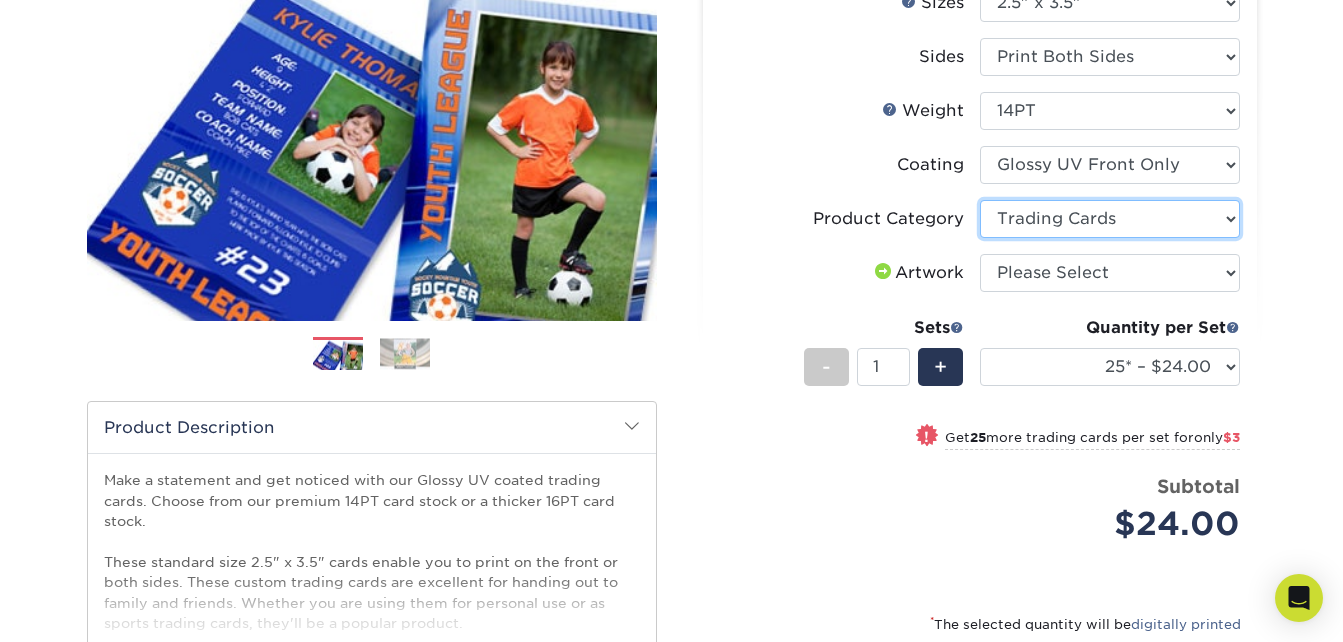scroll, scrollTop: 275, scrollLeft: 0, axis: vertical 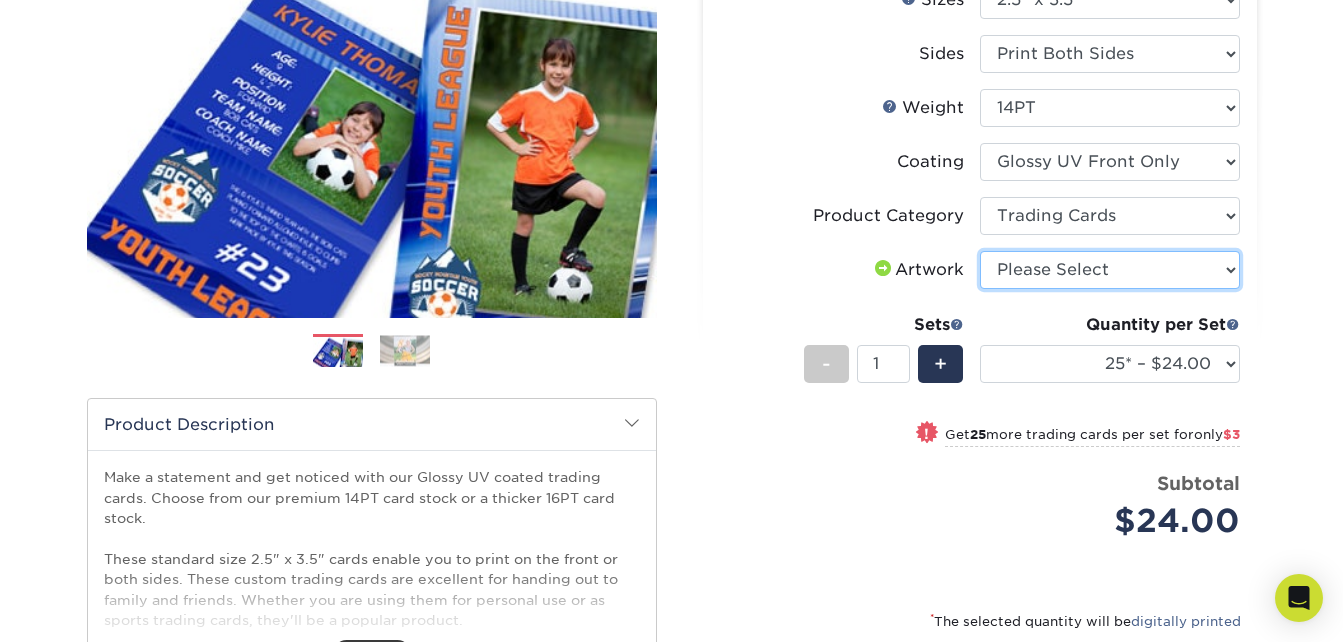 click on "Please Select I will upload files I need a design - $100" at bounding box center (1110, 270) 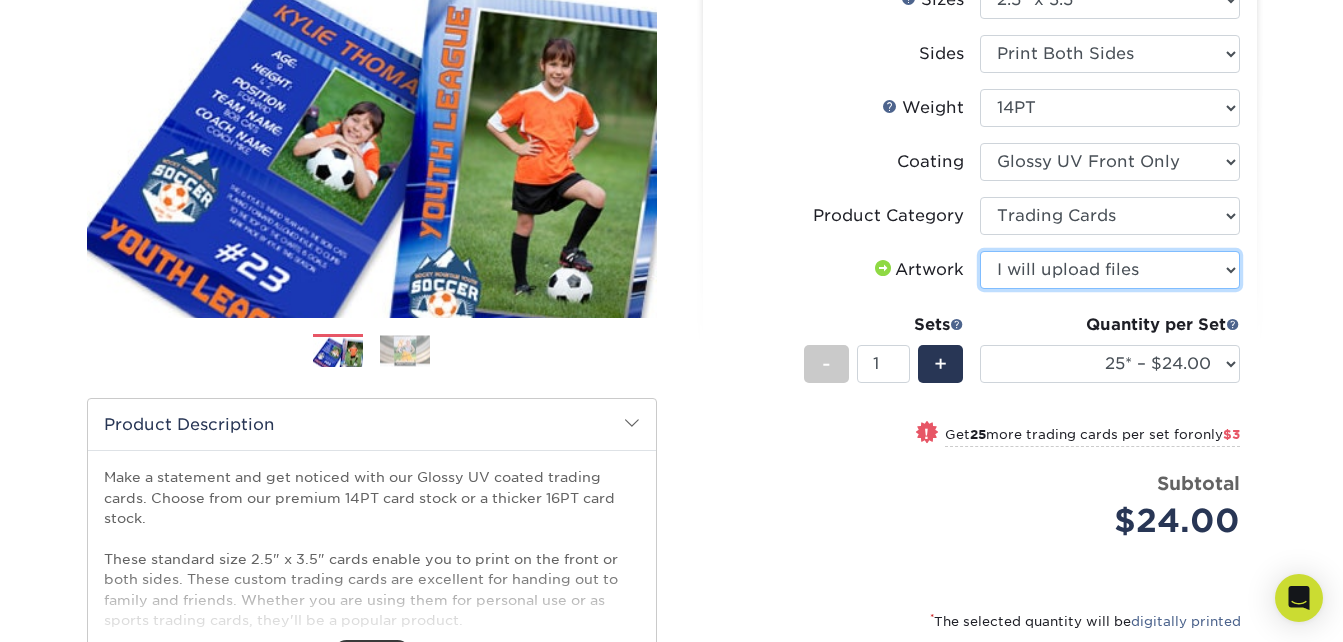 click on "Please Select I will upload files I need a design - $100" at bounding box center (1110, 270) 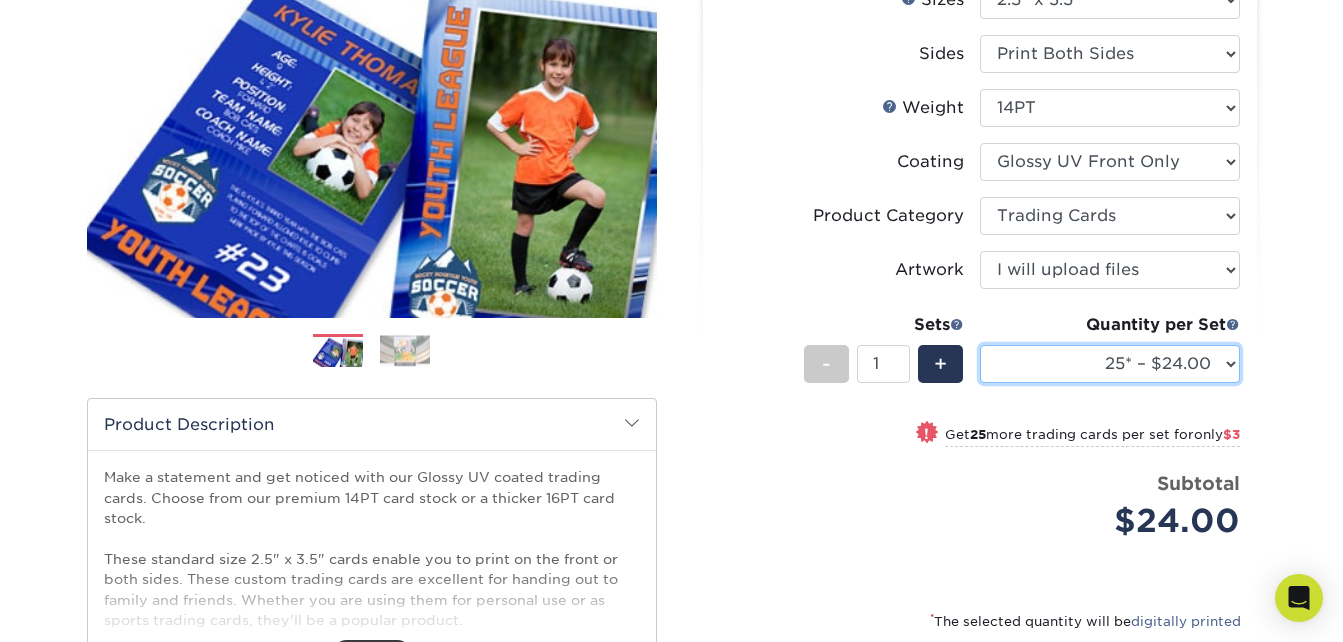 click on "25* – $24.00 50* – $27.00 75* – $34.00 100* – $37.00 250* – $48.00 500 – $59.00 1000 – $72.00 2500 – $144.00 5000 – $196.00 10000 – $384.00 15000 – $565.00 20000 – $757.00 25000 – $921.00" at bounding box center (1110, 364) 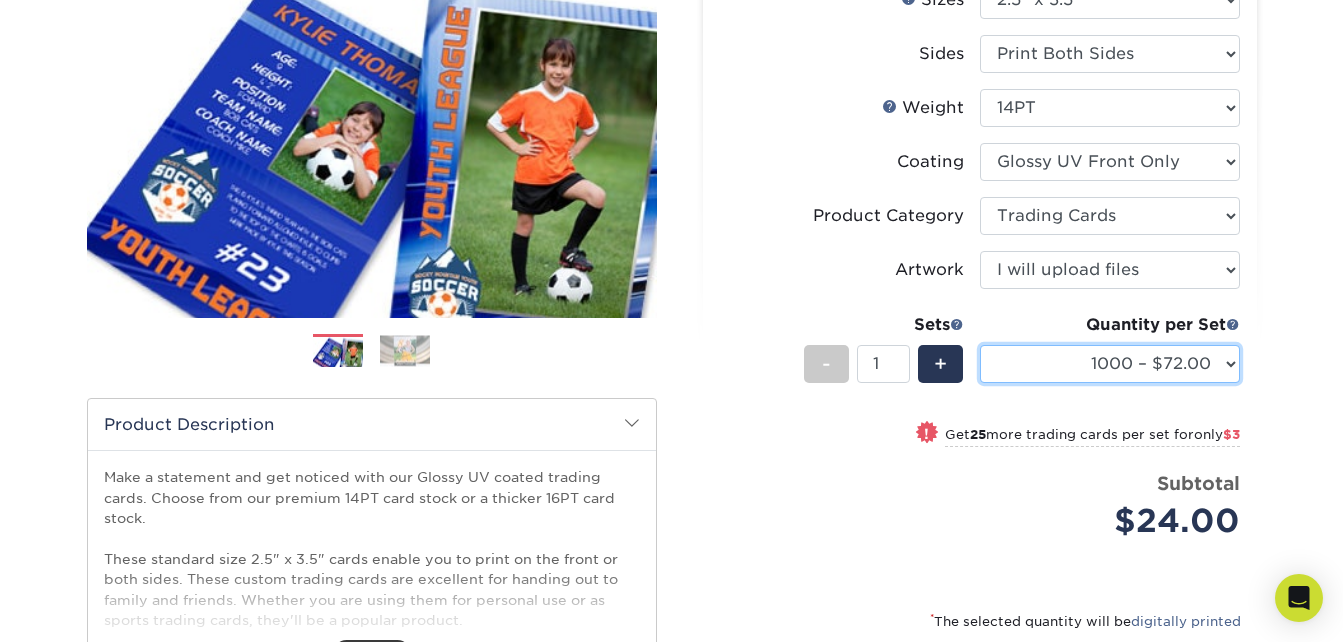click on "25* – $24.00 50* – $27.00 75* – $34.00 100* – $37.00 250* – $48.00 500 – $59.00 1000 – $72.00 2500 – $144.00 5000 – $196.00 10000 – $384.00 15000 – $565.00 20000 – $757.00 25000 – $921.00" at bounding box center (1110, 364) 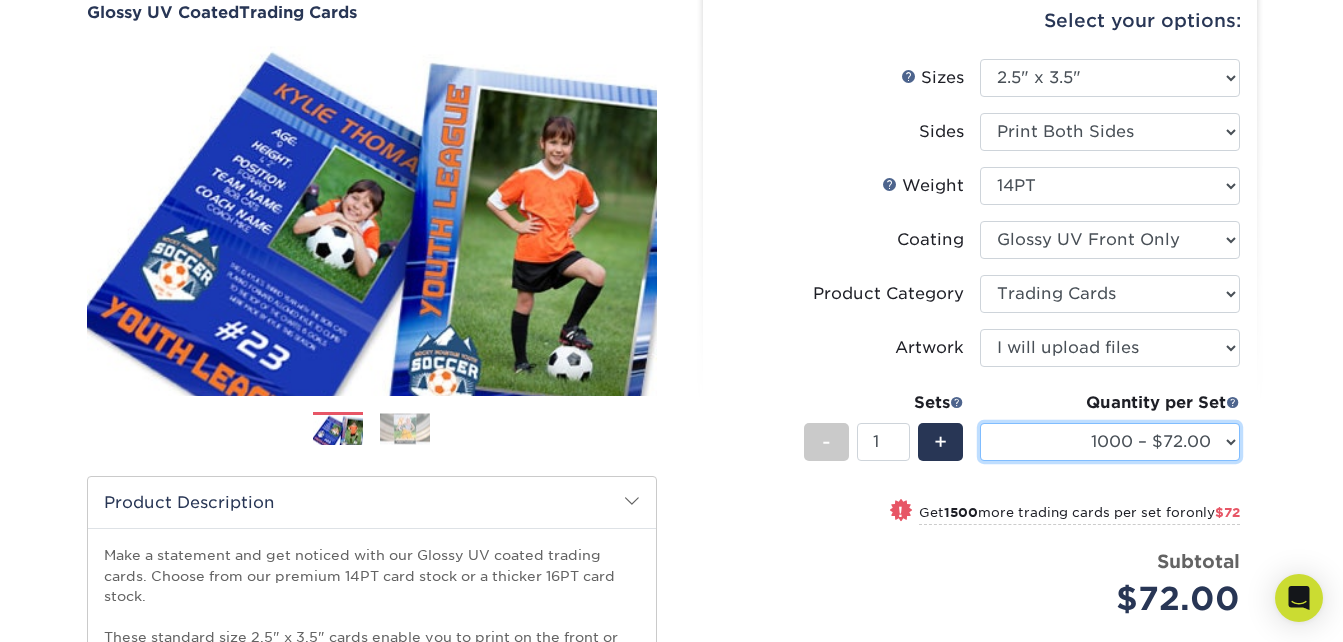 scroll, scrollTop: 221, scrollLeft: 0, axis: vertical 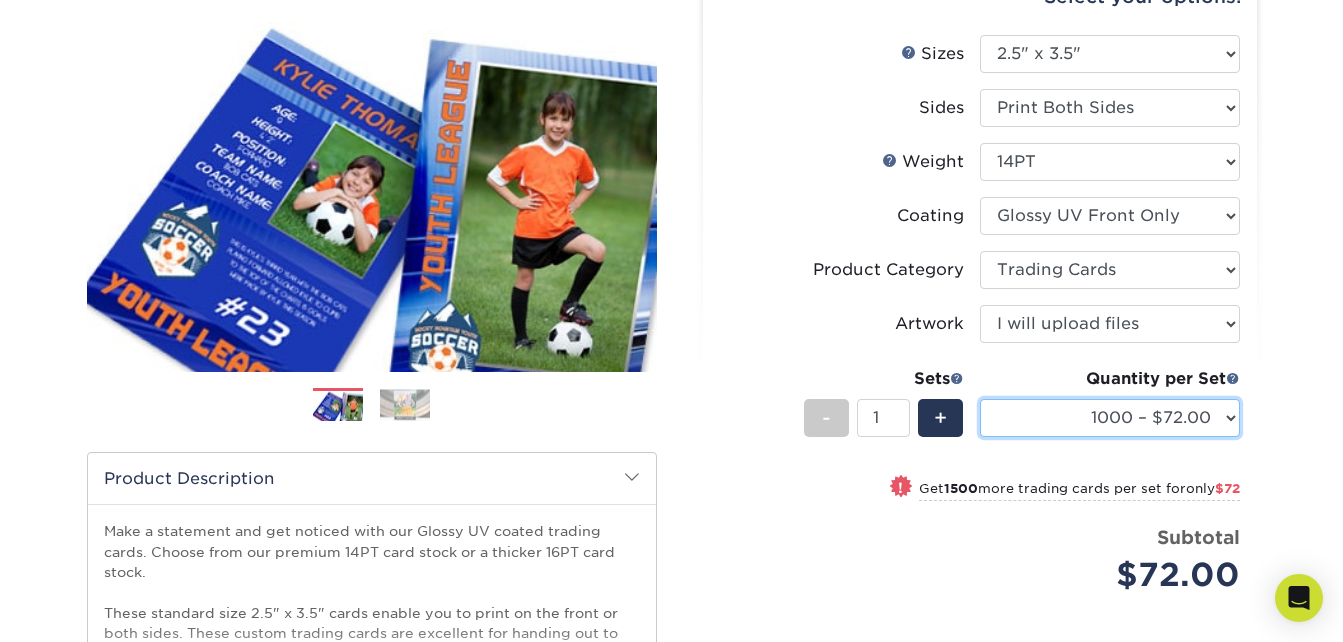 click on "25* – $24.00 50* – $27.00 75* – $34.00 100* – $37.00 250* – $48.00 500 – $59.00 1000 – $72.00 2500 – $144.00 5000 – $196.00 10000 – $384.00 15000 – $565.00 20000 – $757.00 25000 – $921.00" at bounding box center [1110, 418] 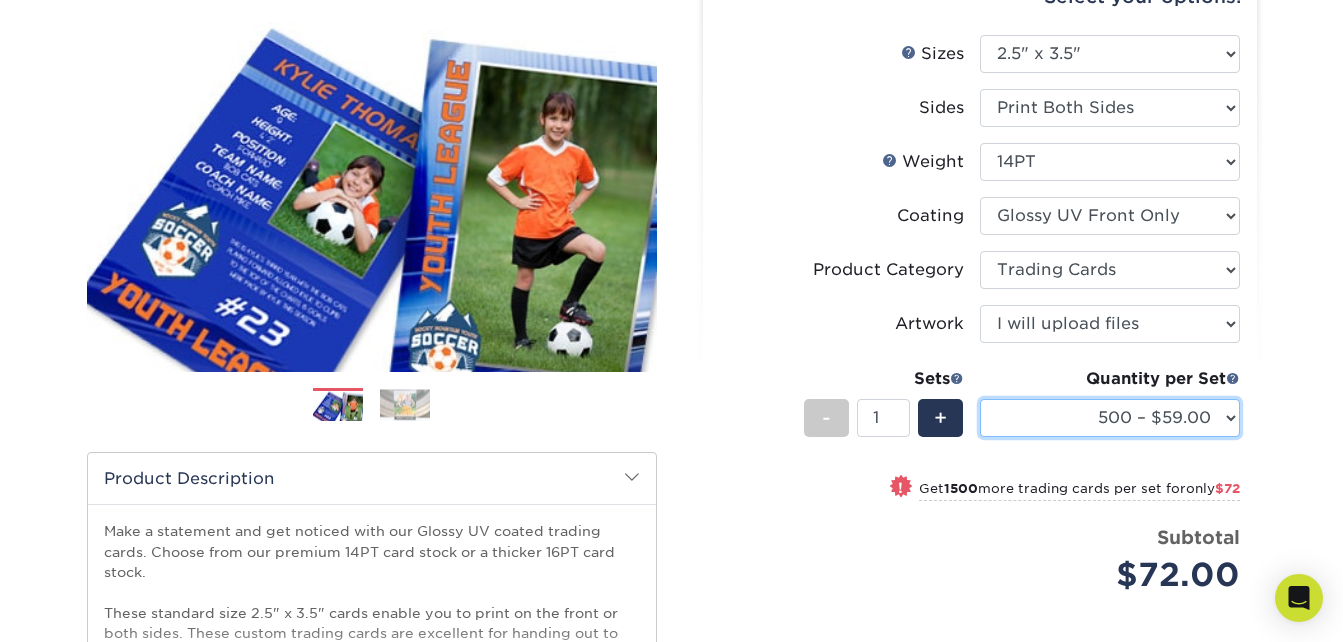 click on "25* – $24.00 50* – $27.00 75* – $34.00 100* – $37.00 250* – $48.00 500 – $59.00 1000 – $72.00 2500 – $144.00 5000 – $196.00 10000 – $384.00 15000 – $565.00 20000 – $757.00 25000 – $921.00" at bounding box center [1110, 418] 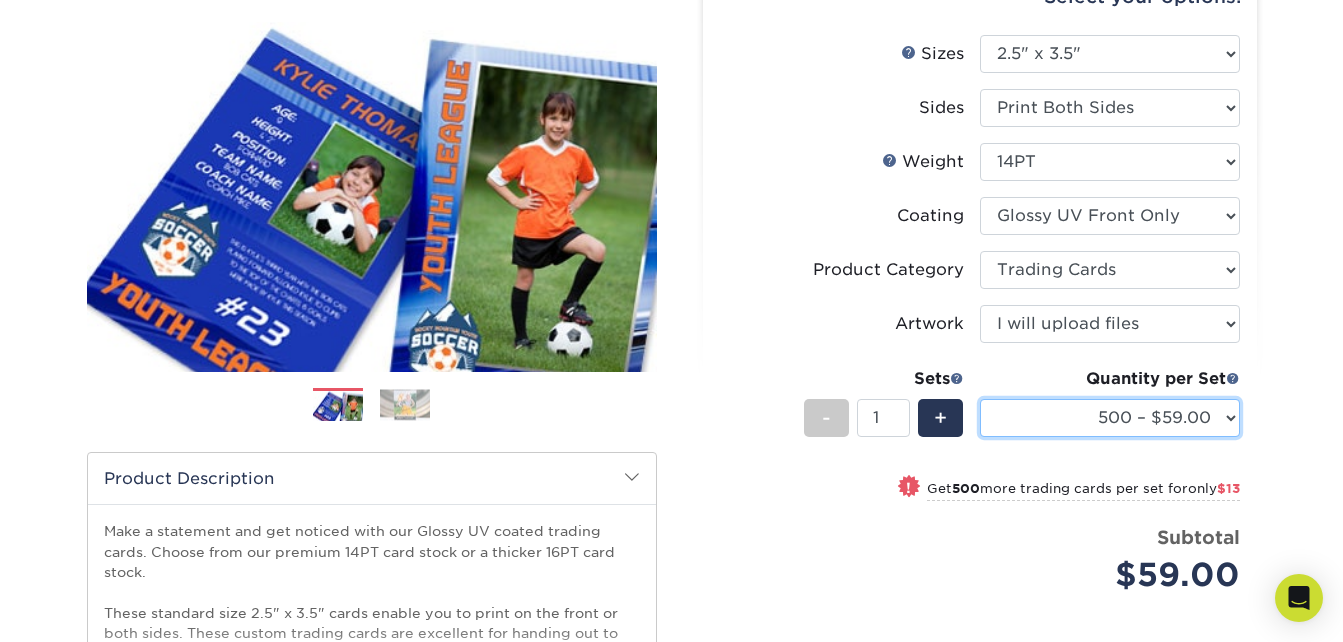 click on "25* – $24.00 50* – $27.00 75* – $34.00 100* – $37.00 250* – $48.00 500 – $59.00 1000 – $72.00 2500 – $144.00 5000 – $196.00 10000 – $384.00 15000 – $565.00 20000 – $757.00 25000 – $921.00" at bounding box center (1110, 418) 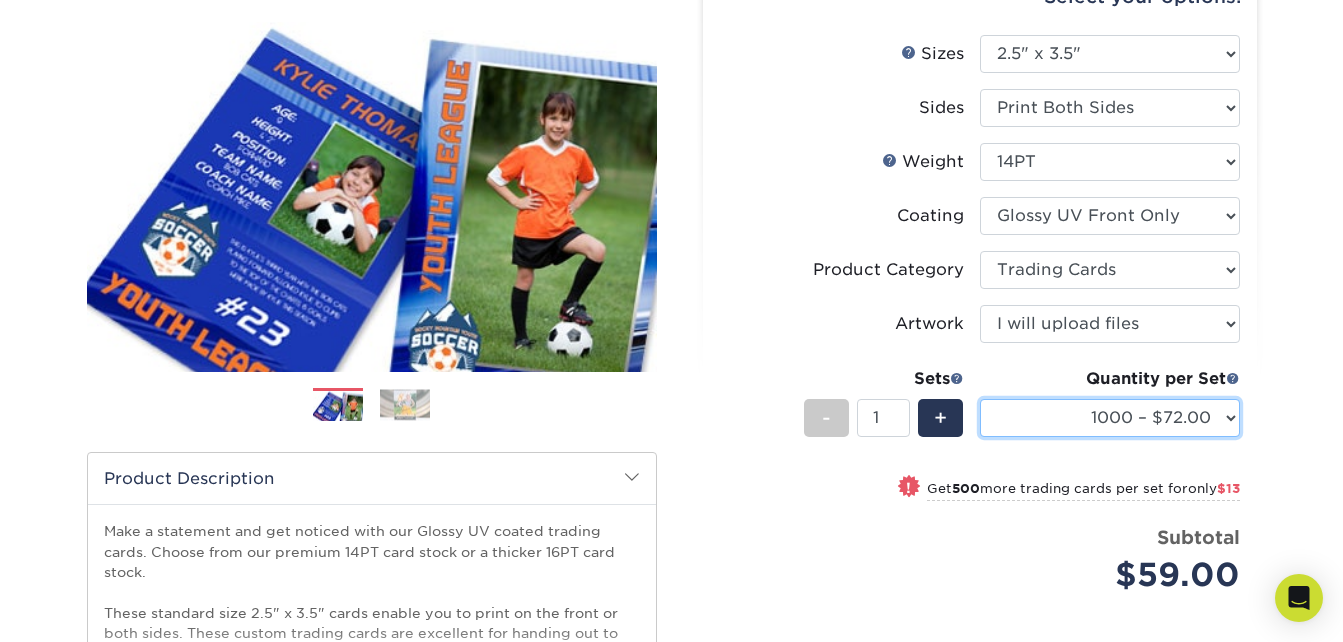 click on "25* – $24.00 50* – $27.00 75* – $34.00 100* – $37.00 250* – $48.00 500 – $59.00 1000 – $72.00 2500 – $144.00 5000 – $196.00 10000 – $384.00 15000 – $565.00 20000 – $757.00 25000 – $921.00" at bounding box center [1110, 418] 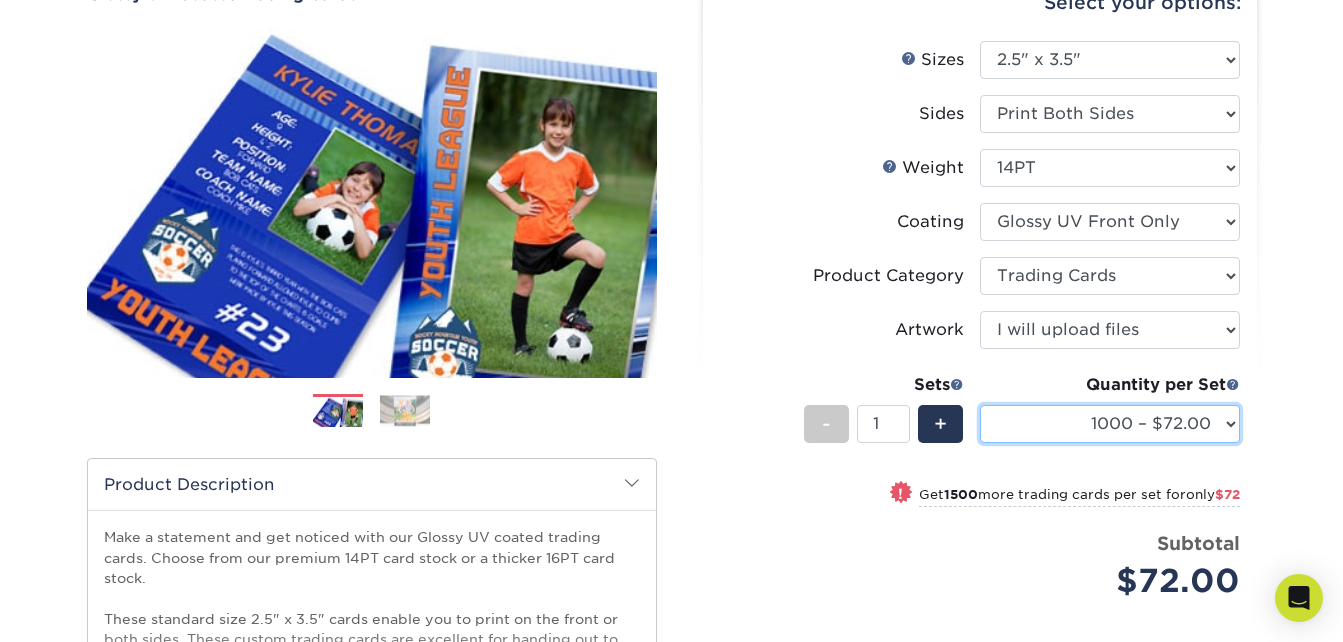 scroll, scrollTop: 0, scrollLeft: 0, axis: both 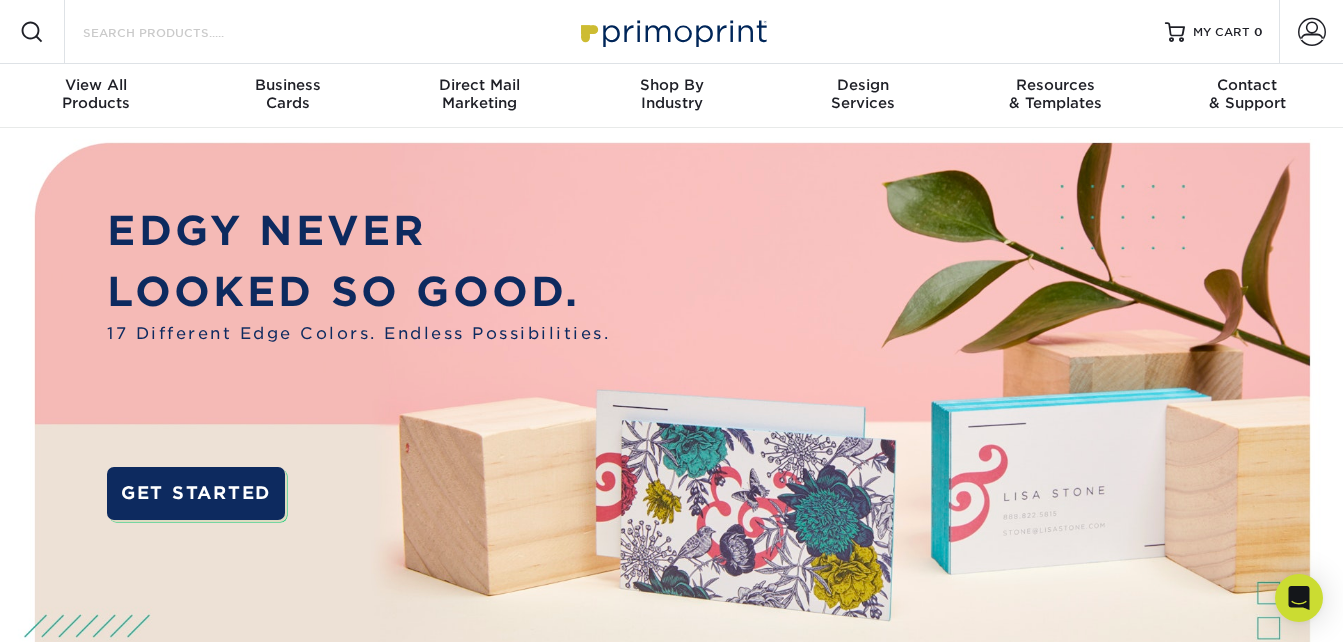 click on "Search Products" at bounding box center (178, 32) 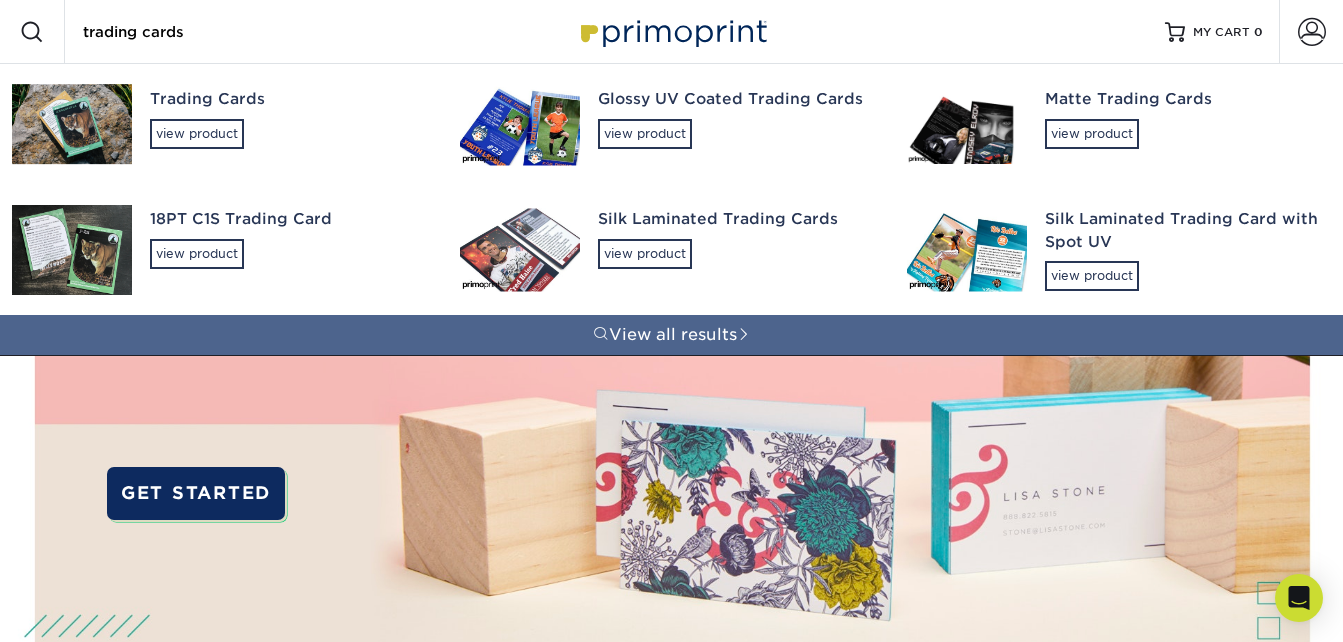 type on "trading cards" 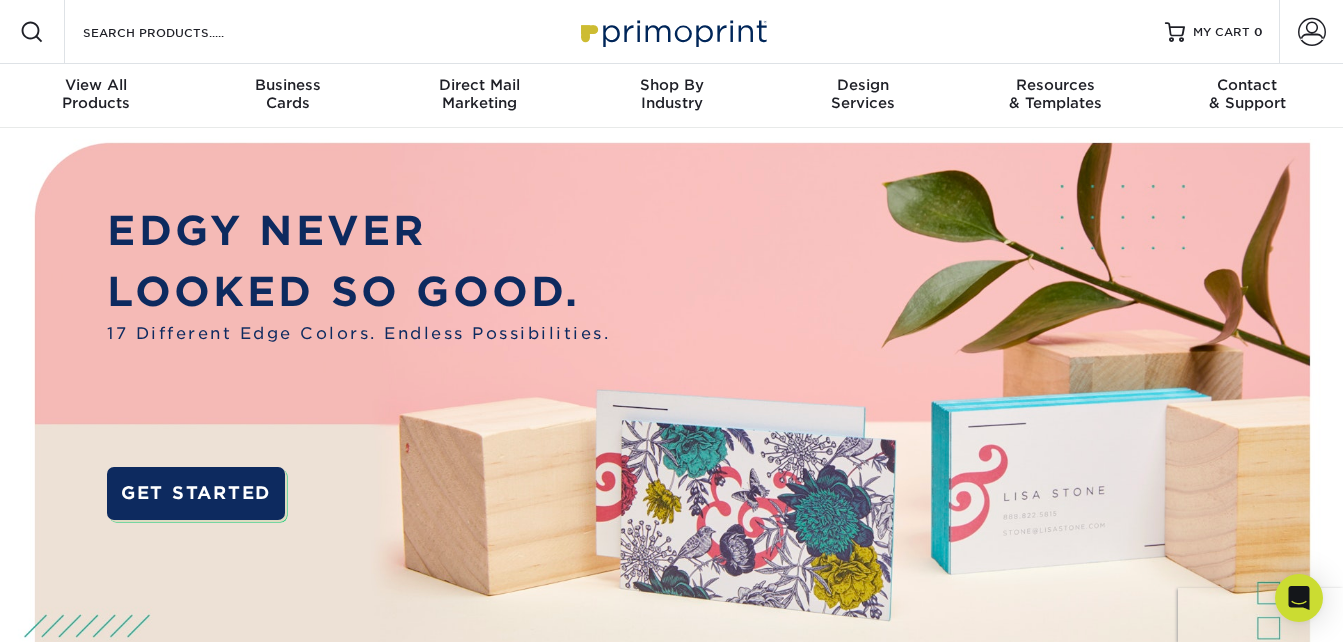 scroll, scrollTop: 0, scrollLeft: 0, axis: both 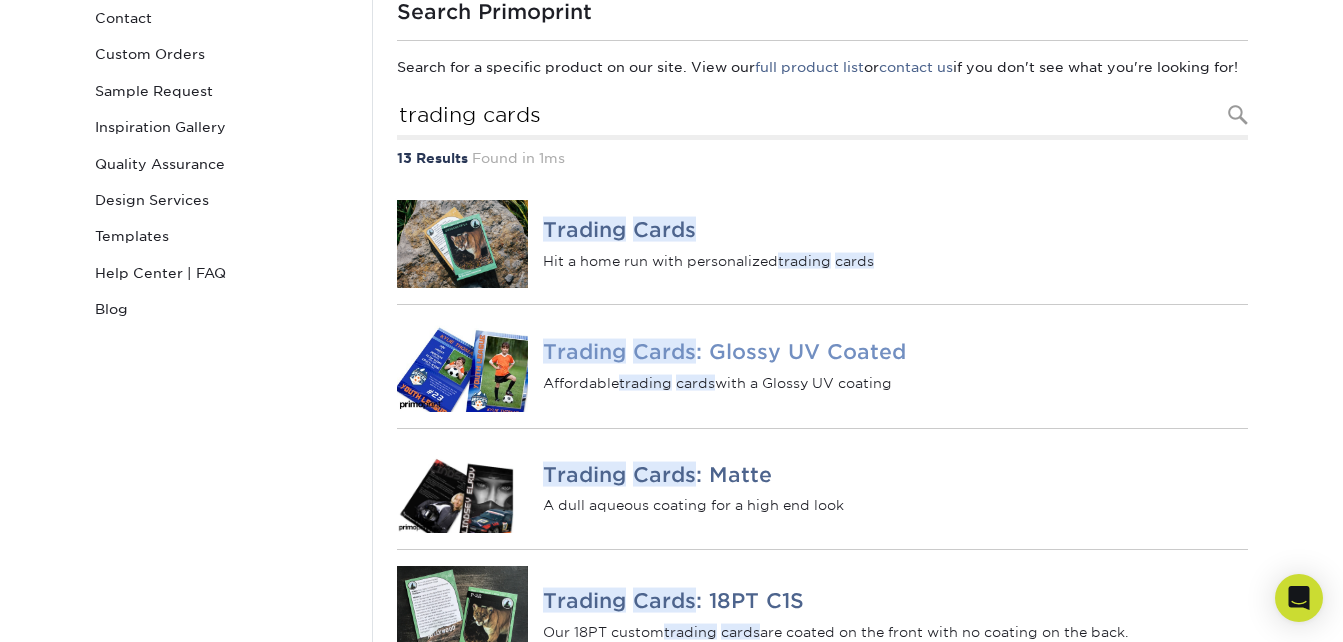 click on "Trading   Cards : Glossy UV Coated" at bounding box center (895, 352) 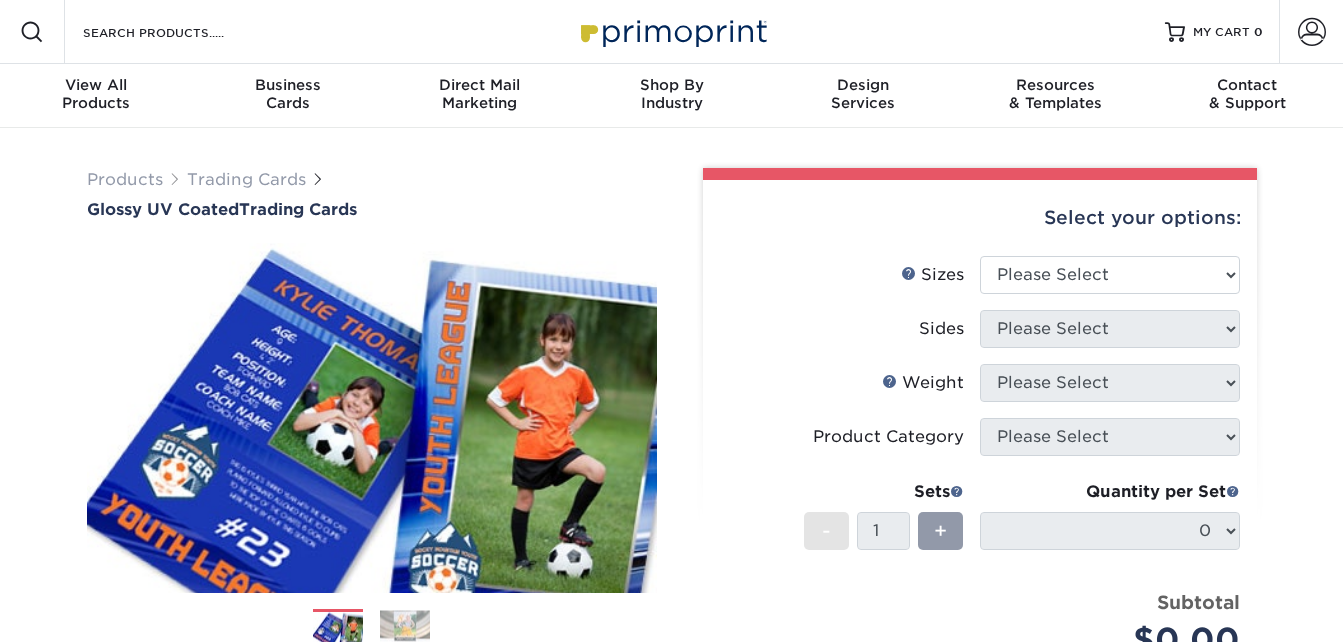 scroll, scrollTop: 0, scrollLeft: 0, axis: both 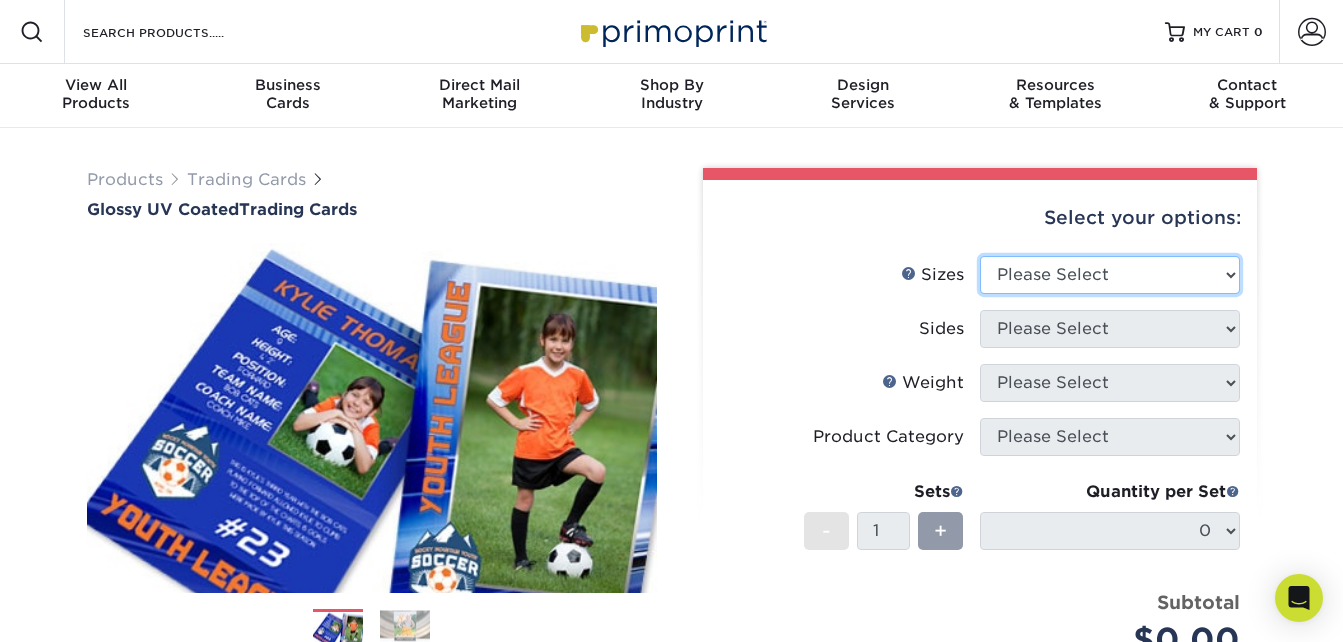click on "Please Select
2.5" x 3.5"" at bounding box center [1110, 275] 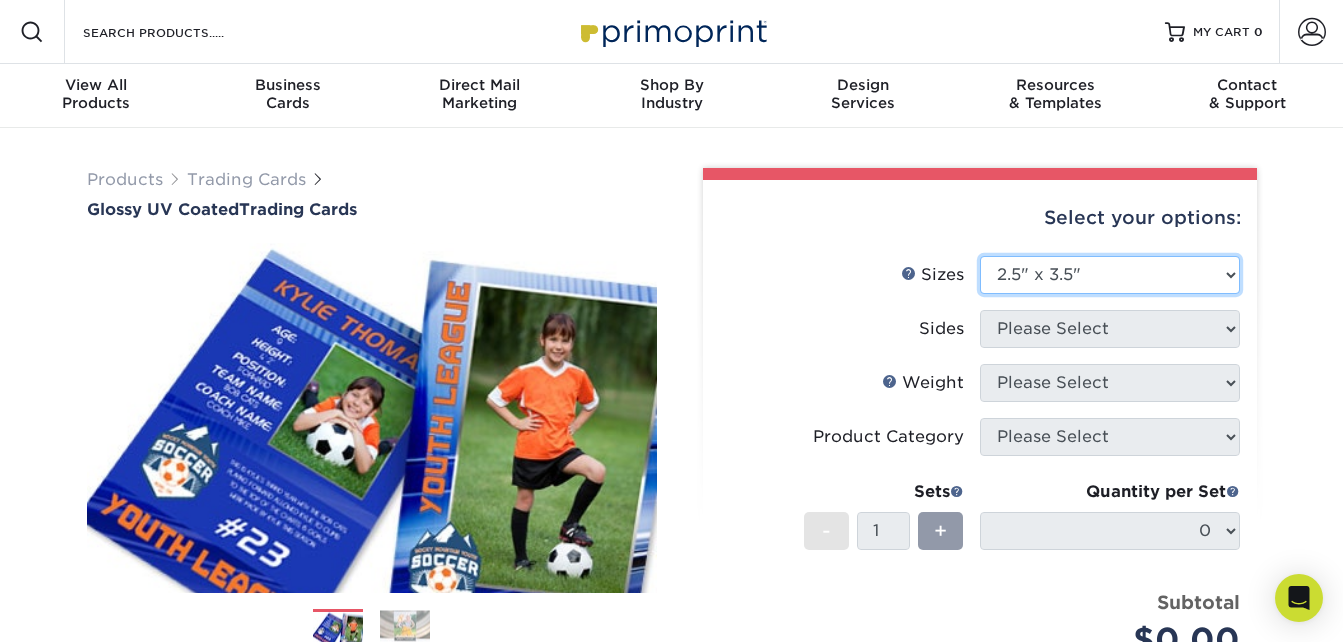 click on "Please Select
2.5" x 3.5"" at bounding box center [1110, 275] 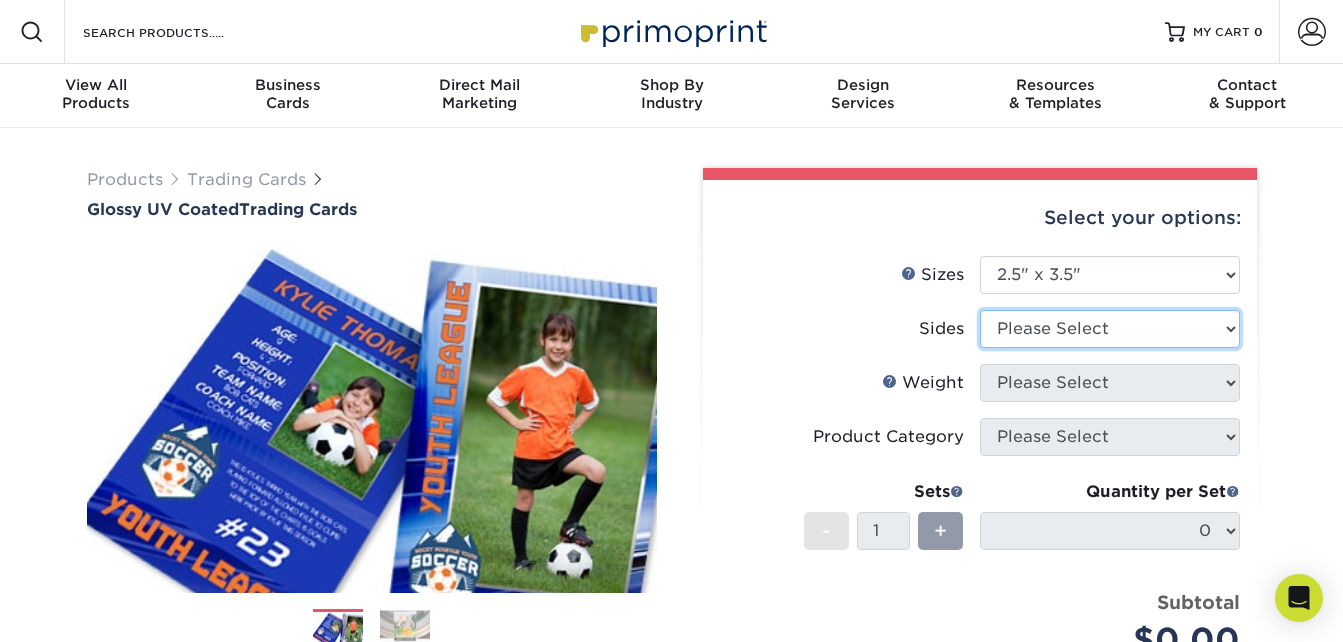 click on "Please Select Print Both Sides Print Front Only" at bounding box center (1110, 329) 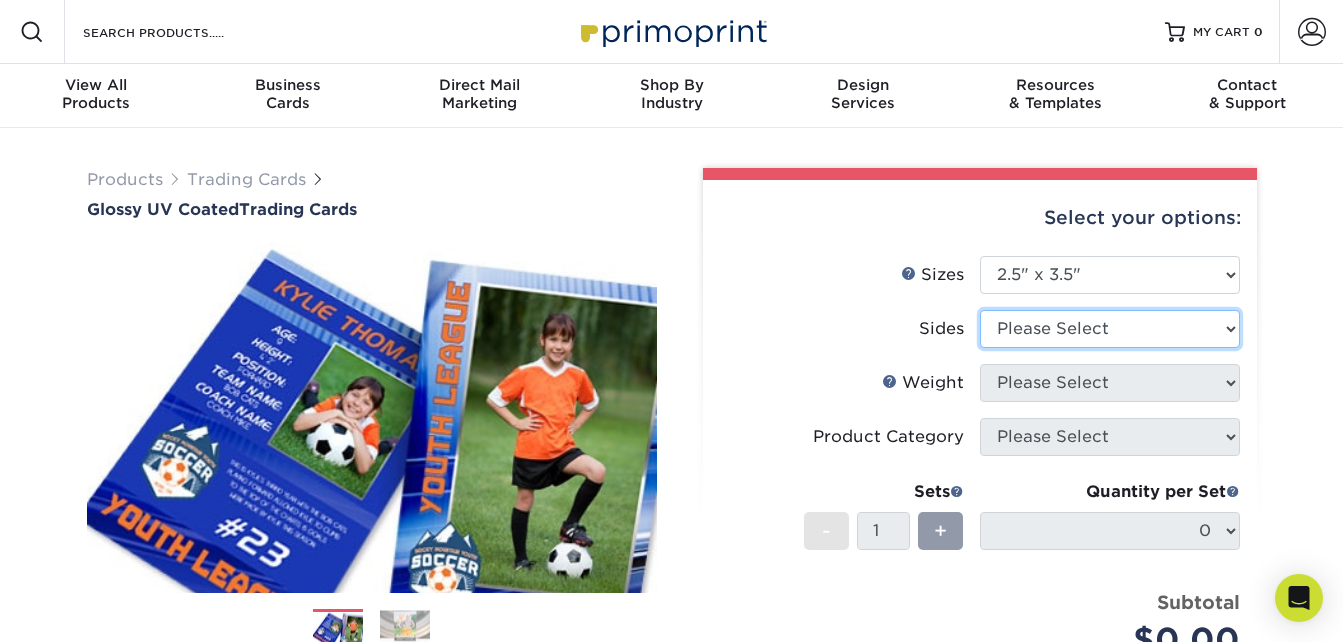 select on "13abbda7-1d64-4f25-8bb2-c179b224825d" 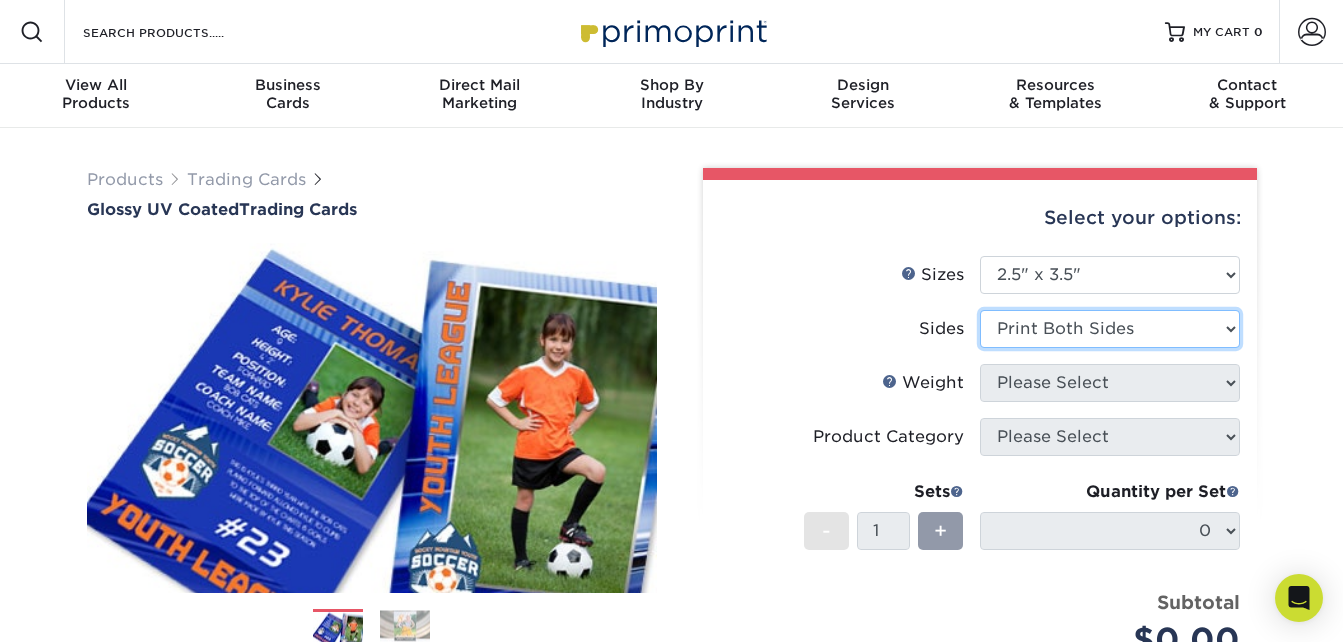 click on "Please Select Print Both Sides Print Front Only" at bounding box center [1110, 329] 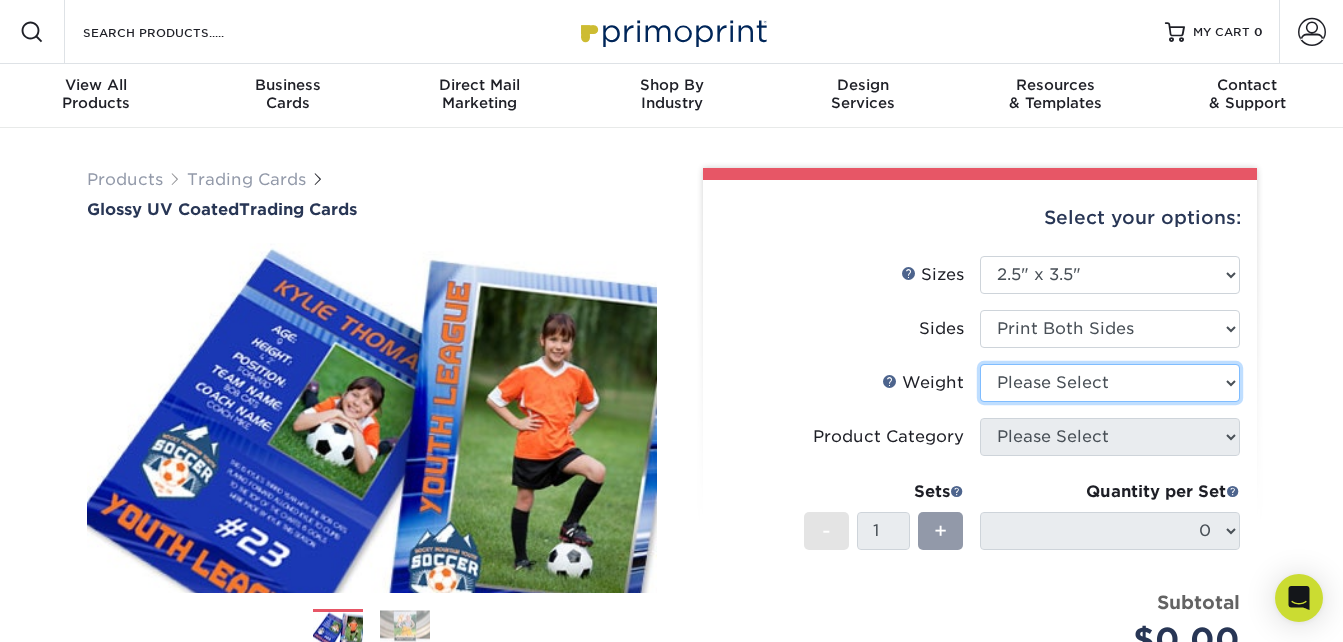 click on "Please Select 16PT 14PT 18PT C1S" at bounding box center (1110, 383) 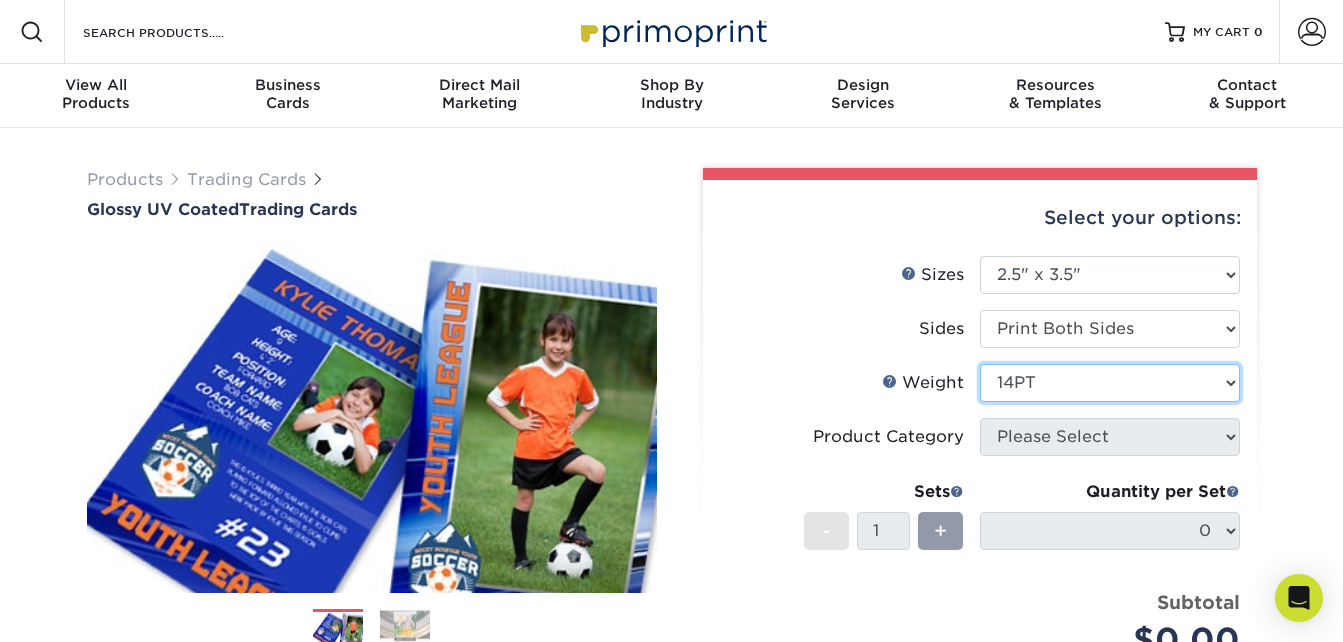 click on "Please Select 16PT 14PT 18PT C1S" at bounding box center (1110, 383) 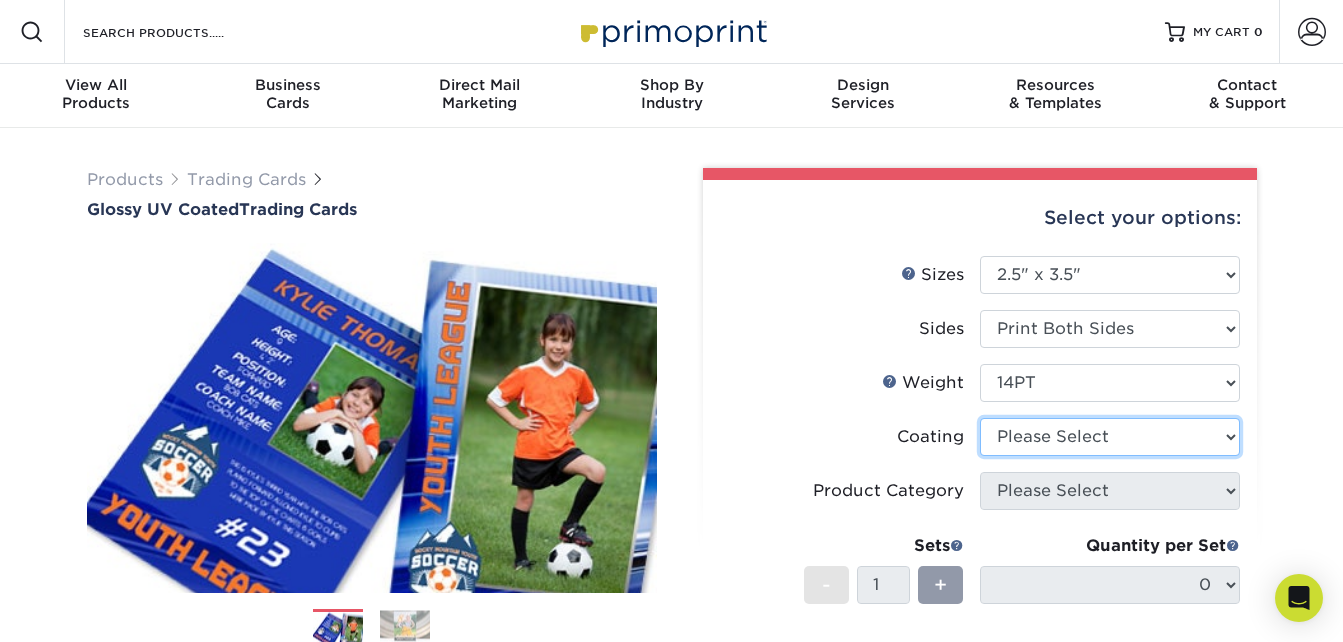 click at bounding box center [1110, 437] 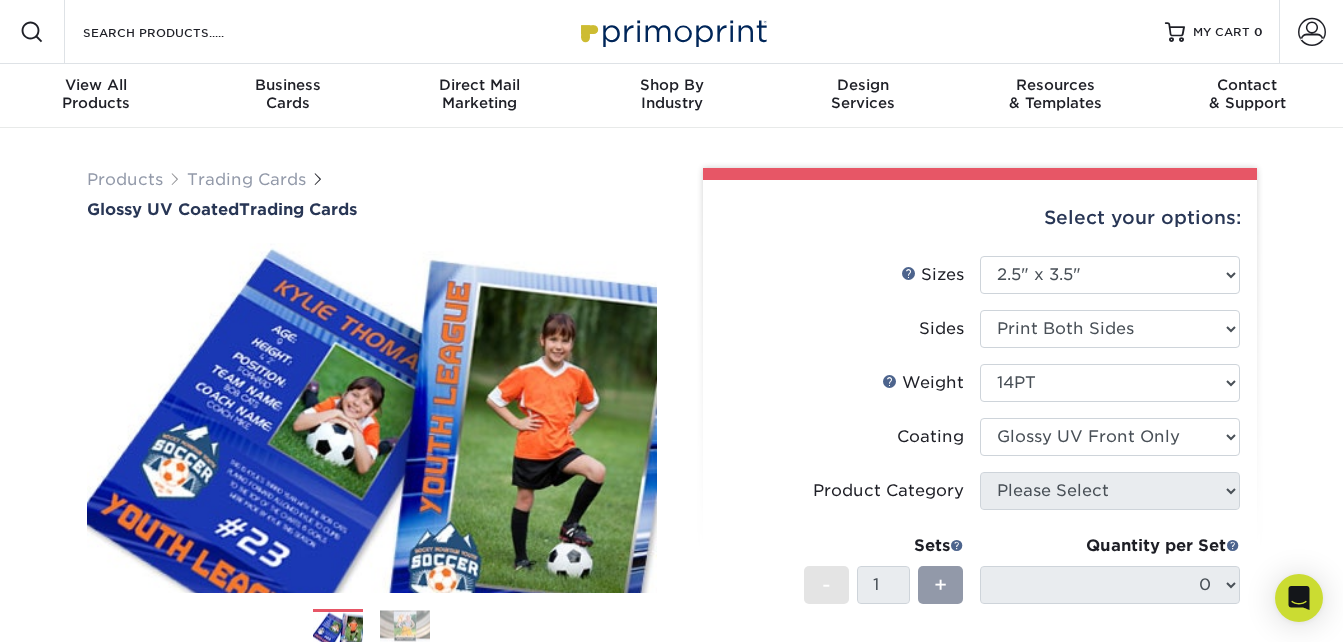 click at bounding box center [1110, 437] 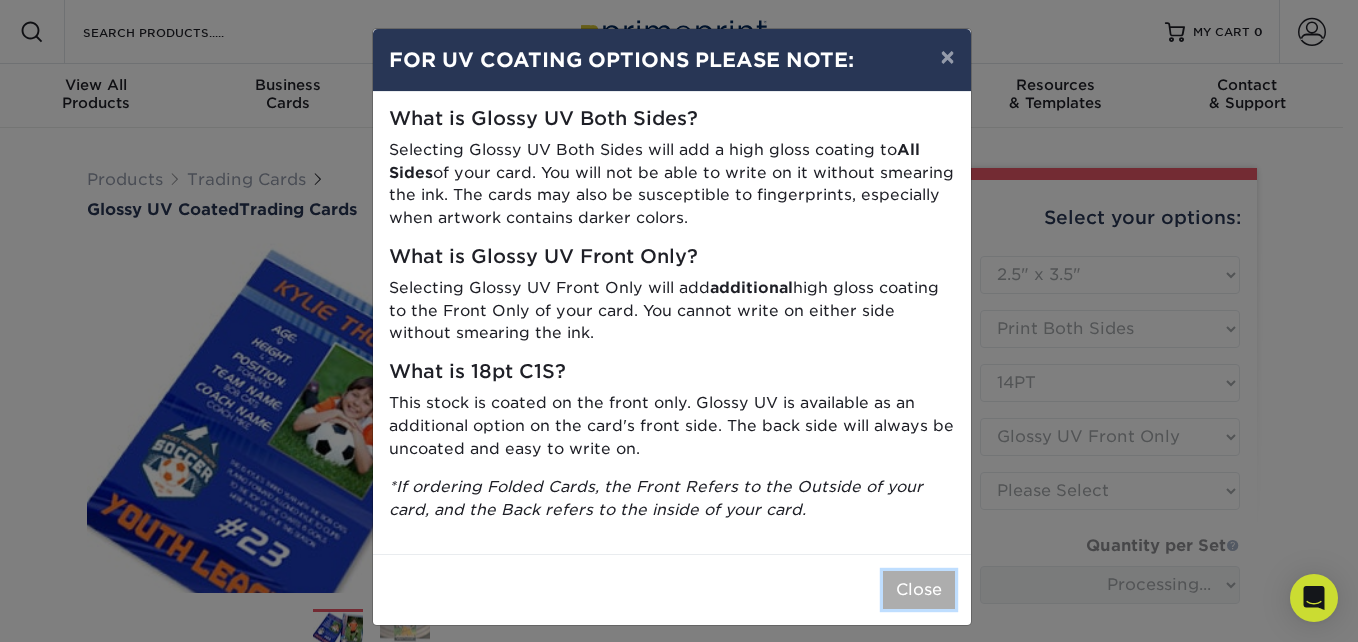 click on "Close" at bounding box center [919, 590] 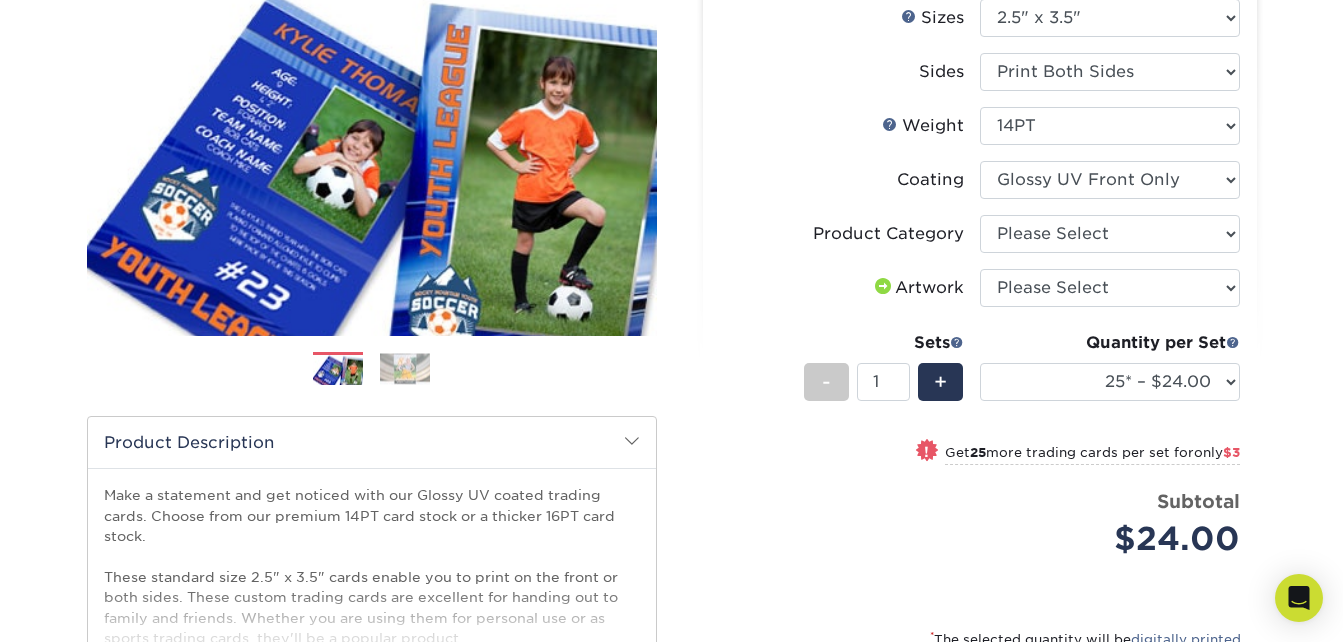 scroll, scrollTop: 260, scrollLeft: 0, axis: vertical 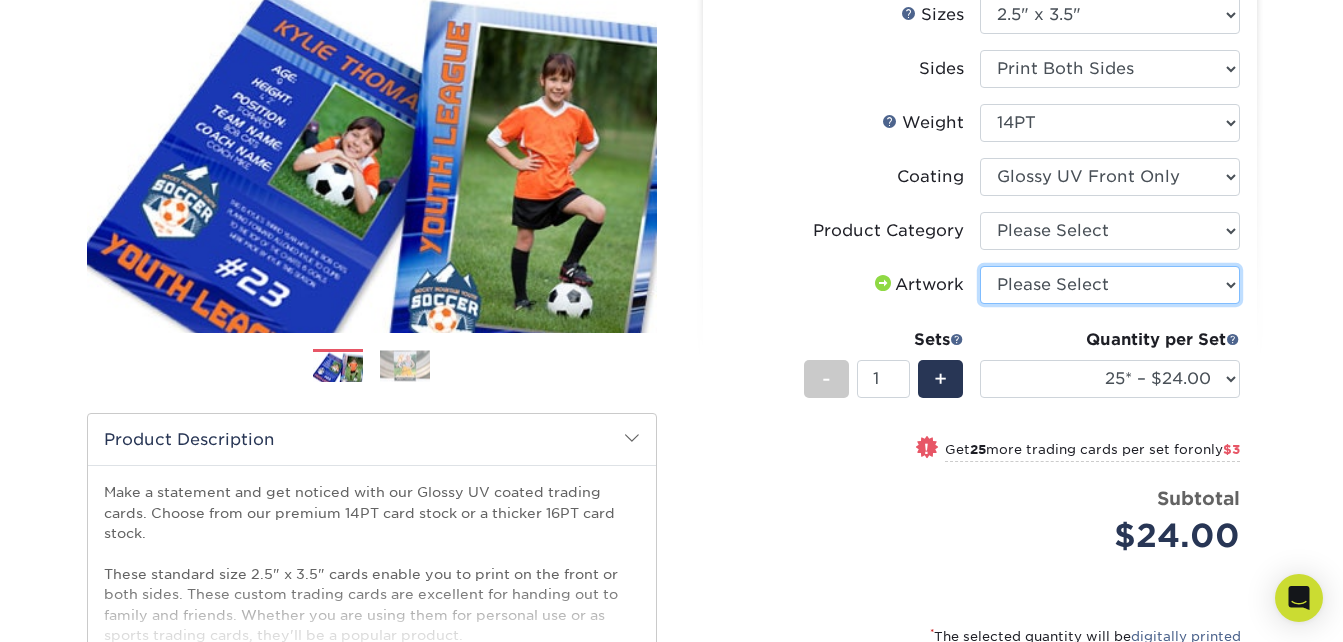 click on "Please Select I will upload files I need a design - $100" at bounding box center [1110, 285] 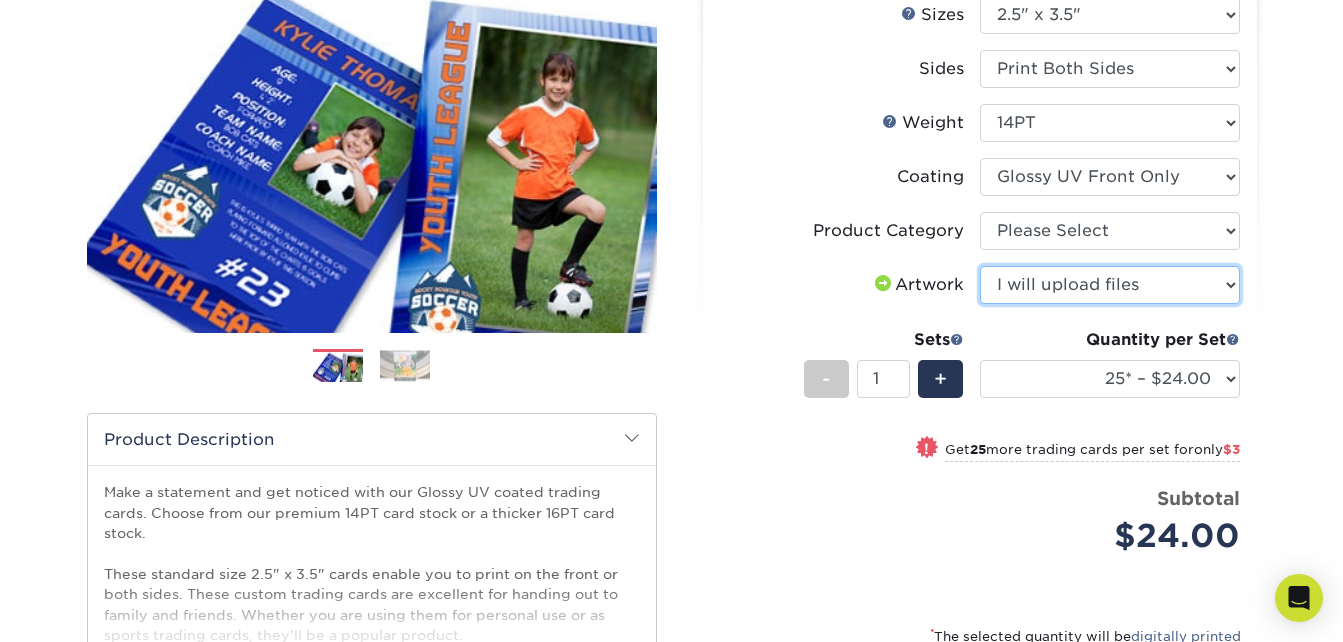 click on "Please Select I will upload files I need a design - $100" at bounding box center (1110, 285) 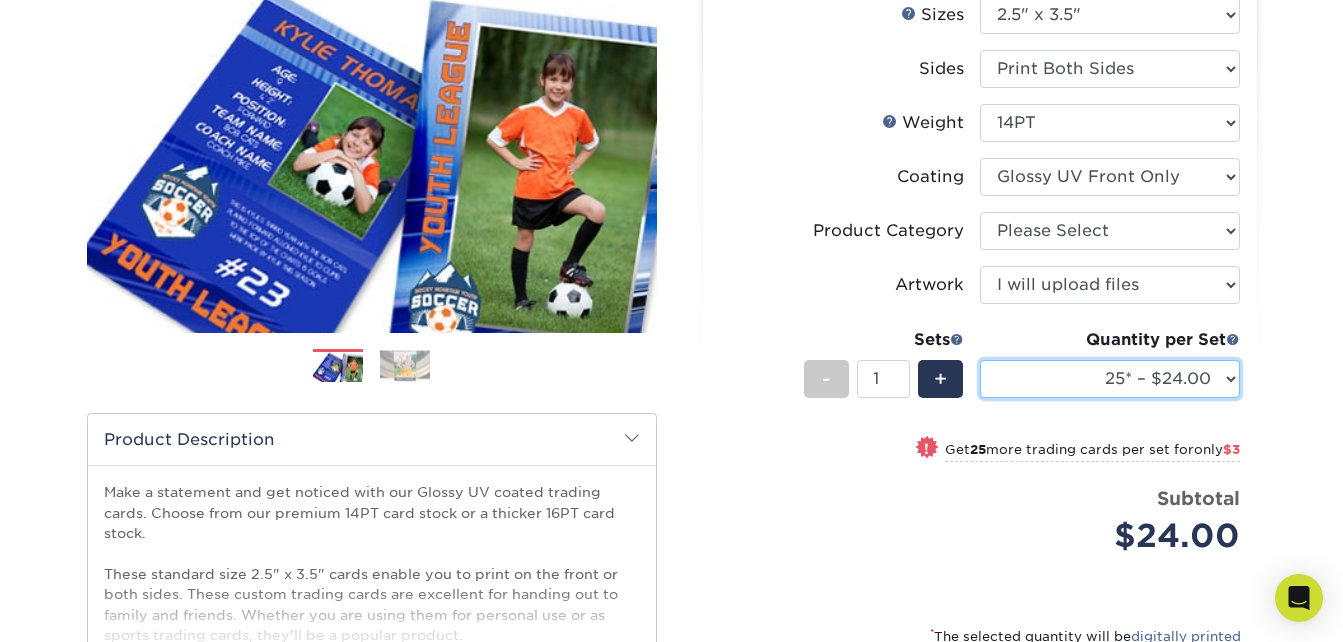 click on "25* – $24.00 50* – $27.00 75* – $34.00 100* – $37.00 250* – $48.00 500 – $59.00 1000 – $72.00 2500 – $144.00 5000 – $196.00 10000 – $384.00 15000 – $565.00 20000 – $757.00 25000 – $921.00" at bounding box center (1110, 379) 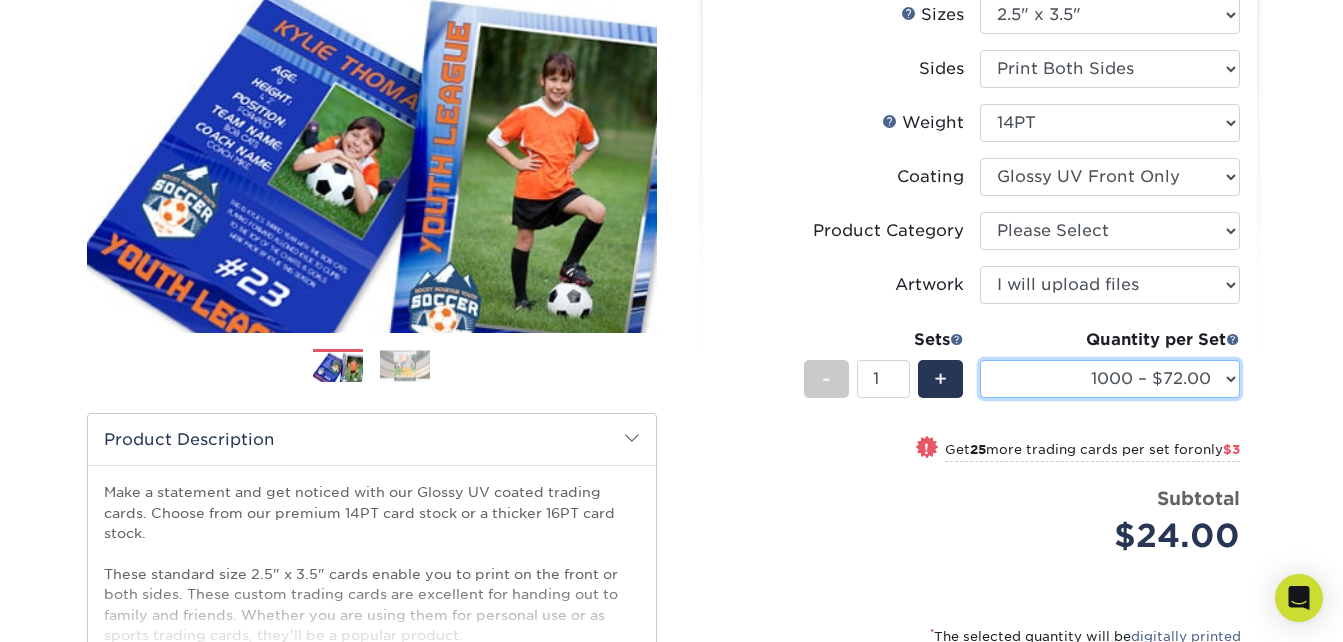 click on "25* – $24.00 50* – $27.00 75* – $34.00 100* – $37.00 250* – $48.00 500 – $59.00 1000 – $72.00 2500 – $144.00 5000 – $196.00 10000 – $384.00 15000 – $565.00 20000 – $757.00 25000 – $921.00" at bounding box center (1110, 379) 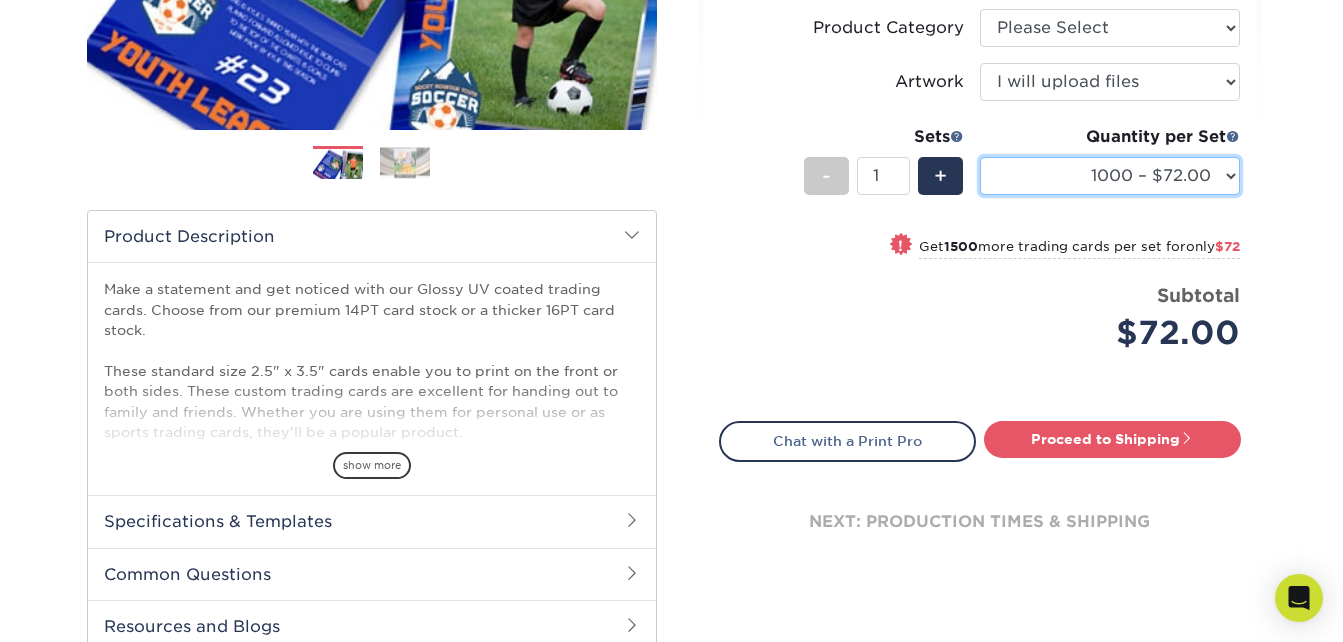 scroll, scrollTop: 508, scrollLeft: 0, axis: vertical 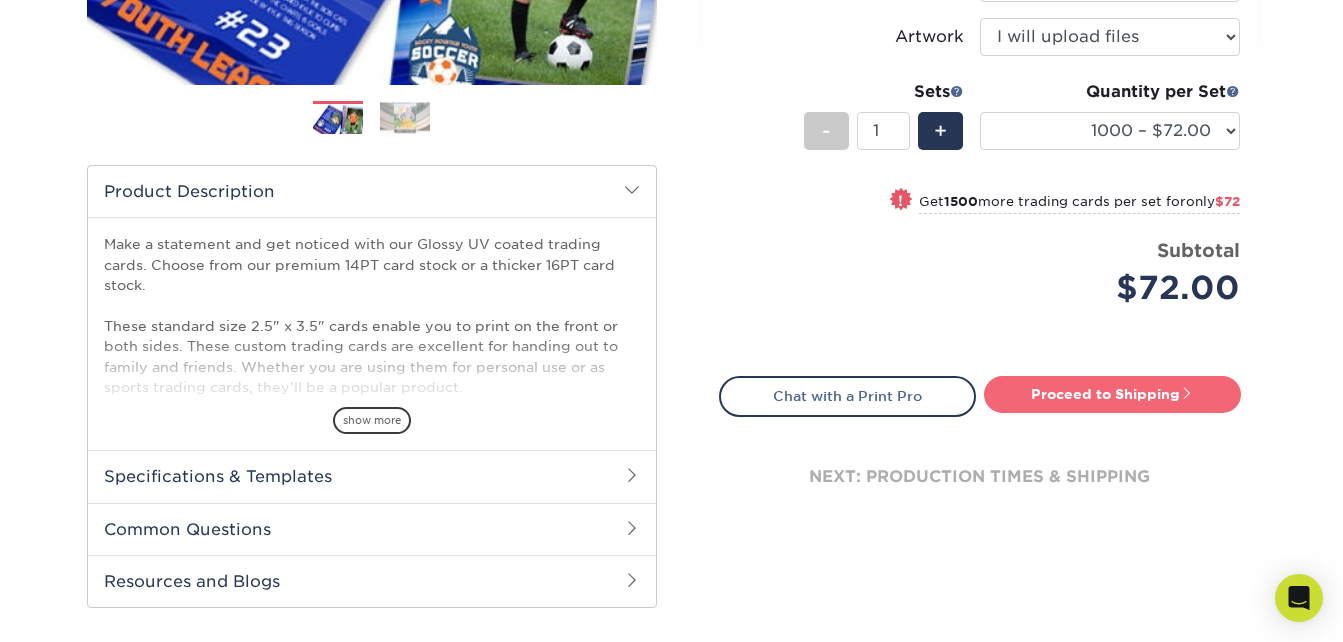 click on "Proceed to Shipping" at bounding box center [1112, 394] 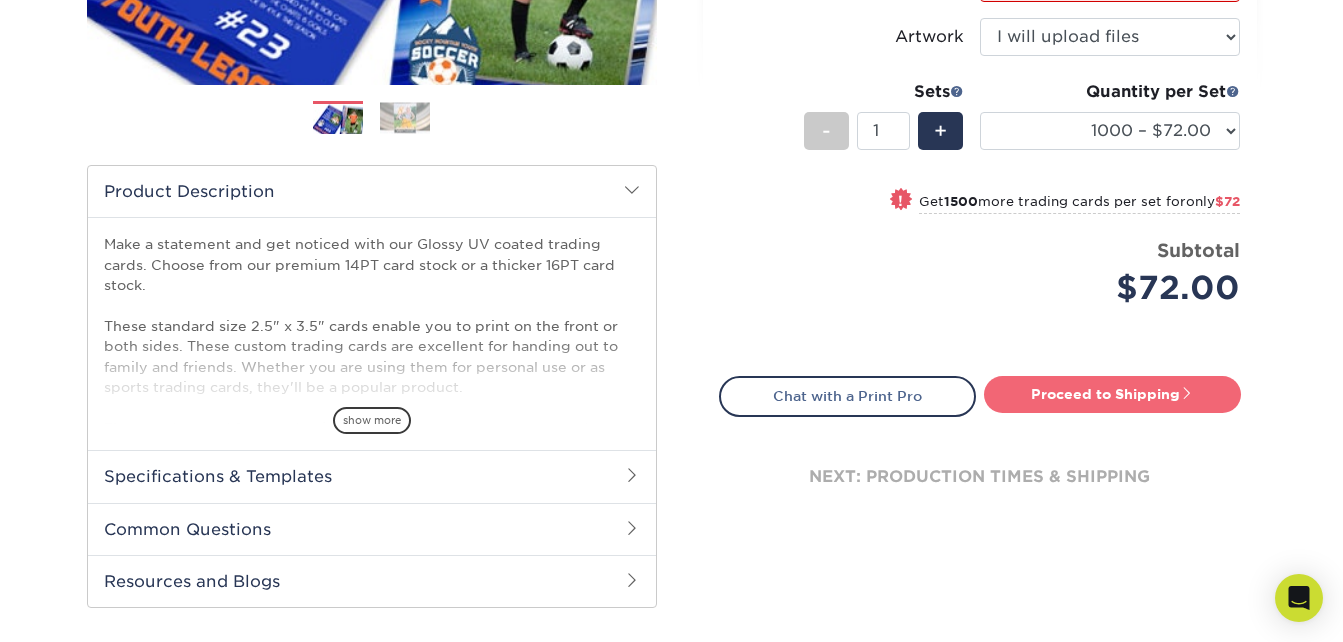 click on "Proceed to Shipping" at bounding box center [1112, 394] 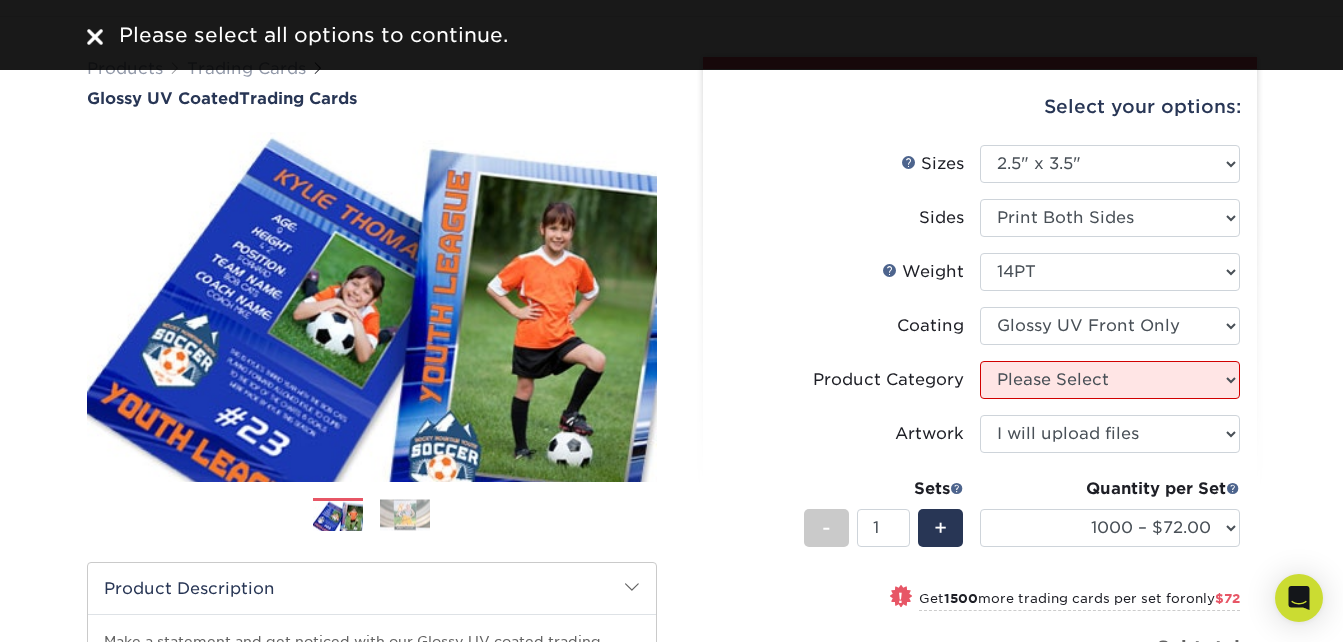 scroll, scrollTop: 108, scrollLeft: 0, axis: vertical 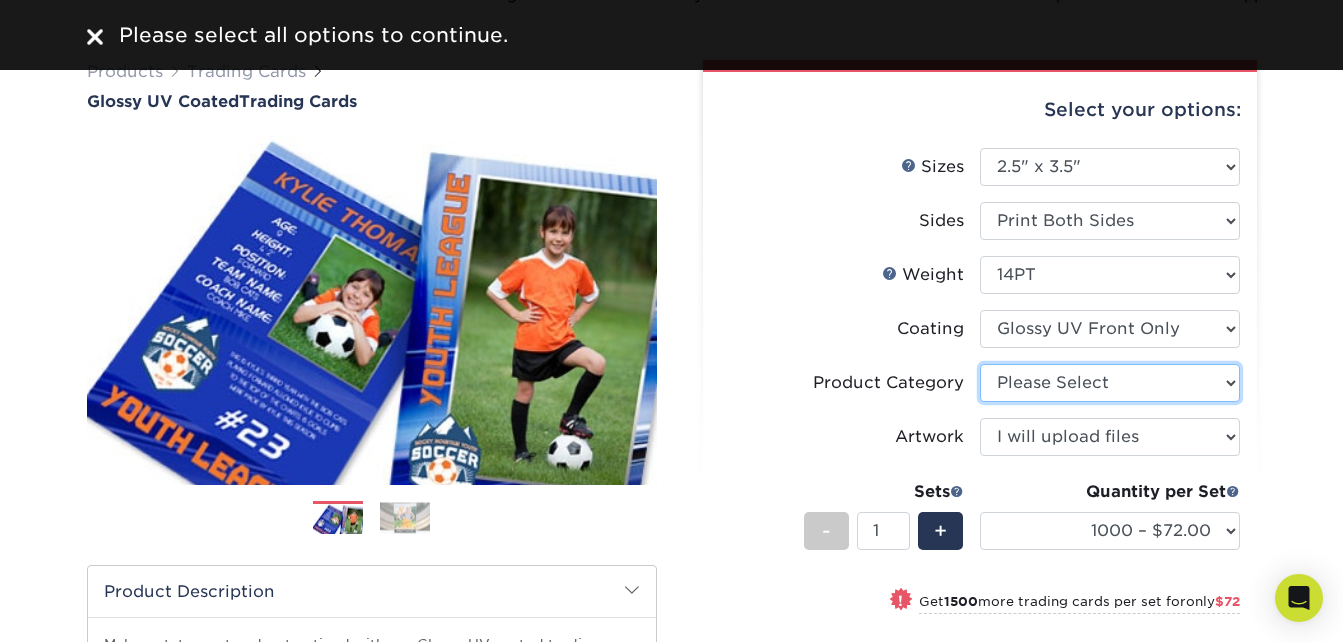click on "Please Select Trading Cards" at bounding box center (1110, 383) 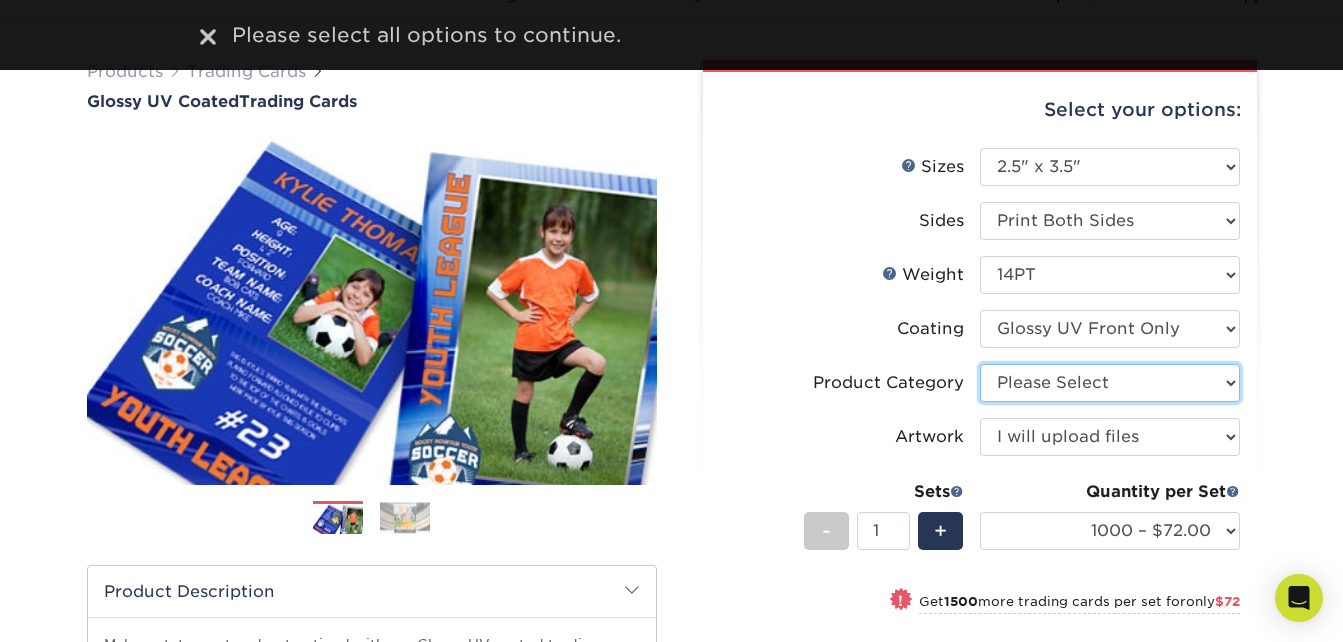 select on "c2f9bce9-36c2-409d-b101-c29d9d031e18" 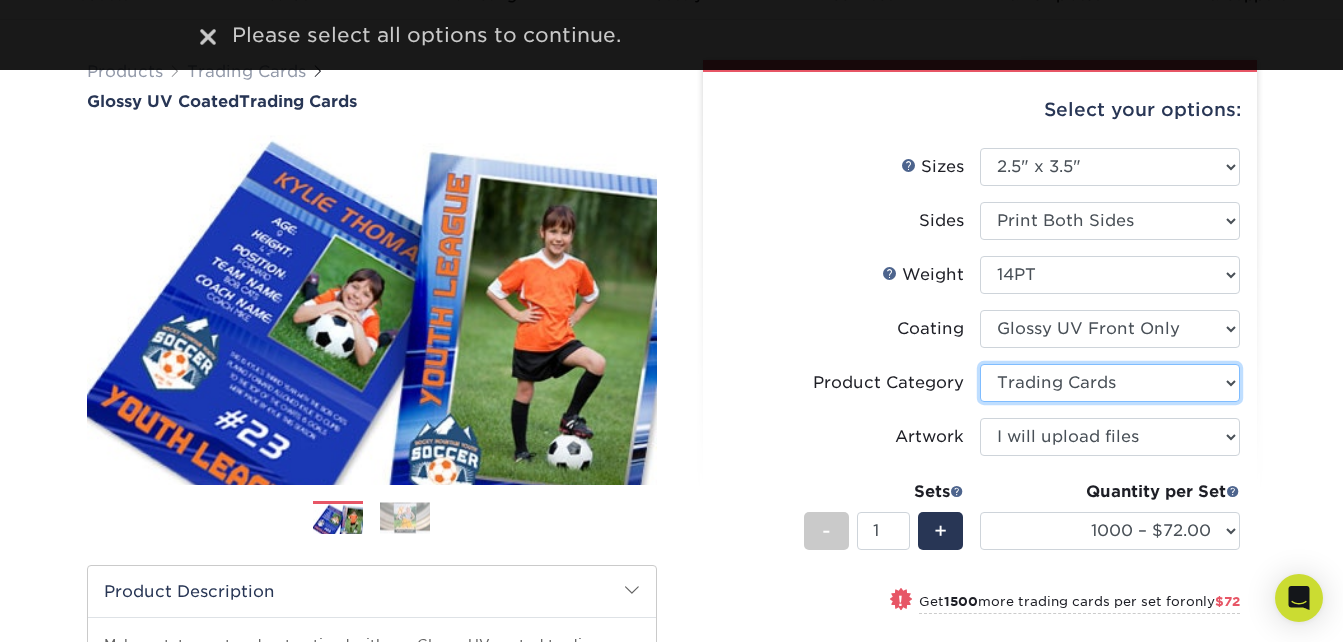 click on "Please Select Trading Cards" at bounding box center [1110, 383] 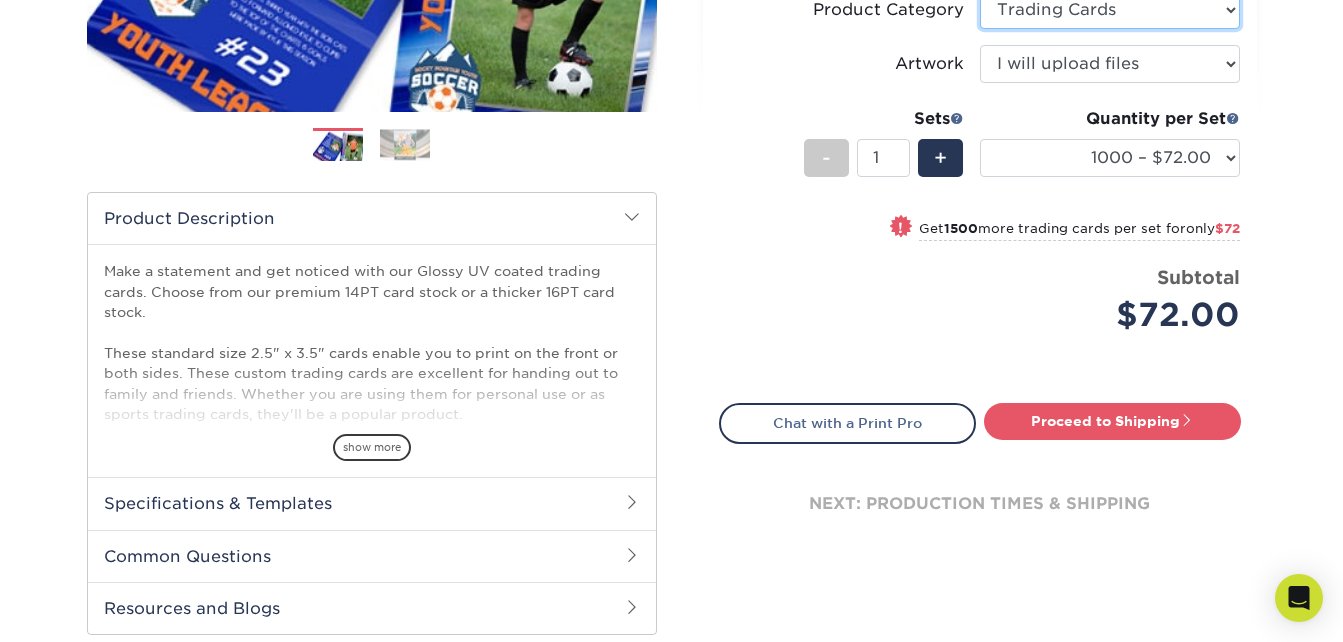 scroll, scrollTop: 487, scrollLeft: 0, axis: vertical 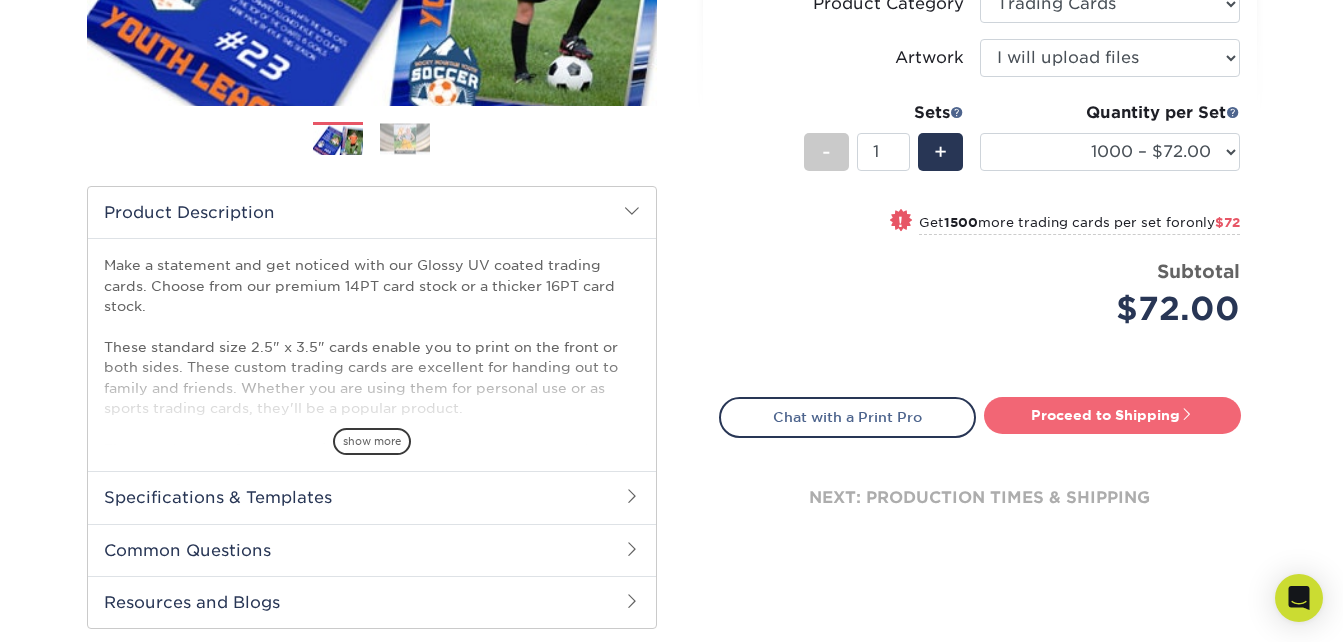 click on "Proceed to Shipping" at bounding box center (1112, 415) 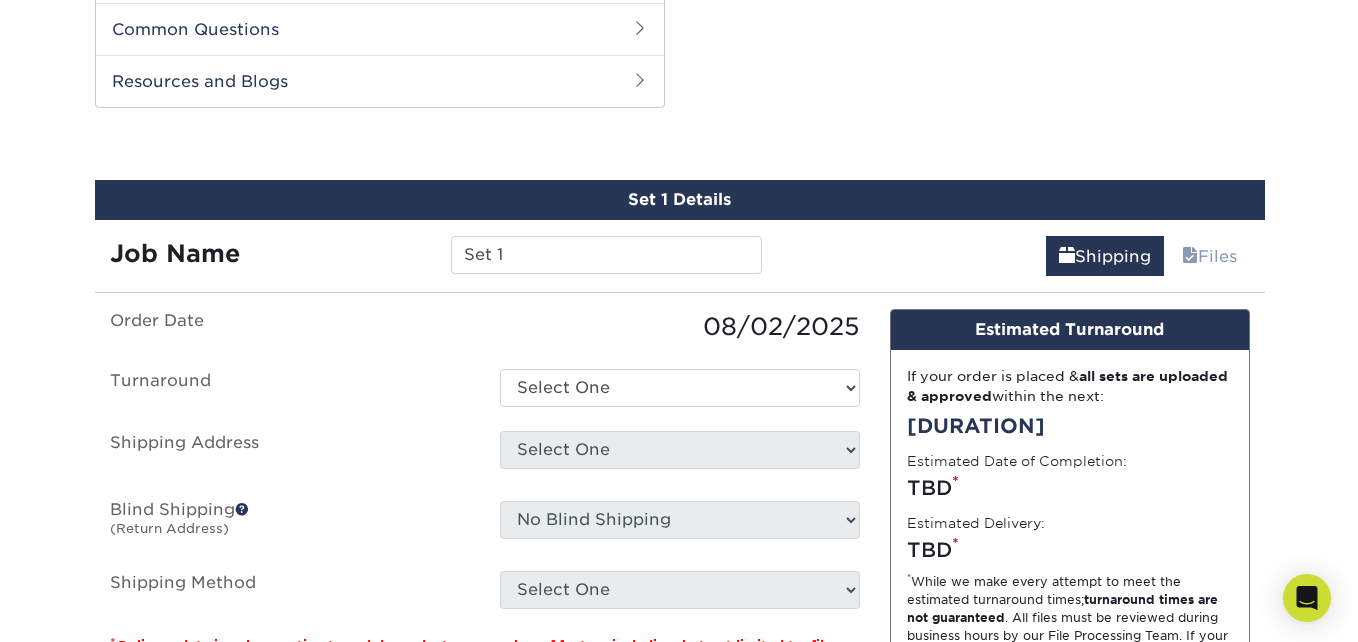 scroll, scrollTop: 1018, scrollLeft: 0, axis: vertical 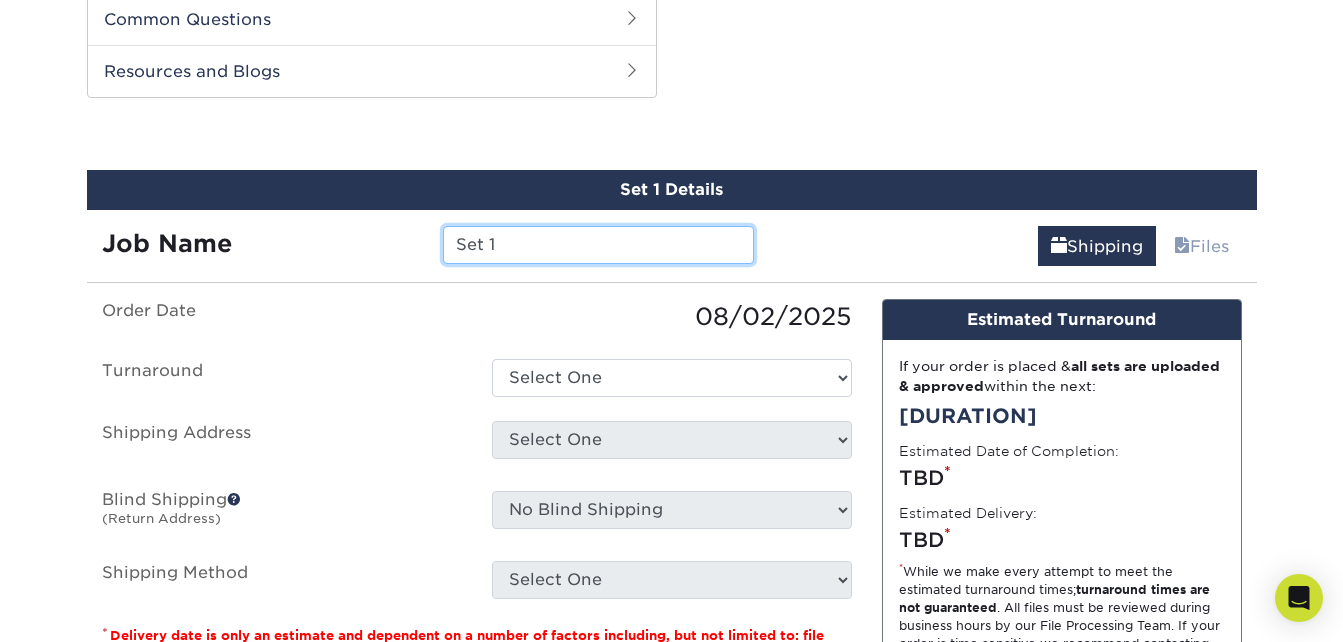 drag, startPoint x: 516, startPoint y: 241, endPoint x: 405, endPoint y: 254, distance: 111.75867 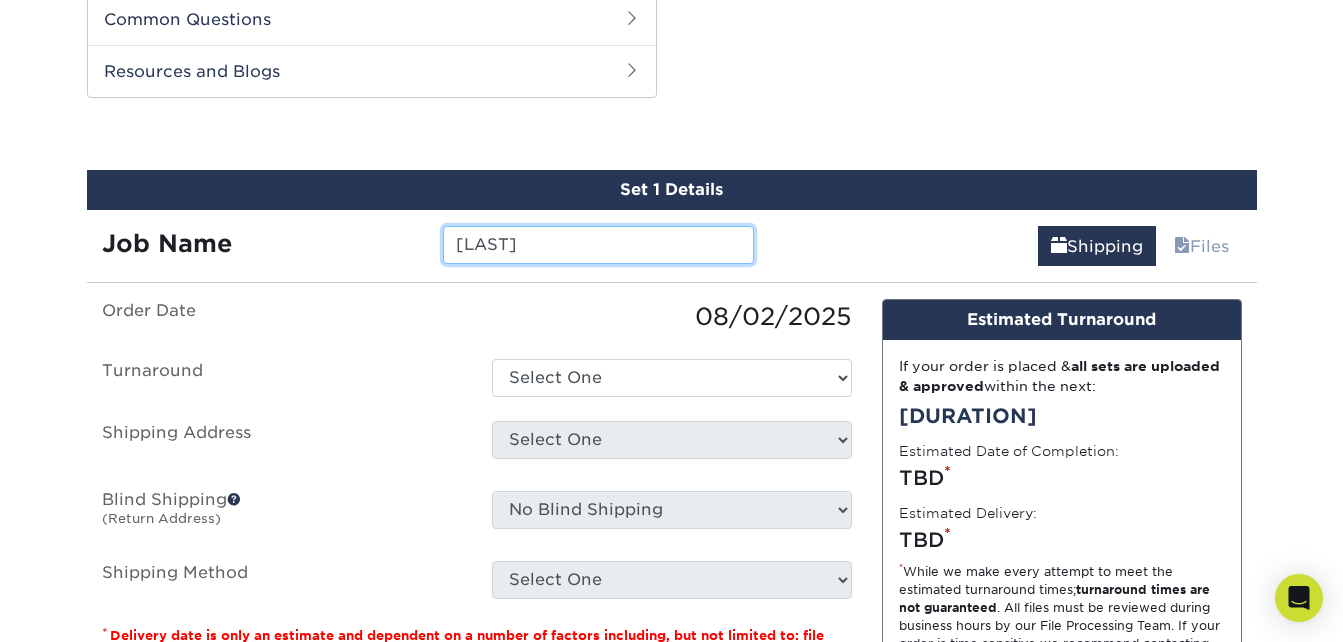 type on "Ackbar" 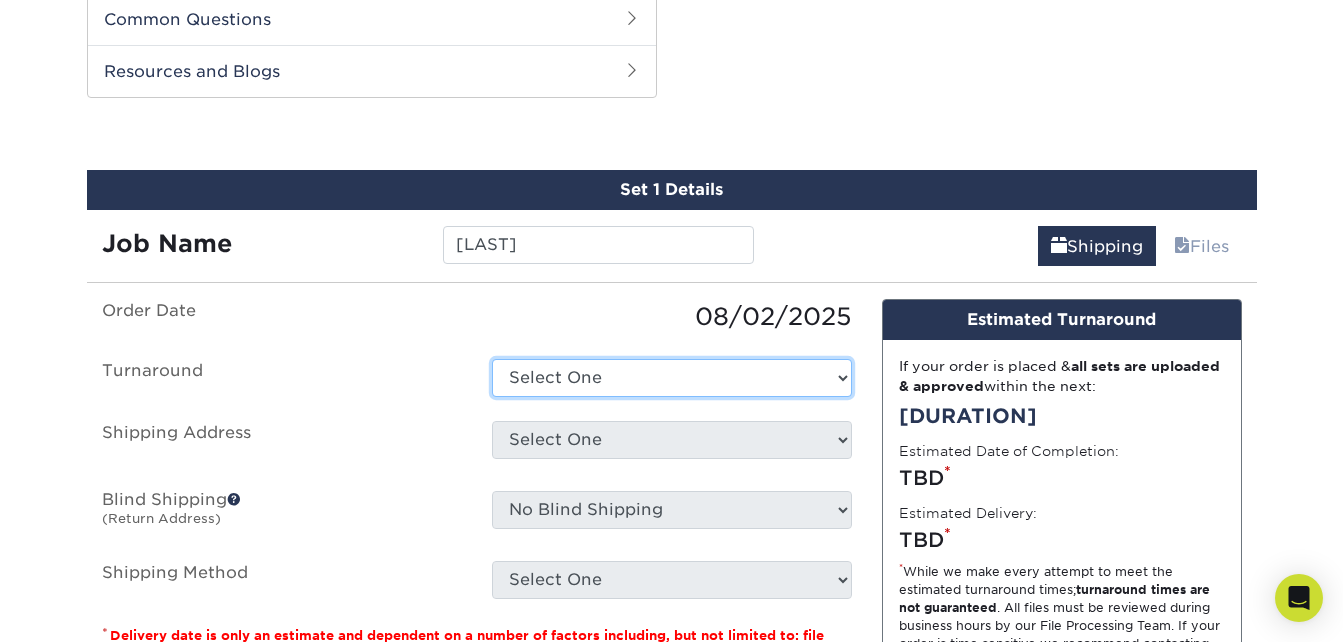 click on "Select One 2-4 Business Days 2 Day Next Business Day" at bounding box center [672, 378] 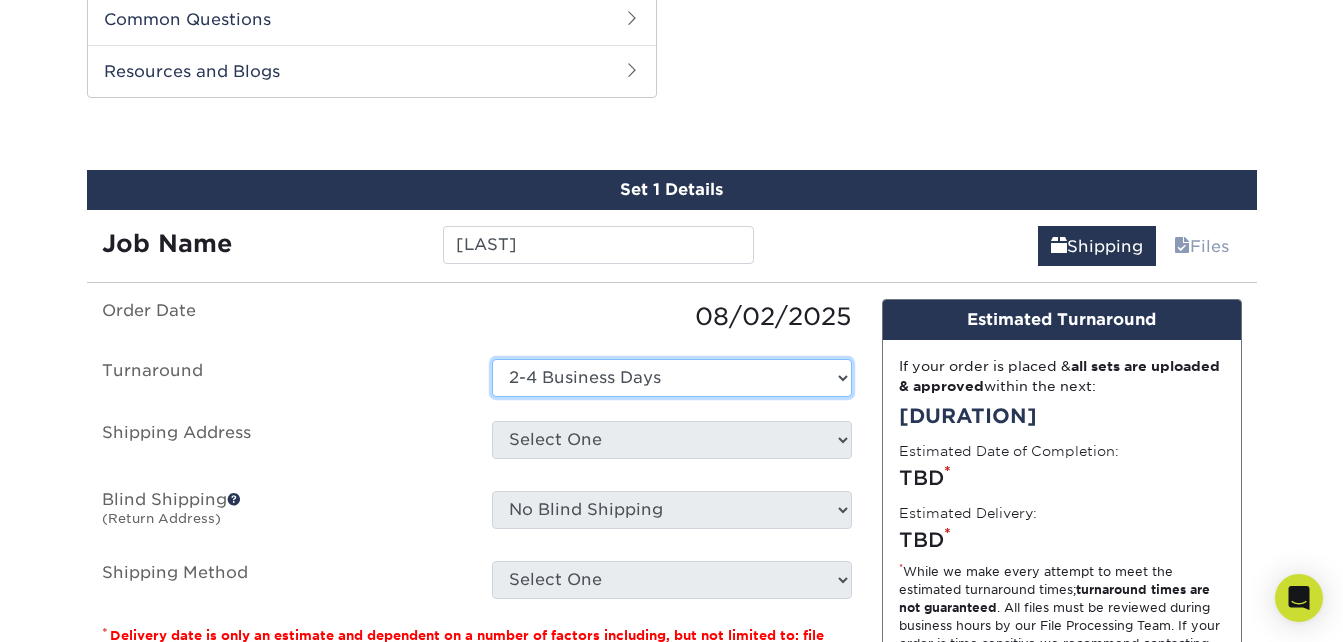 click on "Select One 2-4 Business Days 2 Day Next Business Day" at bounding box center (672, 378) 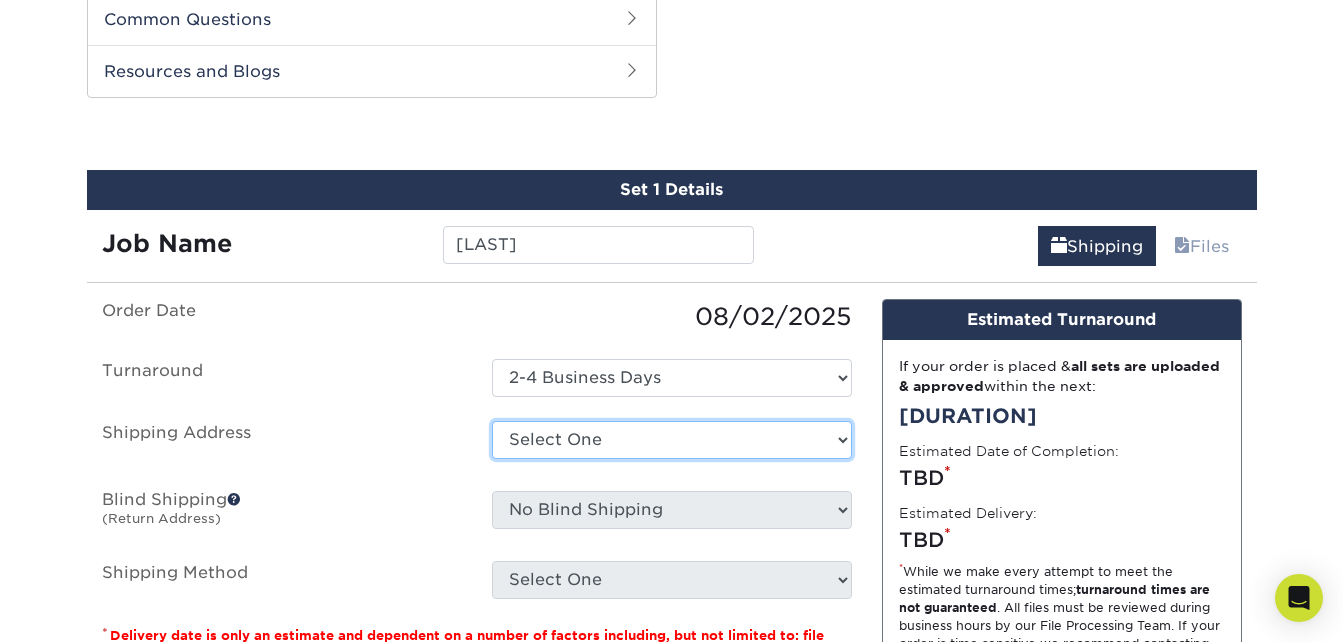 click on "Select One
+ Add New Address
- Login" at bounding box center (672, 440) 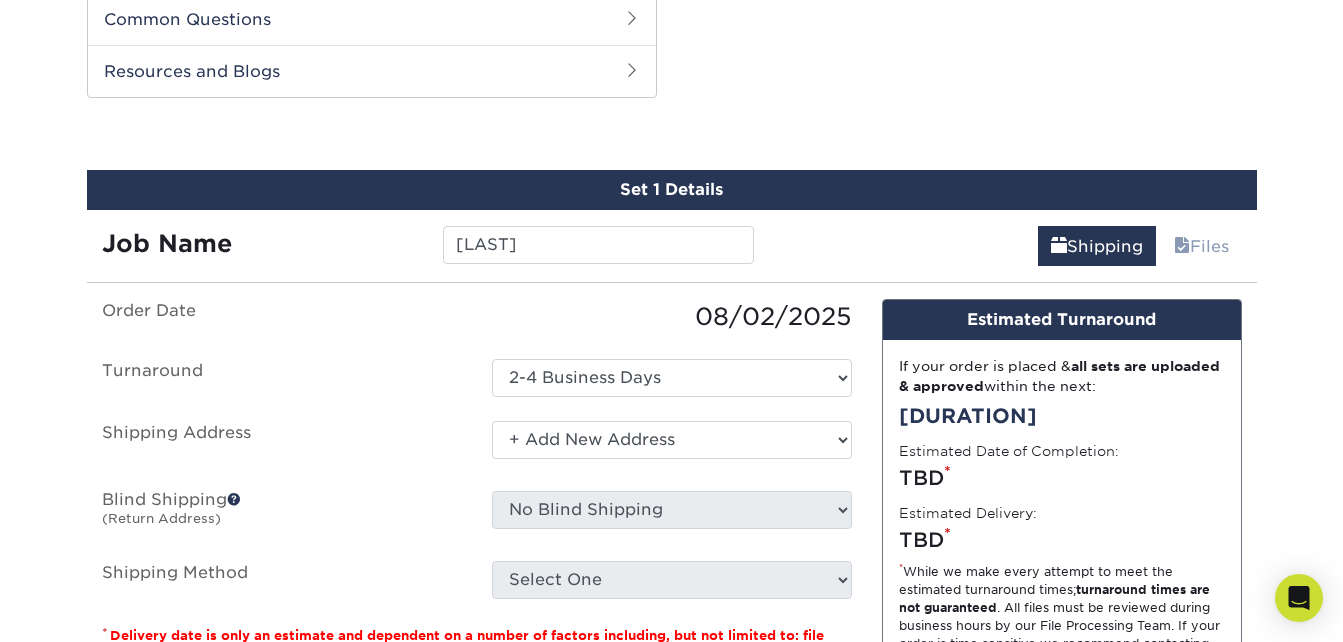 click on "Select One
+ Add New Address
- Login" at bounding box center [672, 440] 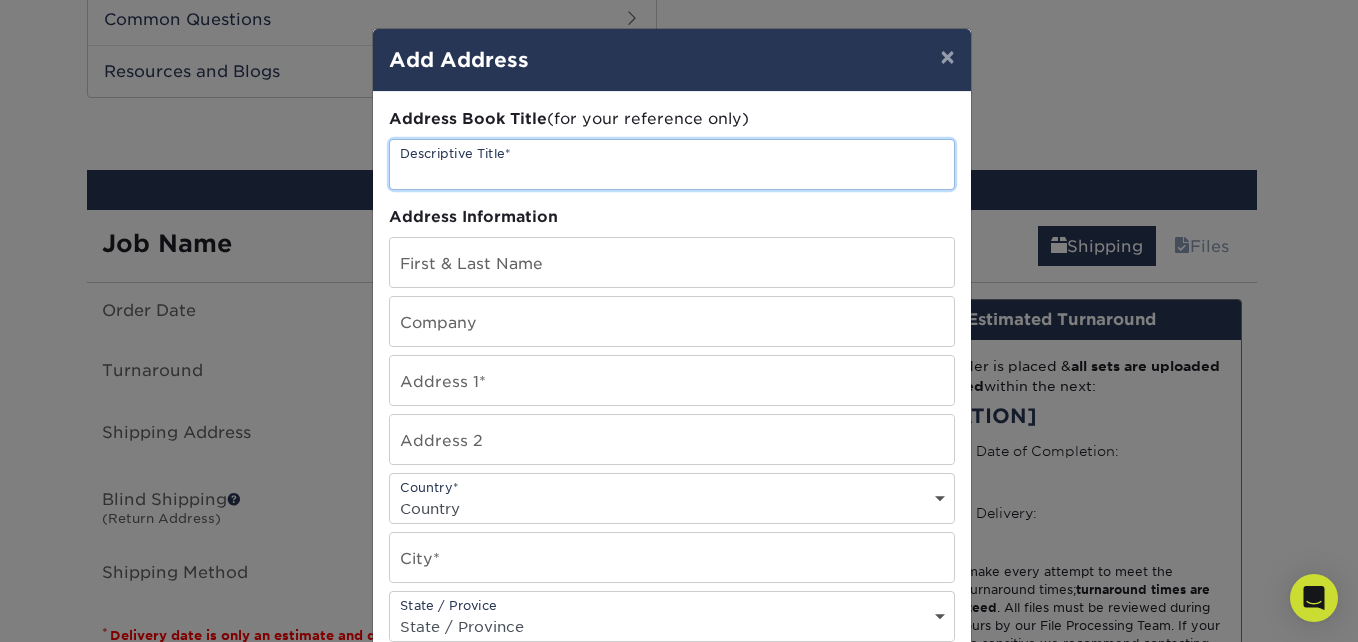 click at bounding box center [672, 164] 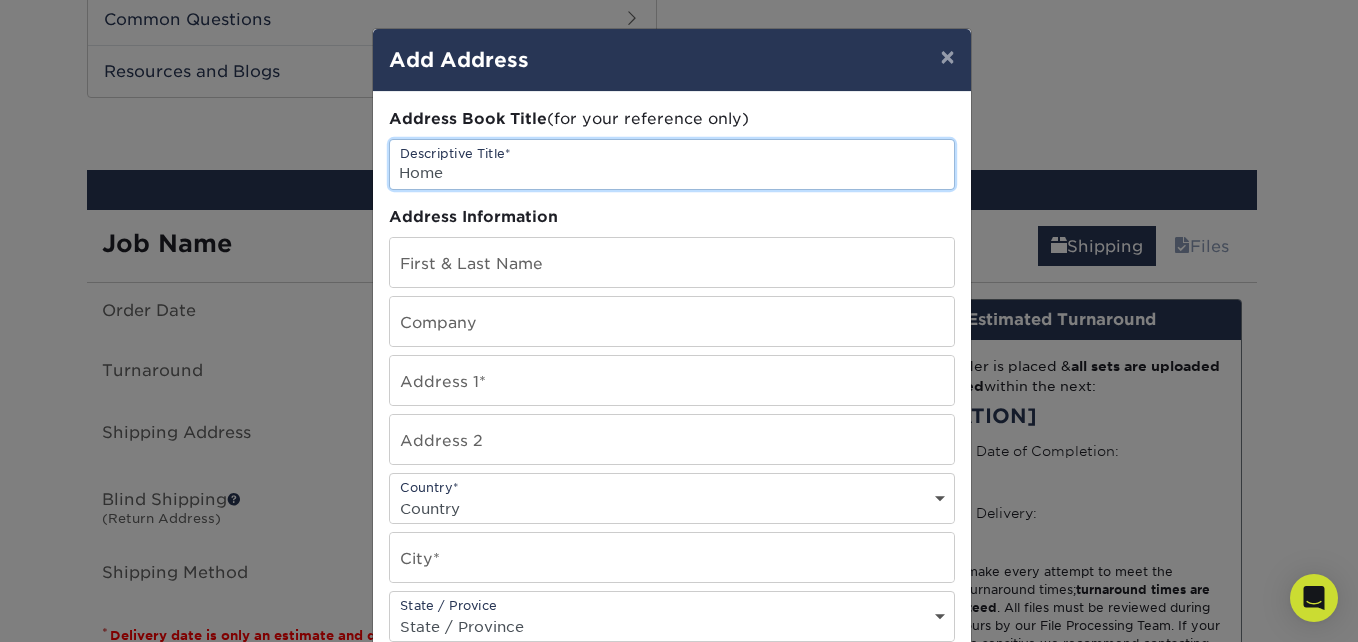 type on "Home" 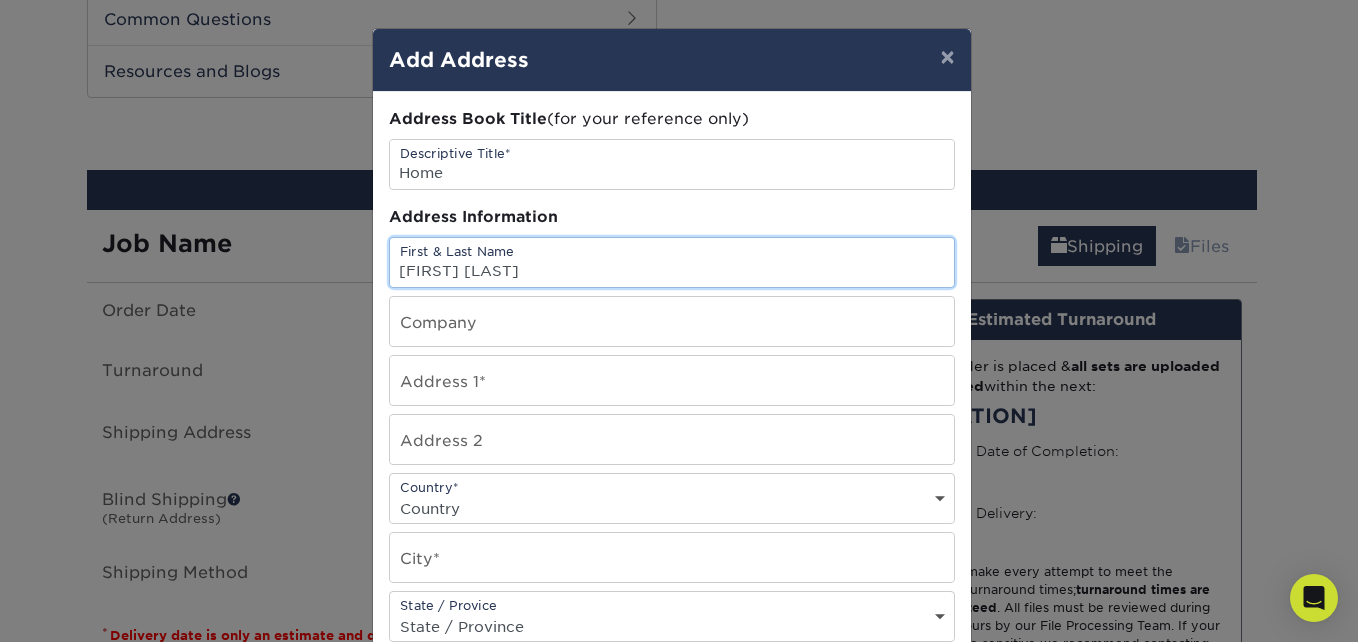 type on "[FIRST] [LAST]" 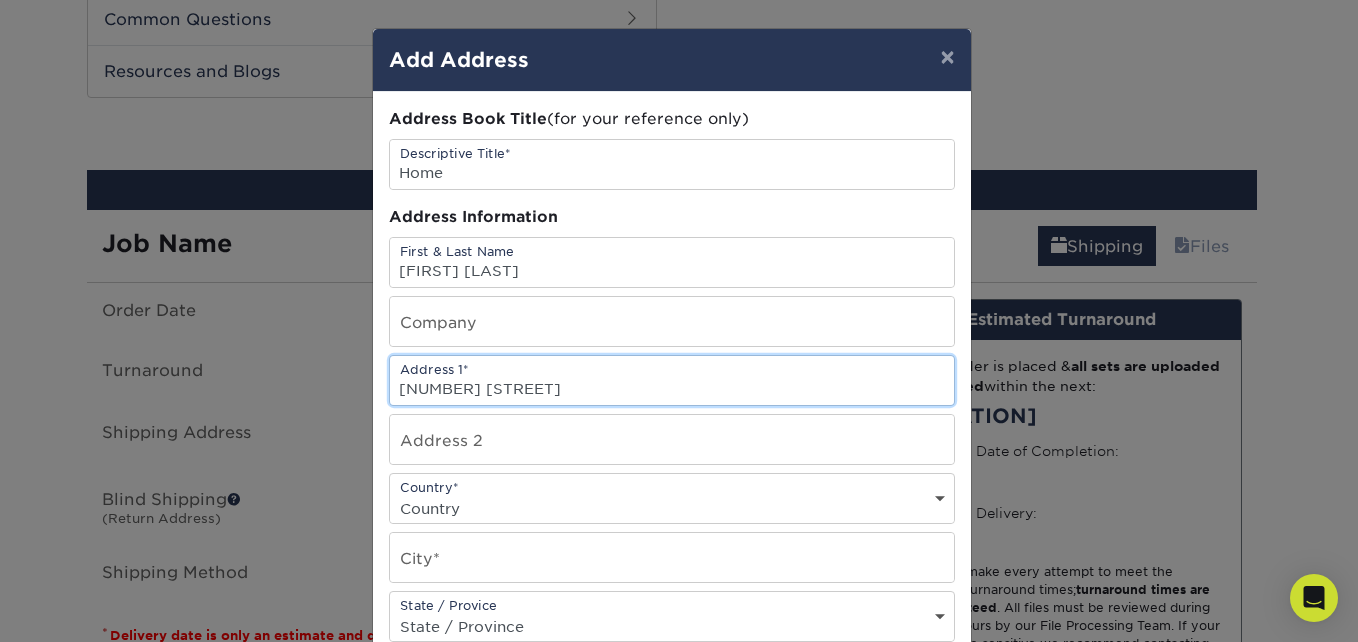 type on "[NUMBER] [STREET]" 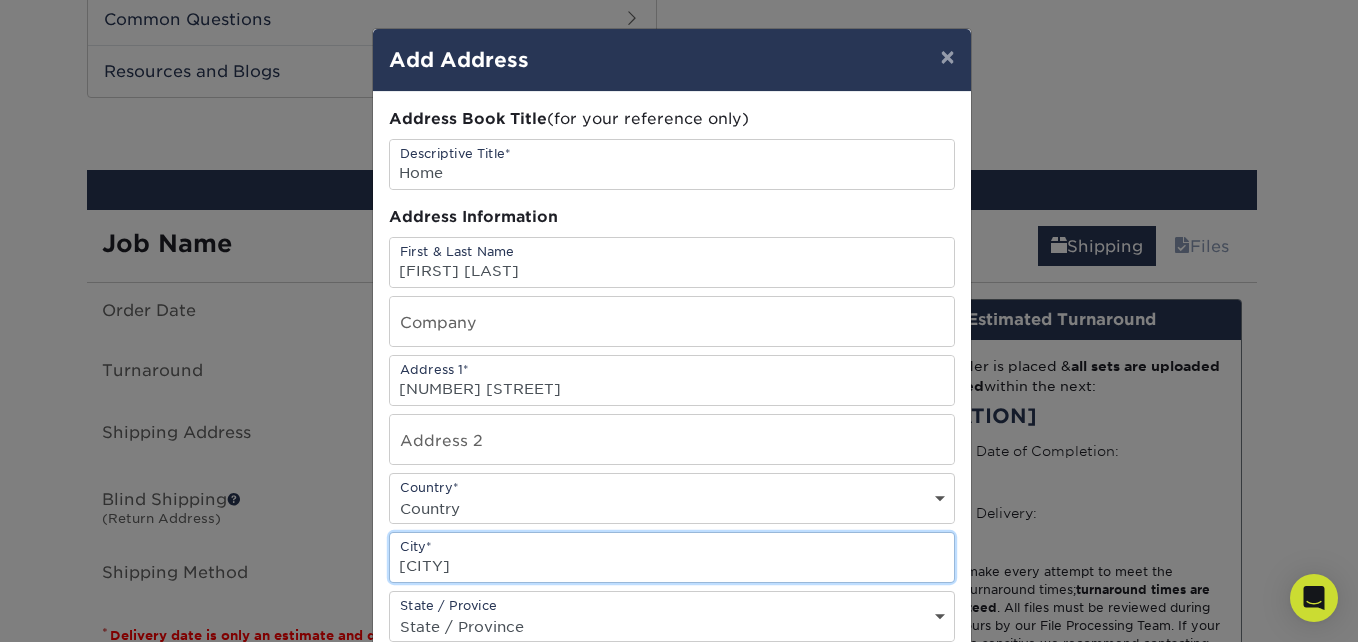 type on "Chicago" 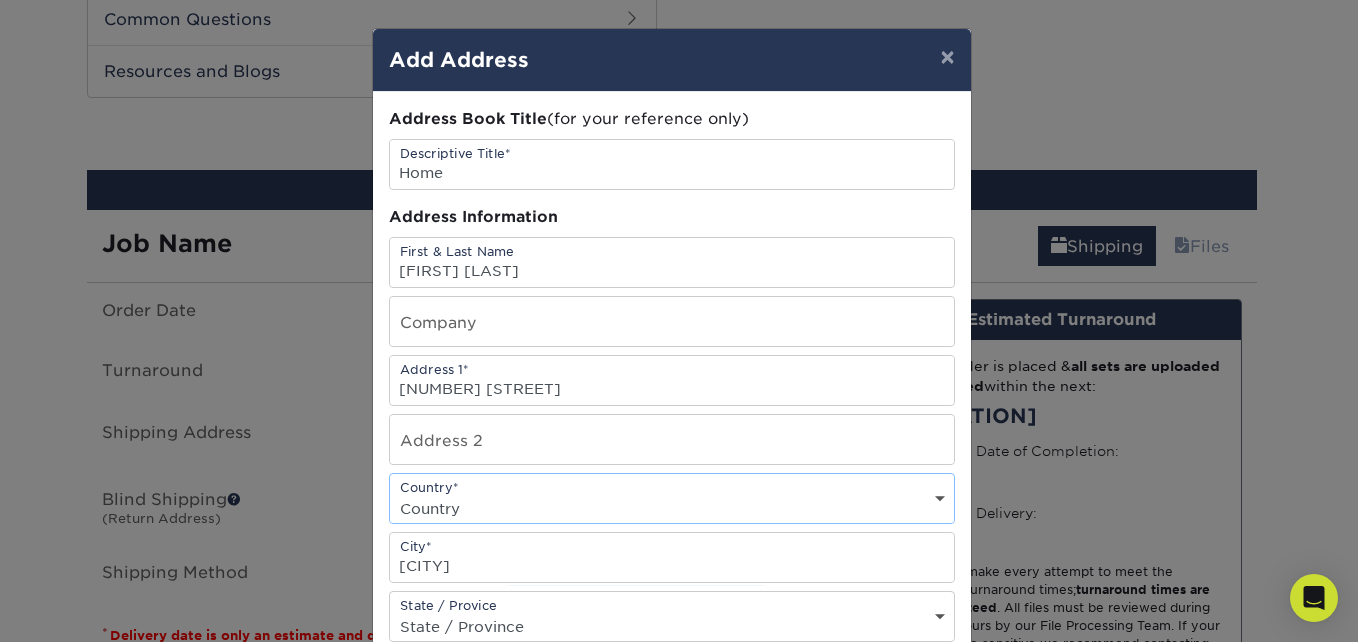click on "Country United States Canada ----------------------------- Afghanistan Albania Algeria American Samoa Andorra Angola Anguilla Antarctica Antigua and Barbuda Argentina Armenia Aruba Australia Austria Azerbaijan Bahamas Bahrain Bangladesh Barbados Belarus Belgium Belize Benin Bermuda Bhutan Bolivia Bosnia and Herzegovina Botswana Bouvet Island Brazil British Indian Ocean Territory British Virgin Islands Brunei Darussalam Bulgaria Burkina Faso Burundi Cambodia Cameroon Cape Verde Cayman Islands Central African Republic Chad Chile China Christmas Island Cocos Colombia Comoros Congo Cook Islands Costa Rica Croatia Cuba Cyprus Czech Republic Denmark Djibouti Dominica Dominican Republic East Timor Ecuador Egypt El Salvador Equatorial Guinea Eritrea Estonia Ethiopia Falkland Islands Faroe Islands Fiji Finland France French Guiana French Polynesia French Southern Territories Gabon Gambia Georgia Germany Ghana Gibraltar Greece Greenland Grenada Guadeloupe Guam Guatemala Guinea Guinea-Bissau Guyana Haiti Honduras India" at bounding box center [672, 508] 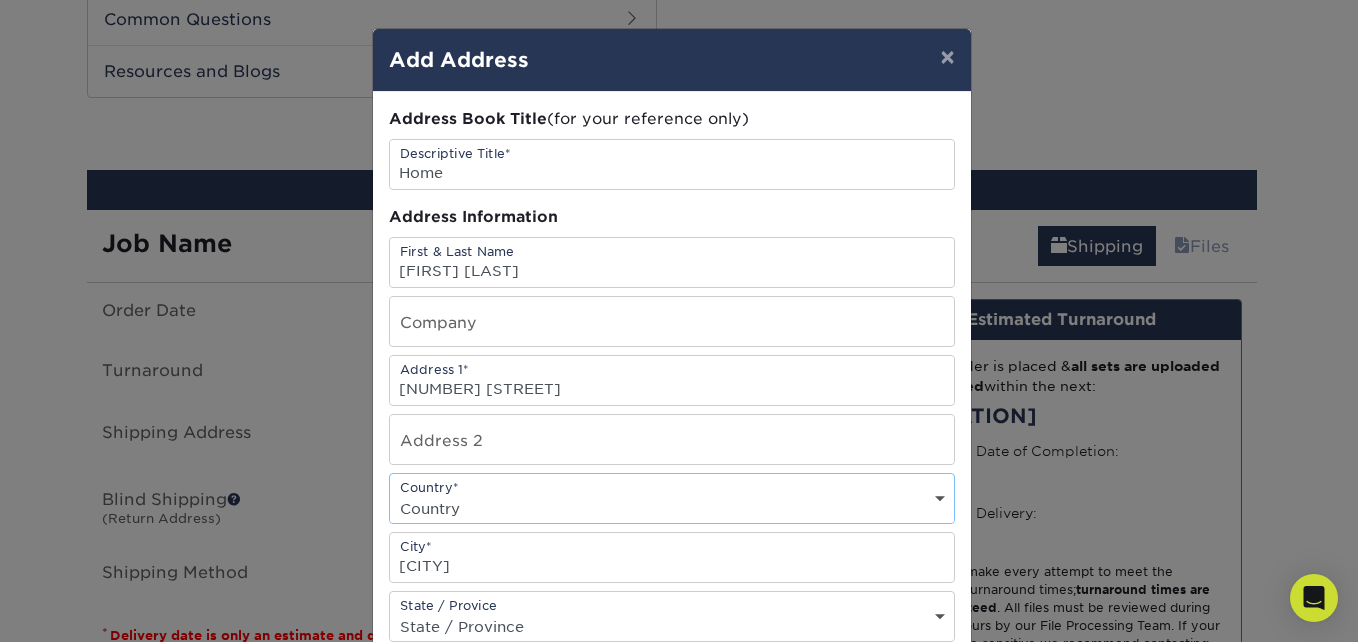 select on "US" 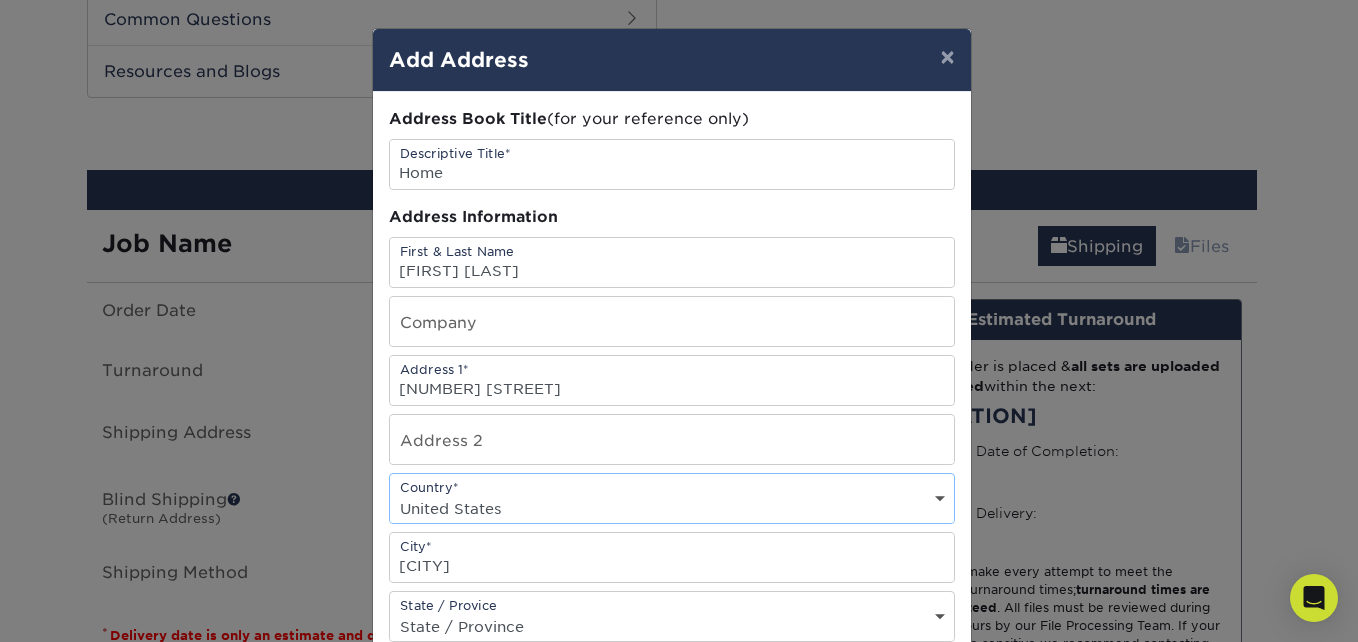 click on "Country United States Canada ----------------------------- Afghanistan Albania Algeria American Samoa Andorra Angola Anguilla Antarctica Antigua and Barbuda Argentina Armenia Aruba Australia Austria Azerbaijan Bahamas Bahrain Bangladesh Barbados Belarus Belgium Belize Benin Bermuda Bhutan Bolivia Bosnia and Herzegovina Botswana Bouvet Island Brazil British Indian Ocean Territory British Virgin Islands Brunei Darussalam Bulgaria Burkina Faso Burundi Cambodia Cameroon Cape Verde Cayman Islands Central African Republic Chad Chile China Christmas Island Cocos Colombia Comoros Congo Cook Islands Costa Rica Croatia Cuba Cyprus Czech Republic Denmark Djibouti Dominica Dominican Republic East Timor Ecuador Egypt El Salvador Equatorial Guinea Eritrea Estonia Ethiopia Falkland Islands Faroe Islands Fiji Finland France French Guiana French Polynesia French Southern Territories Gabon Gambia Georgia Germany Ghana Gibraltar Greece Greenland Grenada Guadeloupe Guam Guatemala Guinea Guinea-Bissau Guyana Haiti Honduras India" at bounding box center [672, 508] 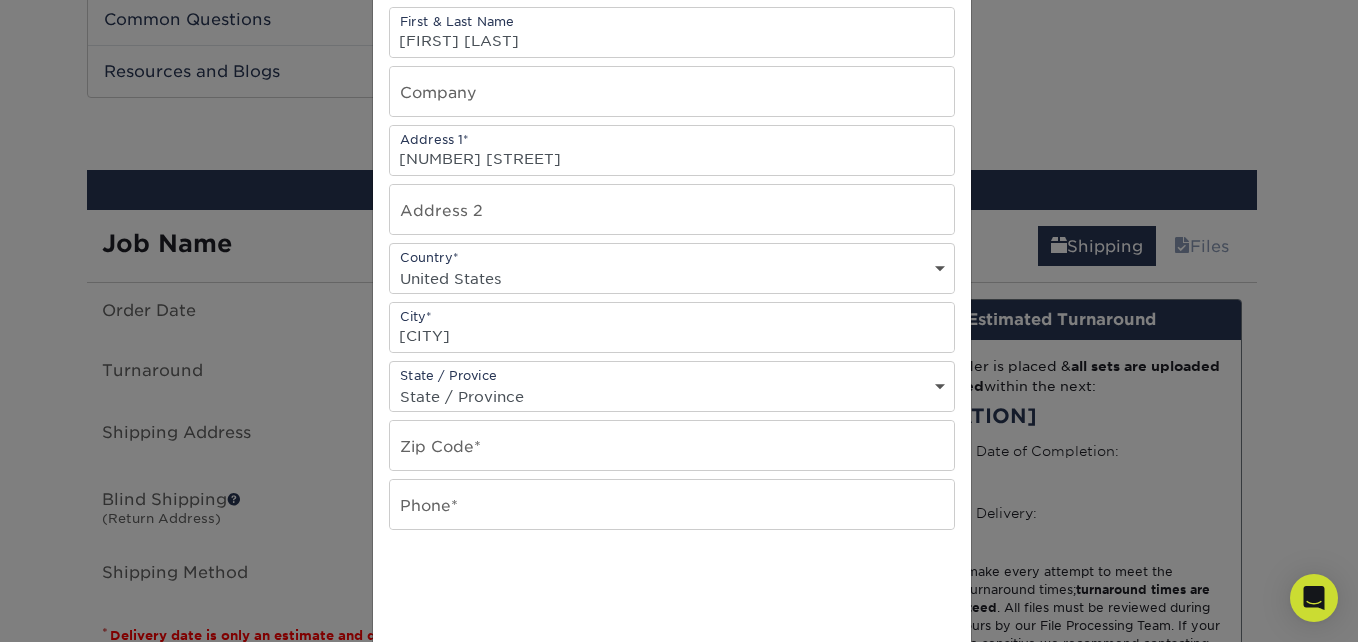 scroll, scrollTop: 263, scrollLeft: 0, axis: vertical 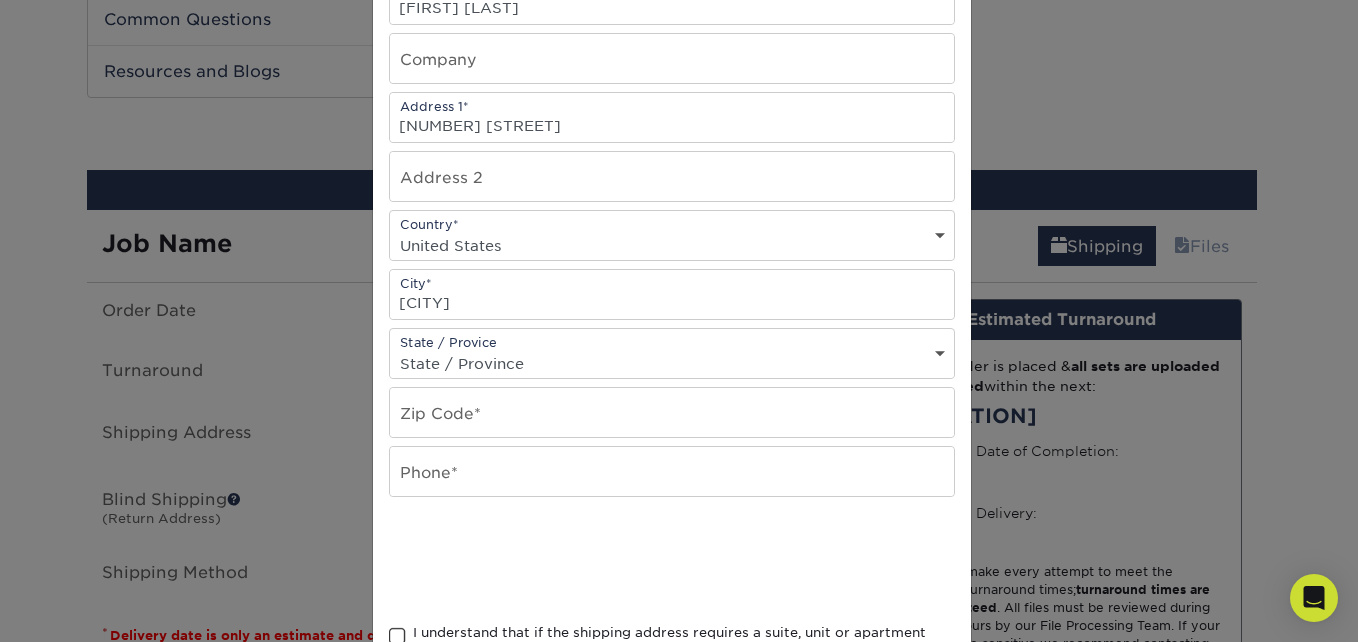 click on "State / Province Alabama Alaska Arizona Arkansas California Colorado Connecticut Delaware District of Columbia Florida Georgia Hawaii Idaho Illinois Indiana Iowa Kansas Kentucky Louisiana Maine Maryland Massachusetts Michigan Minnesota Mississippi Missouri Montana Nebraska Nevada New Hampshire New Jersey New Mexico New York North Carolina North Dakota Ohio Oklahoma Oregon Pennsylvania Rhode Island South Carolina South Dakota Tennessee Texas Utah Vermont Virginia Washington West Virginia Wisconsin Wyoming ACT NSW NT QLD SA TAS VIC WA NZ Alberta British Columbia Manitoba New Brunswick Newfoundland Northwest Territories Nova Scotia Nunavut Ontario Prince Edward Island Quebec Saskatchewan Yukon Puerto Rico Aguascalientes Baja California Baja California Sur Campeche Chiapas Chihuahua Coahuila Colima Distrito Federal Durango Guanajuato Guerrero Hidalgo Jalisco Mexico Michoacan Morelos Nayarit Nuevo Leon Oaxaca Puebla Queretaro Quintana Roo San Luis Patosi Sinaloa Sonora Tabasco Tamaulipas Tlaxcala Veracruz Yucatan" at bounding box center (672, 363) 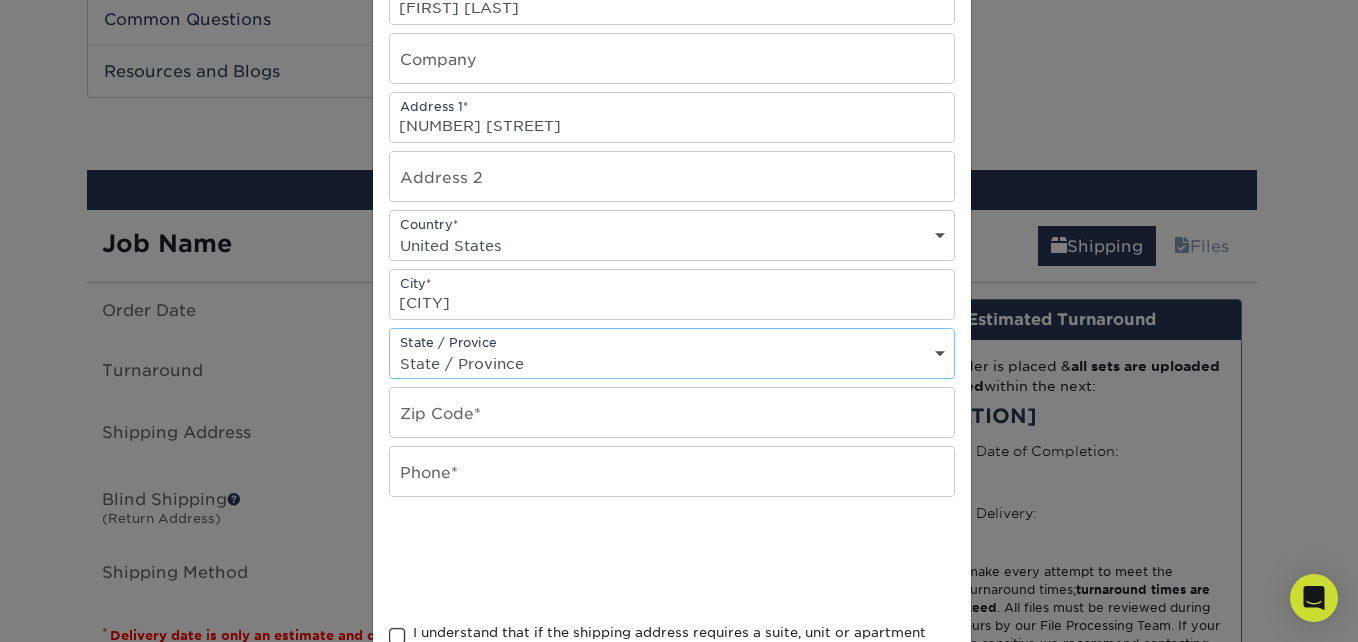 select on "IL" 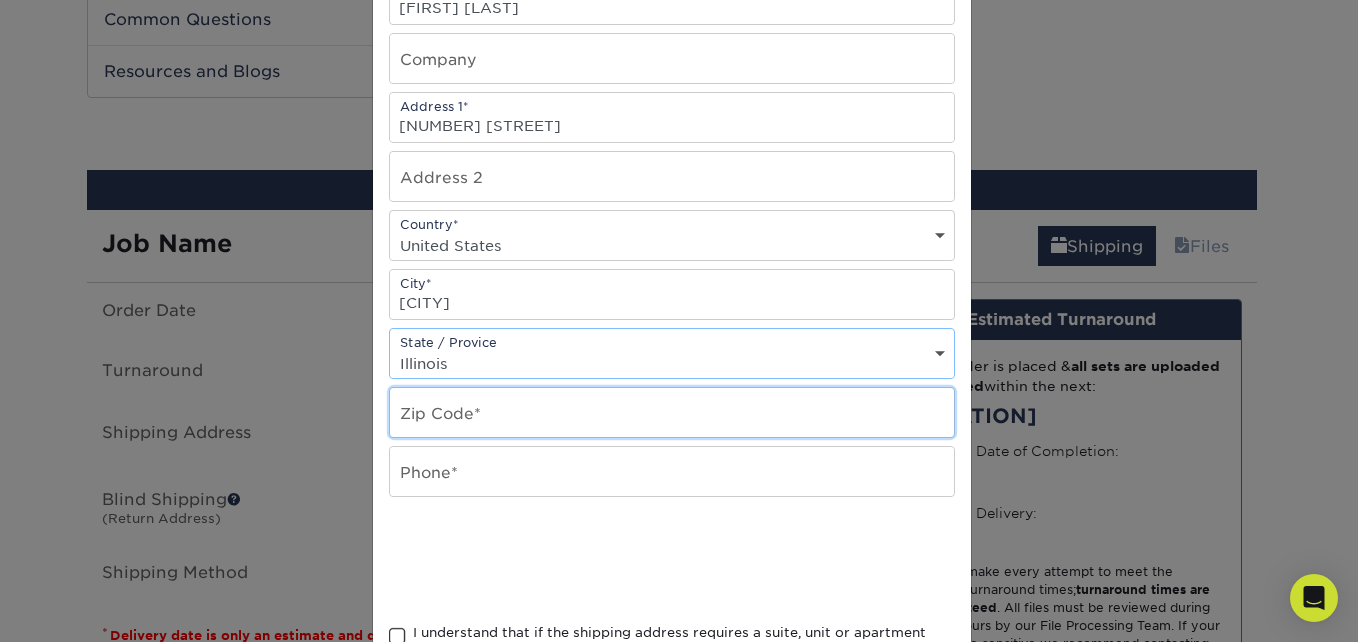 click at bounding box center [672, 412] 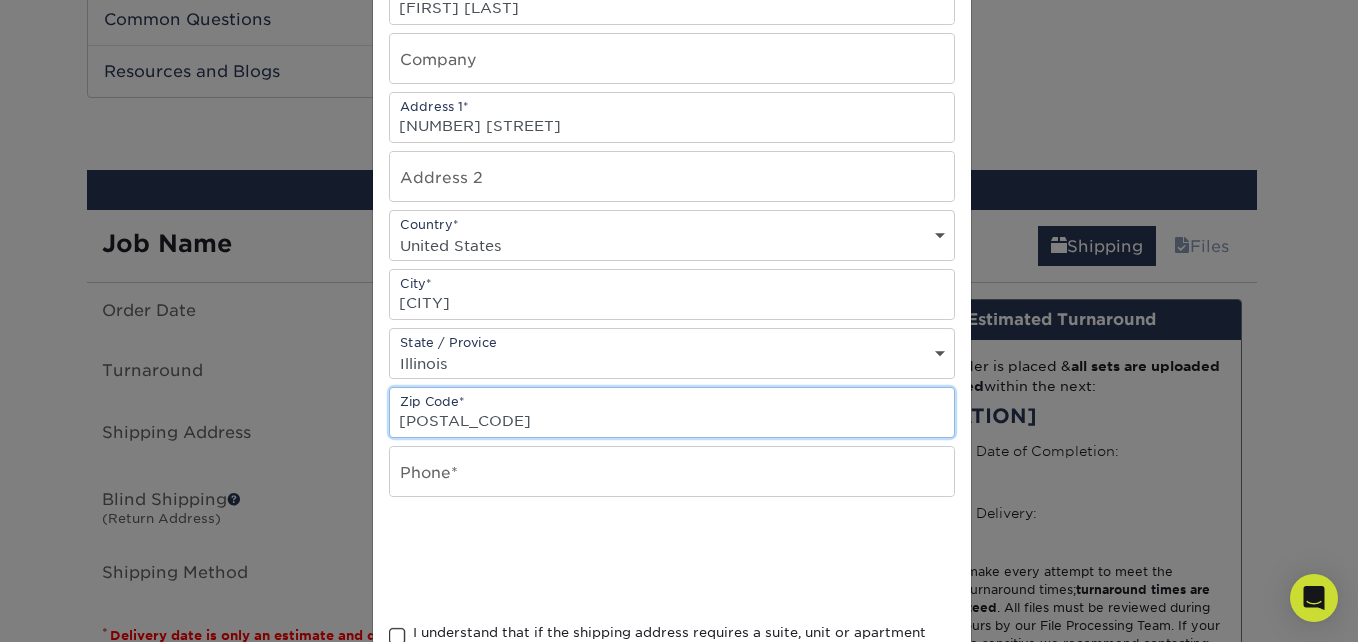 type on "60645" 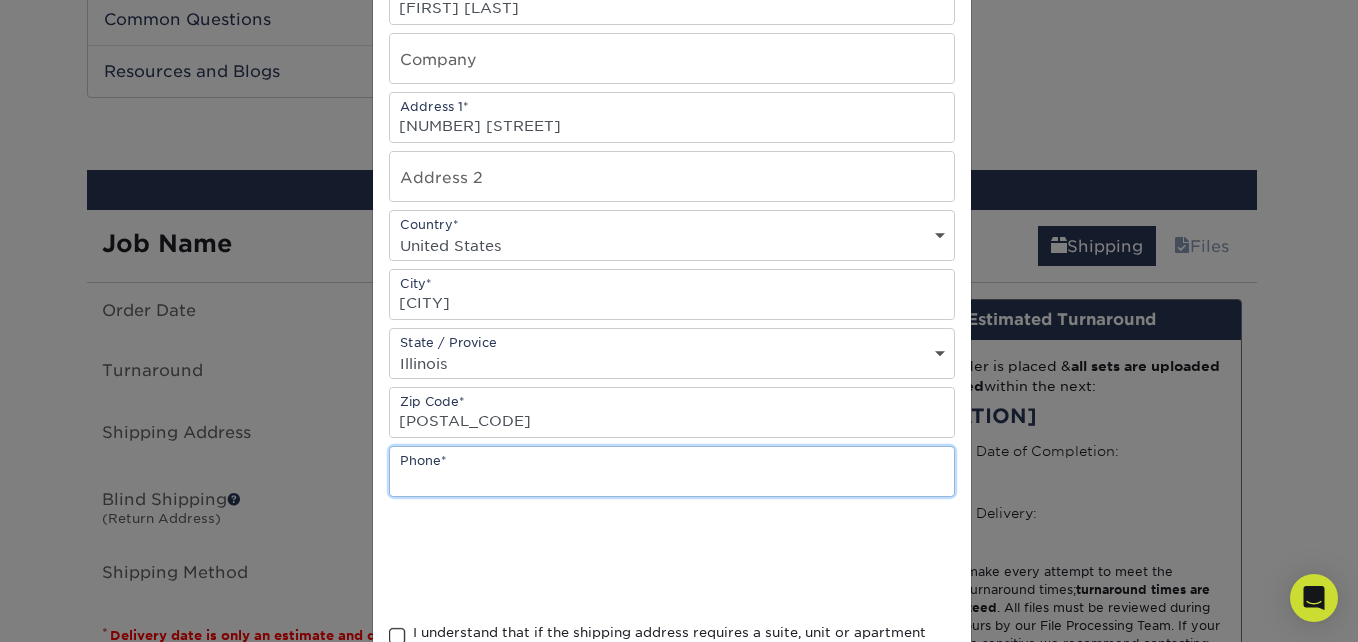 click at bounding box center (672, 471) 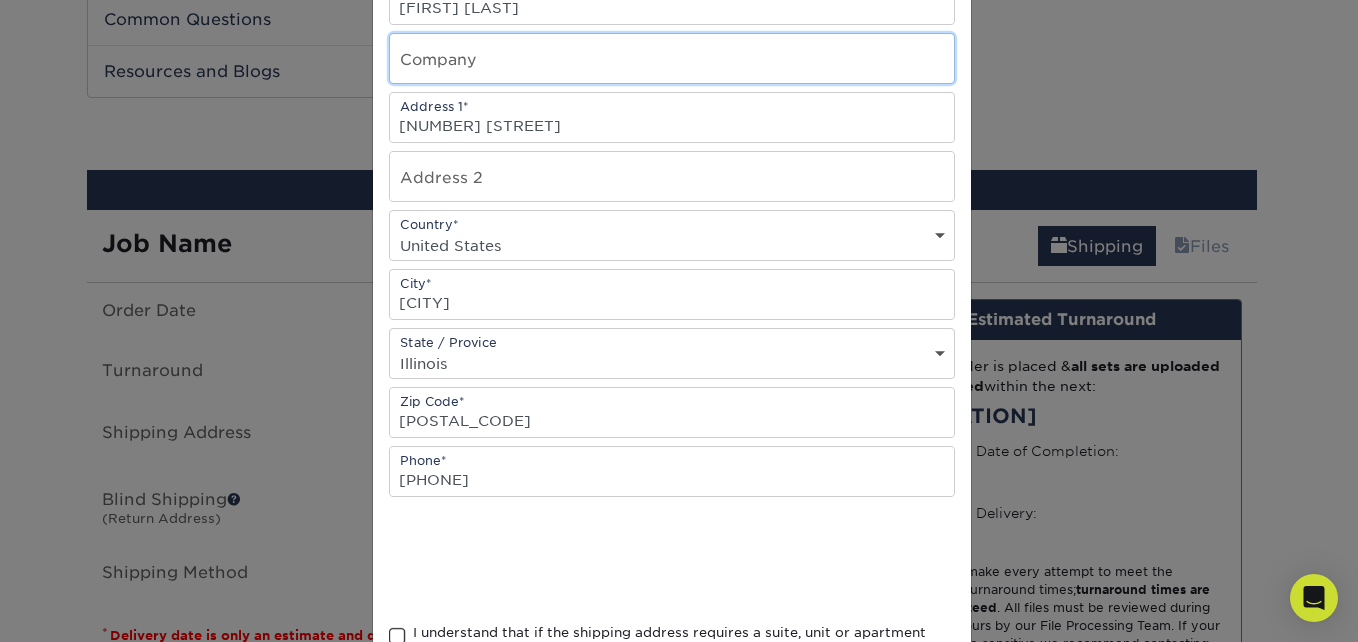 type on "NASW" 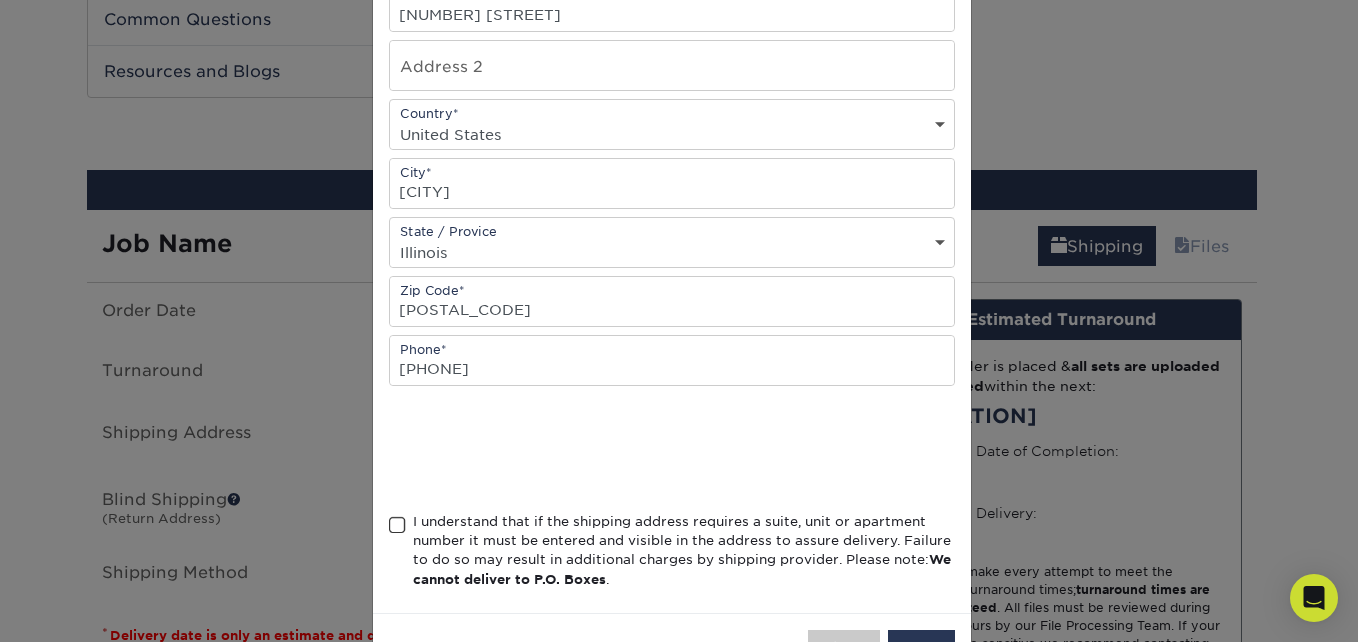scroll, scrollTop: 445, scrollLeft: 0, axis: vertical 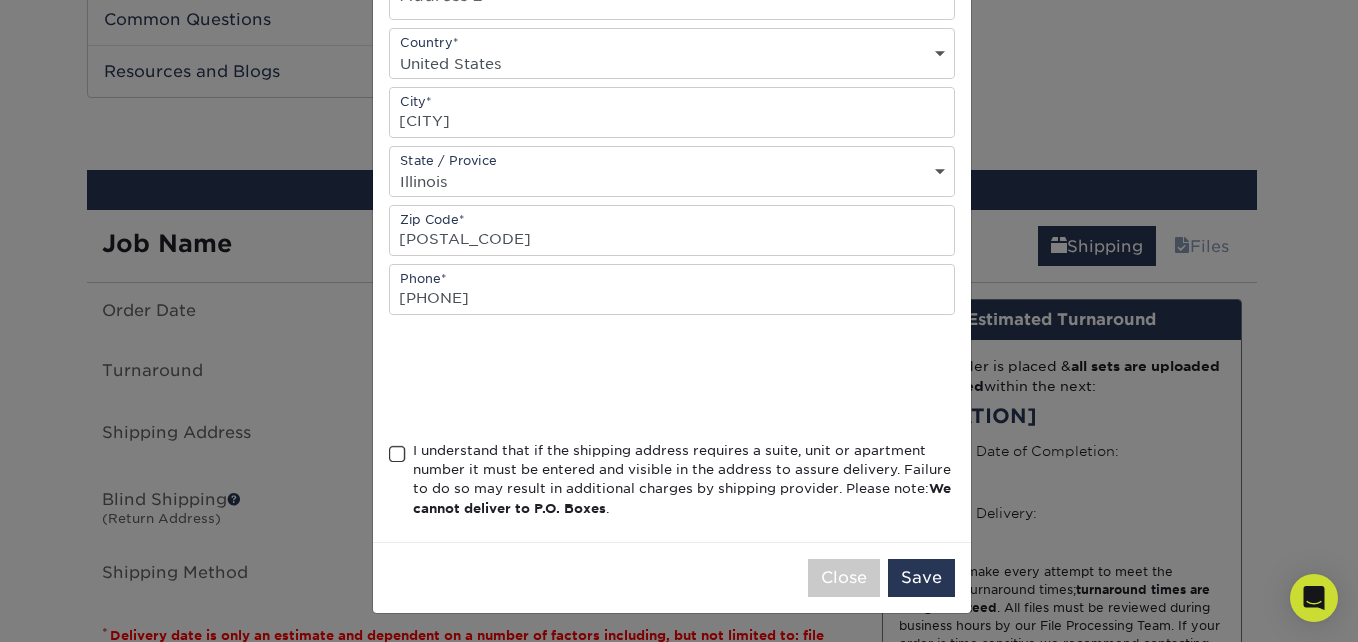 click at bounding box center (397, 454) 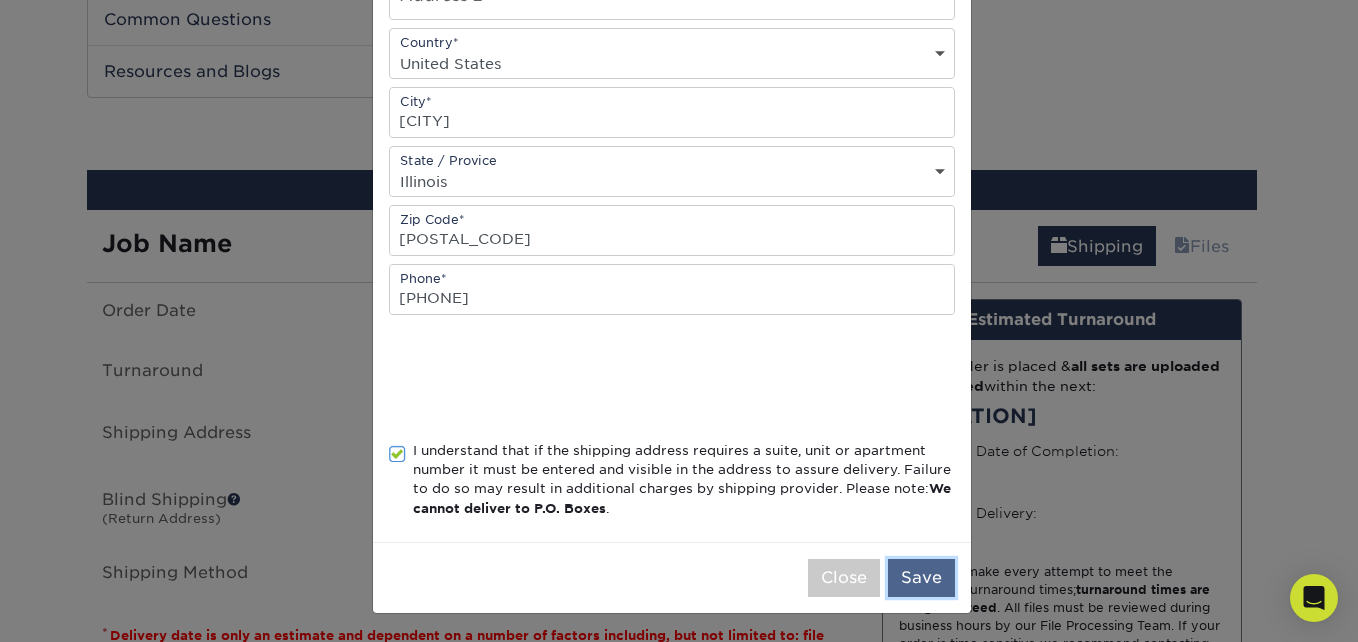 click on "Save" at bounding box center [921, 578] 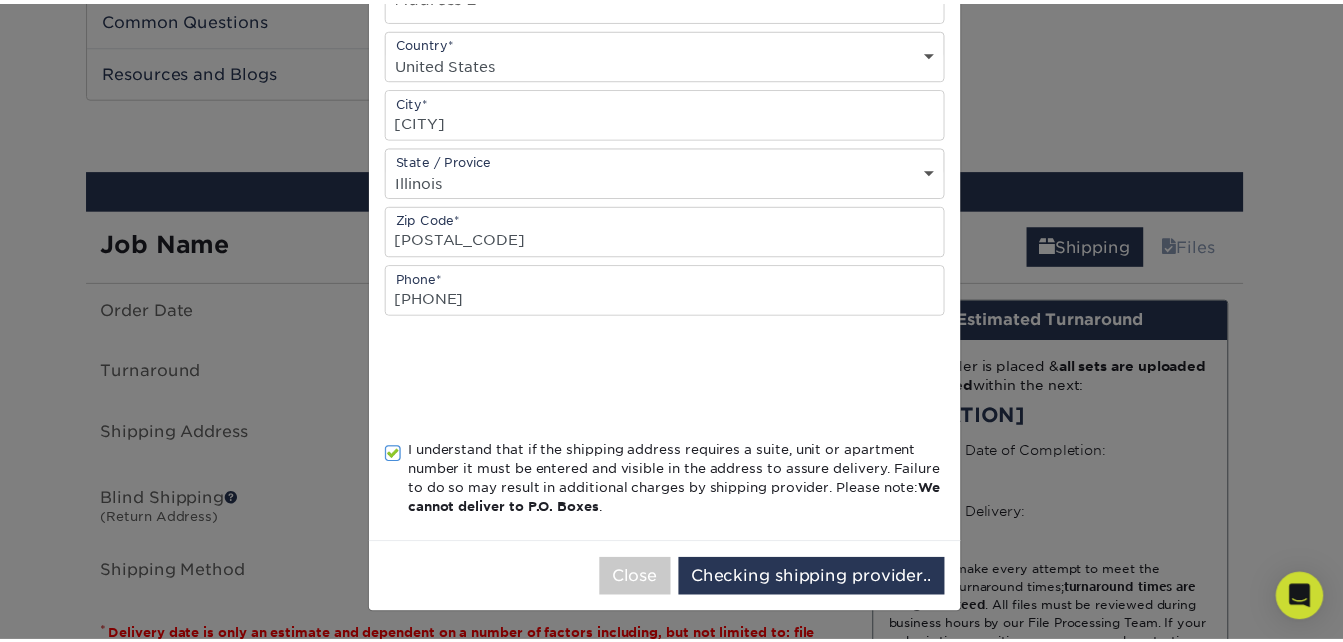 scroll, scrollTop: 0, scrollLeft: 0, axis: both 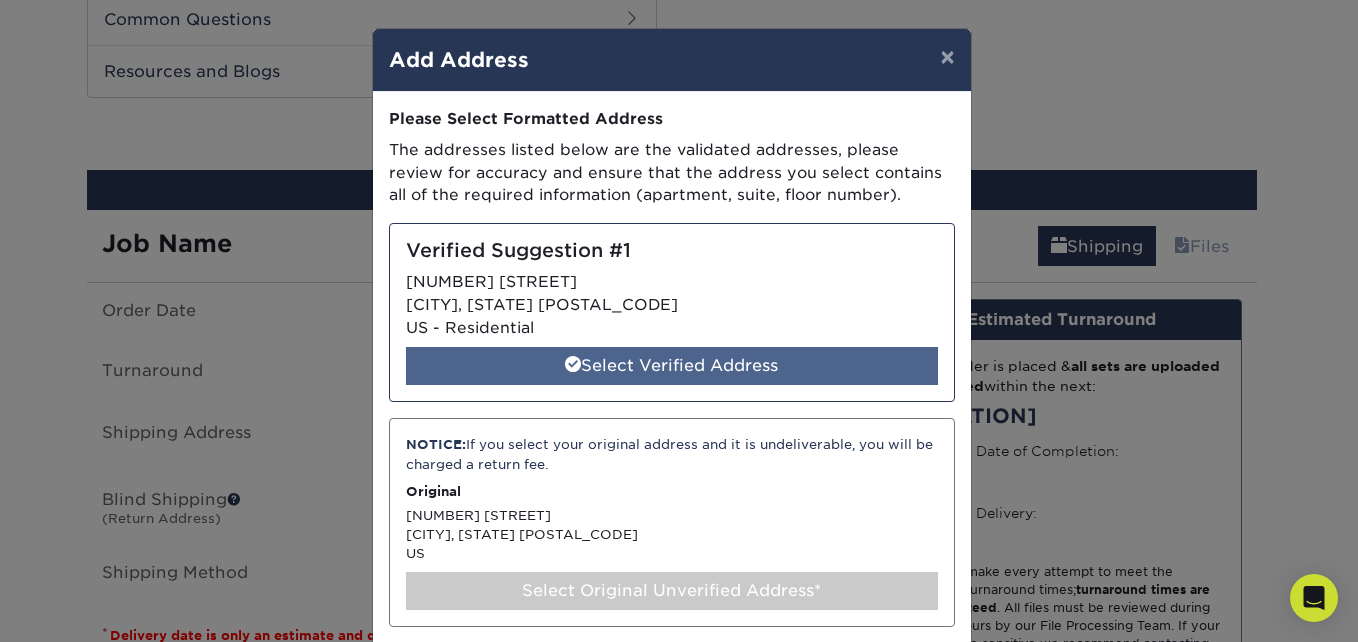 click on "Select Verified Address" at bounding box center (672, 366) 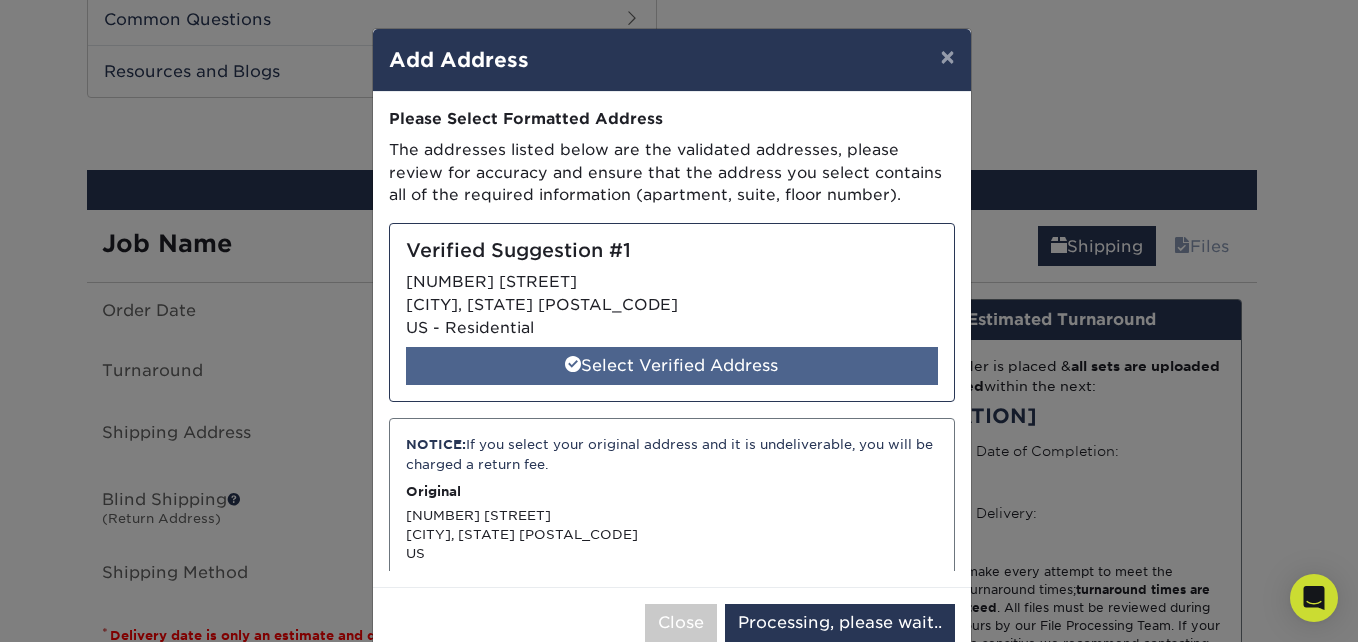 select on "284649" 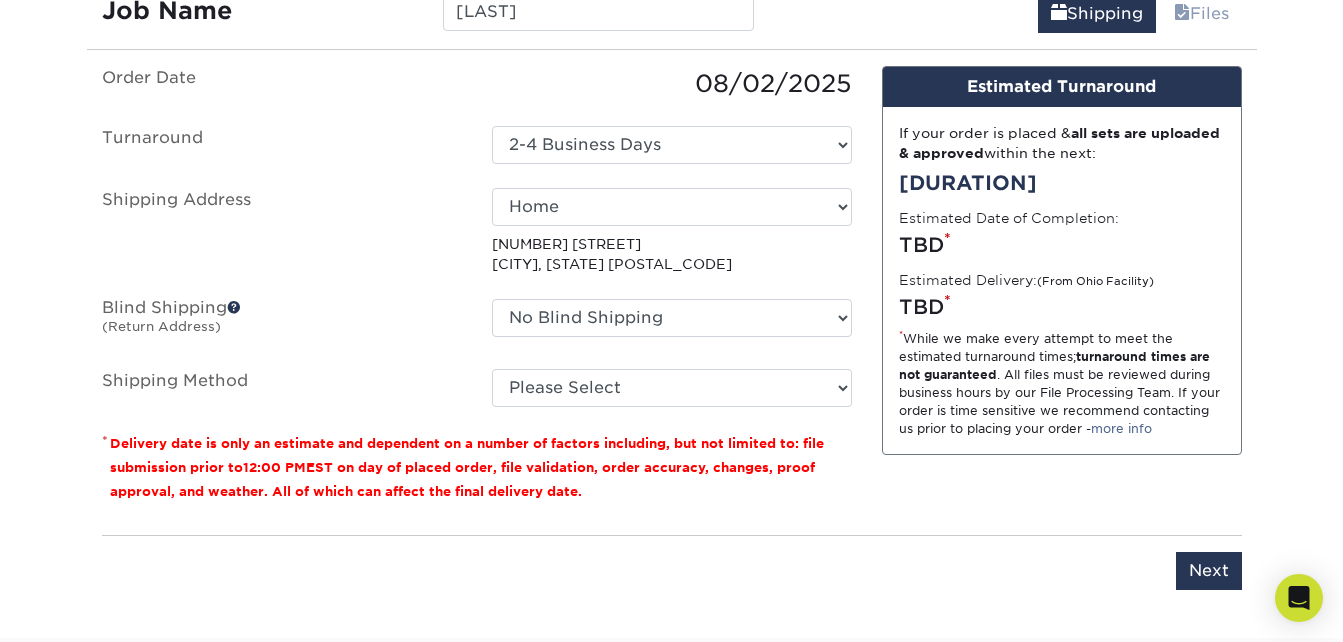 scroll, scrollTop: 1255, scrollLeft: 0, axis: vertical 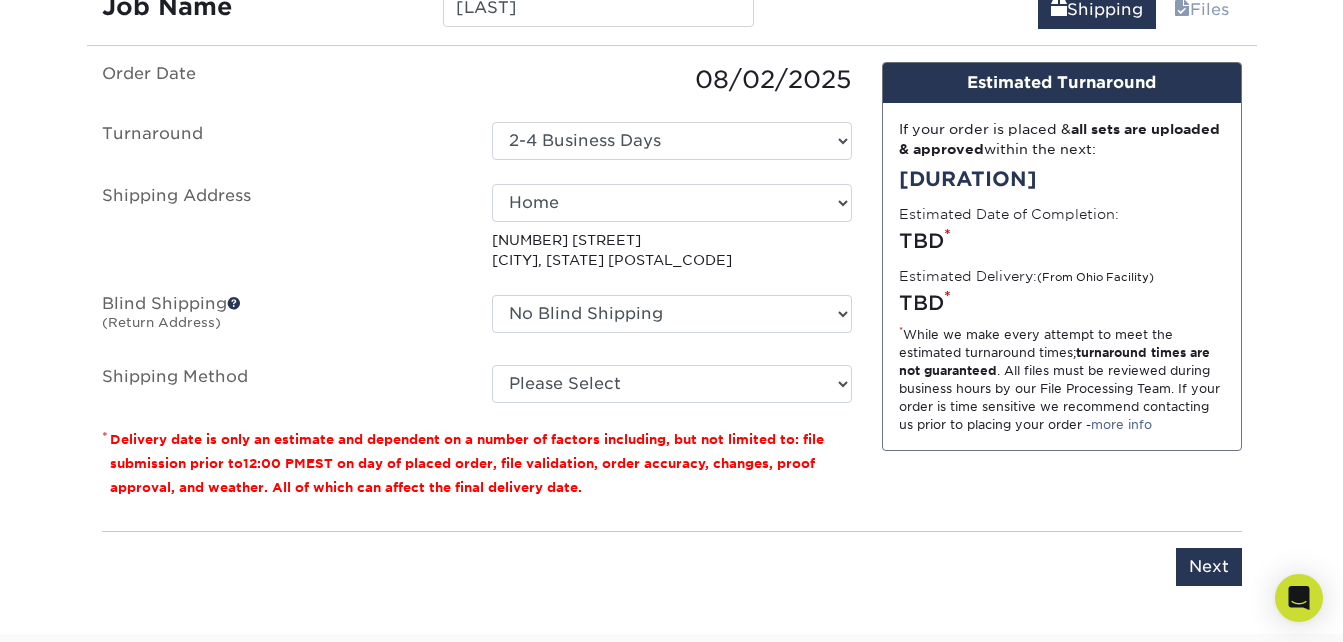 click at bounding box center (234, 303) 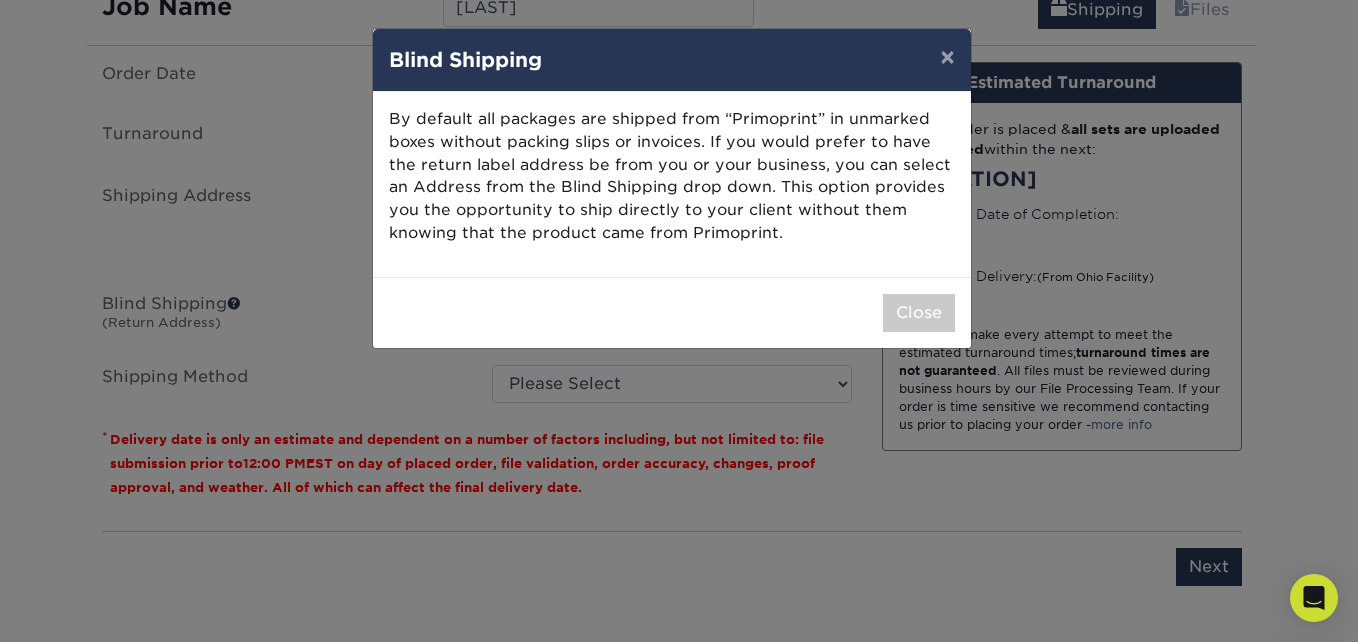 click on "× Blind Shipping By default all packages are shipped from “Primoprint” in unmarked boxes without packing slips or invoices. If you would prefer to have the return label address be from you or your business, you can select an Address from the Blind Shipping drop down. This option provides you the opportunity to ship directly to your client without them knowing that the product came from Primoprint. Close" at bounding box center (679, 321) 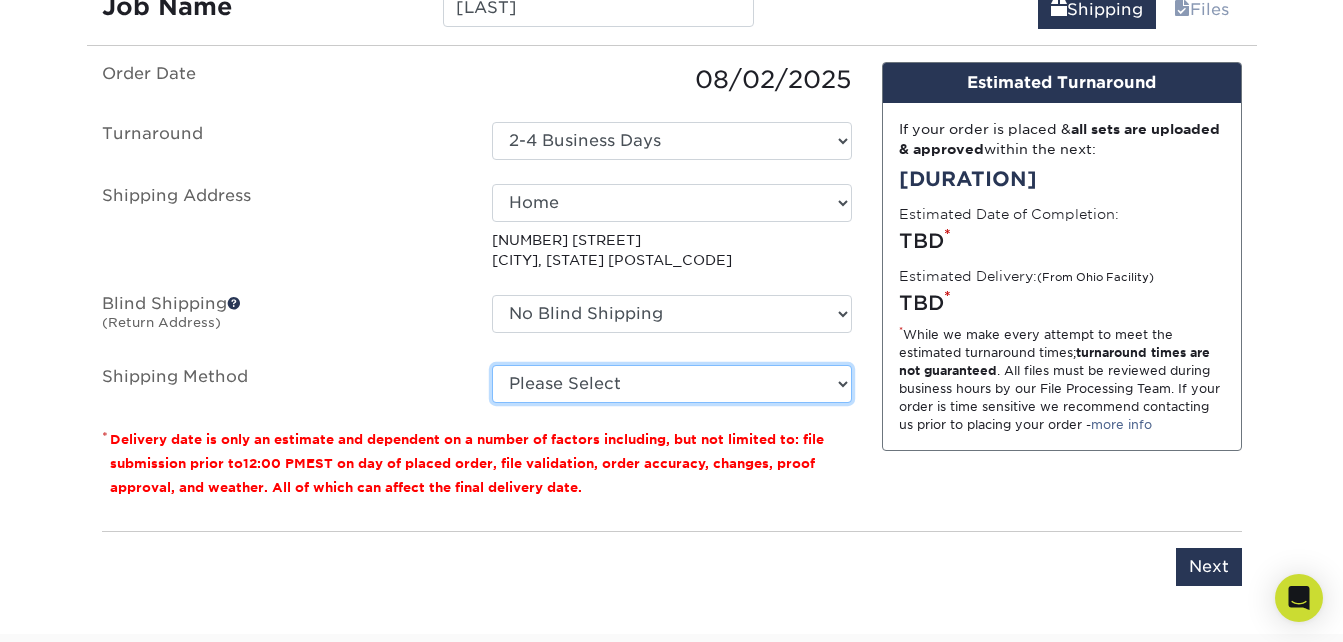click on "Please Select Ground Shipping (+$27.00) 3 Day Shipping Service (+$33.61) 2 Day Air Shipping (+$34.38) Next Day Shipping by 5pm (+$36.74) Next Day Shipping by 12 noon (+$41.05) Next Day Air Early A.M. (+$192.96)" at bounding box center (672, 384) 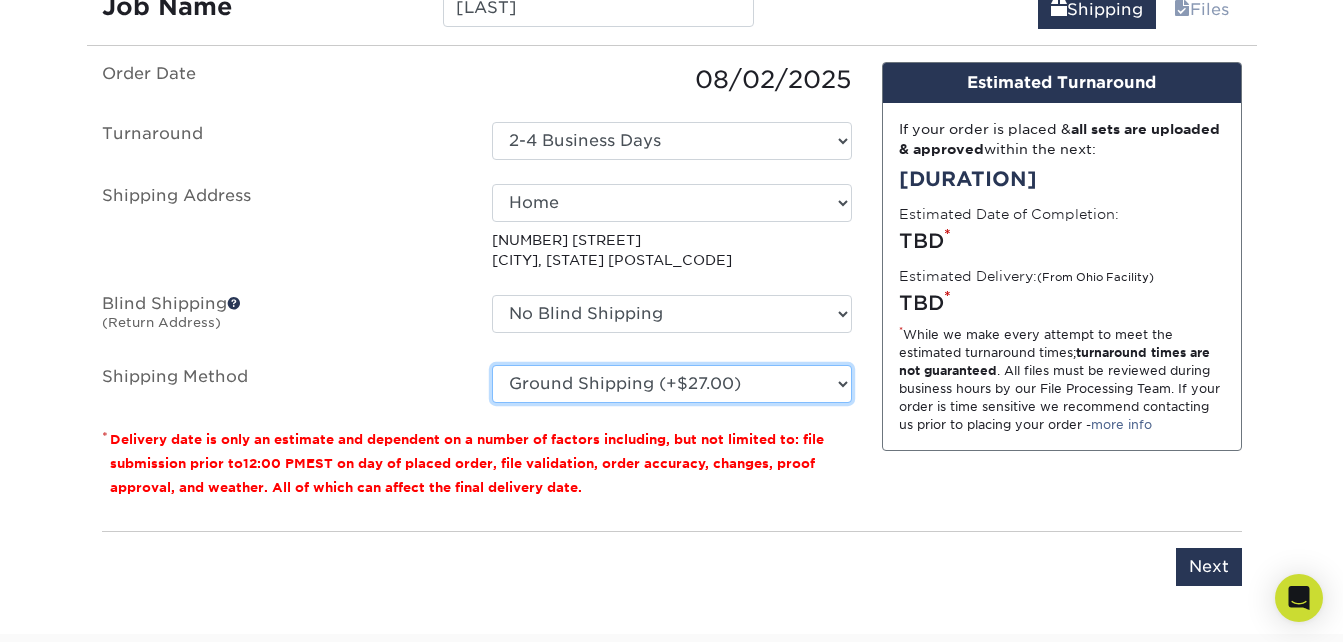 click on "Please Select Ground Shipping (+$27.00) 3 Day Shipping Service (+$33.61) 2 Day Air Shipping (+$34.38) Next Day Shipping by 5pm (+$36.74) Next Day Shipping by 12 noon (+$41.05) Next Day Air Early A.M. (+$192.96)" at bounding box center (672, 384) 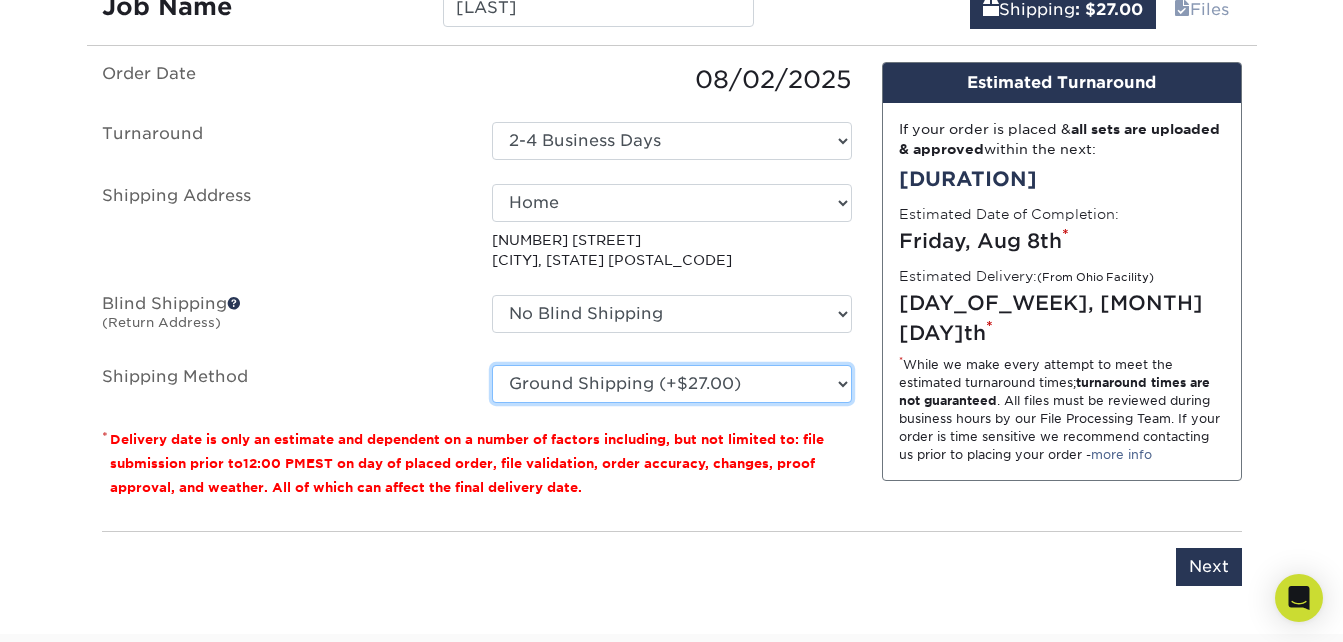 scroll, scrollTop: 1268, scrollLeft: 0, axis: vertical 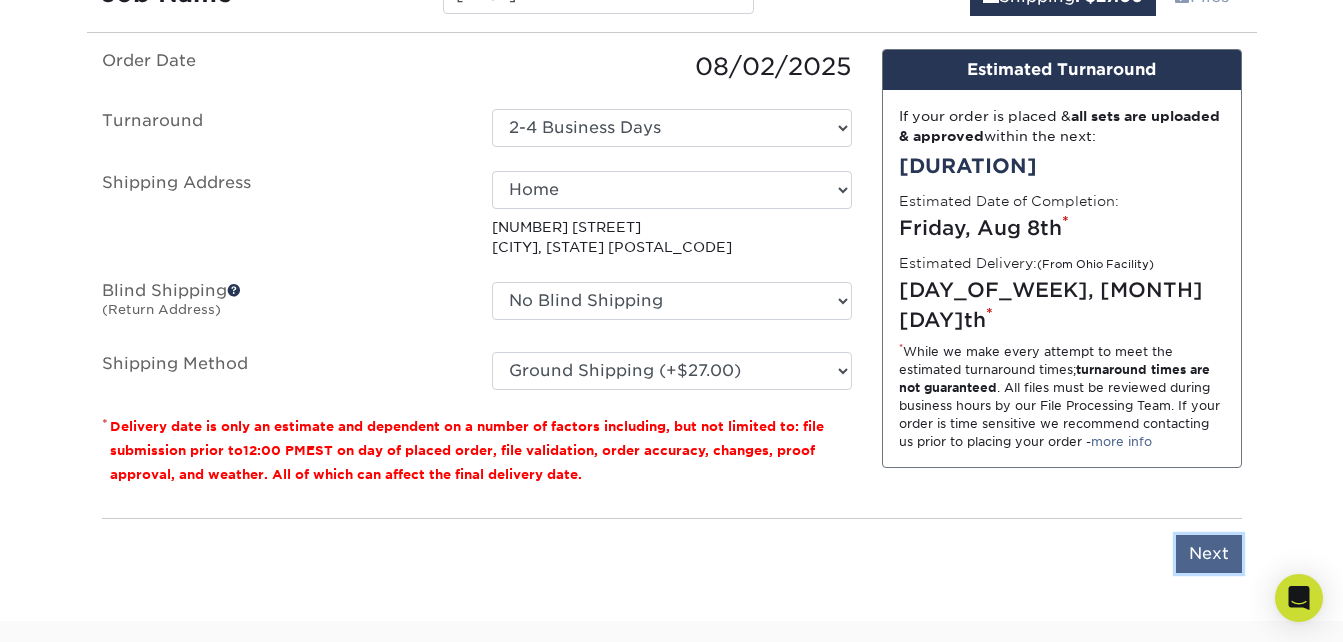 click on "Next" at bounding box center [1209, 554] 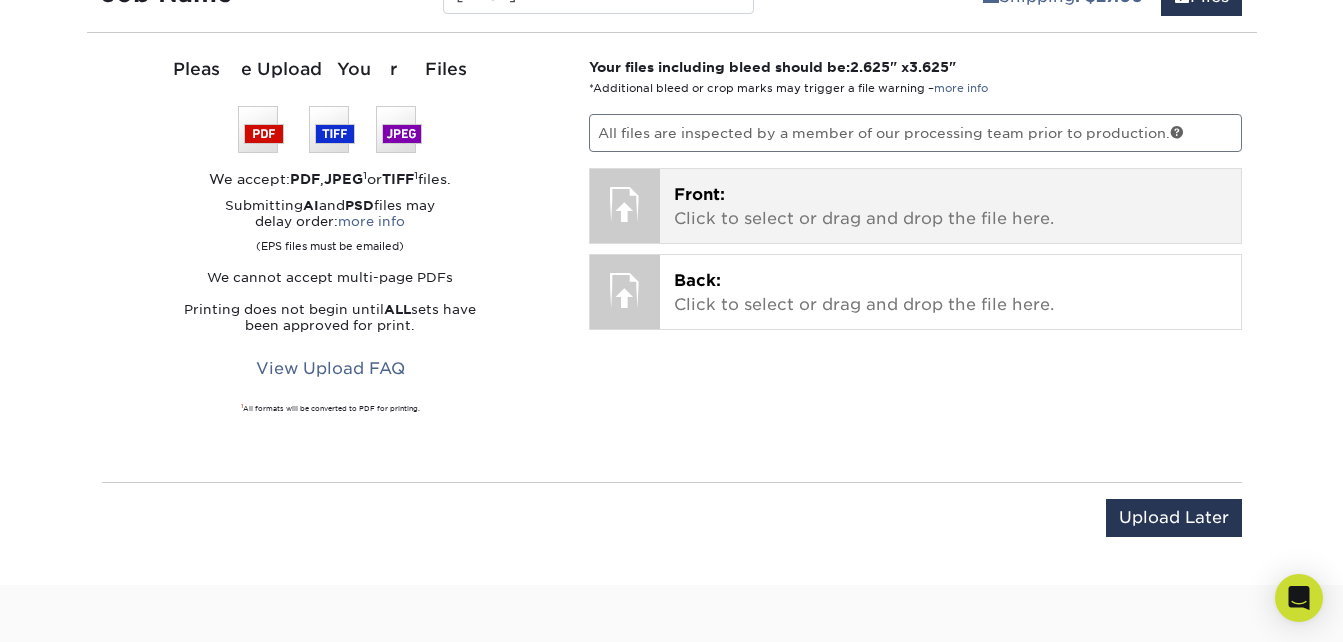 click on "Front: Click to select or drag and drop the file here." at bounding box center [950, 207] 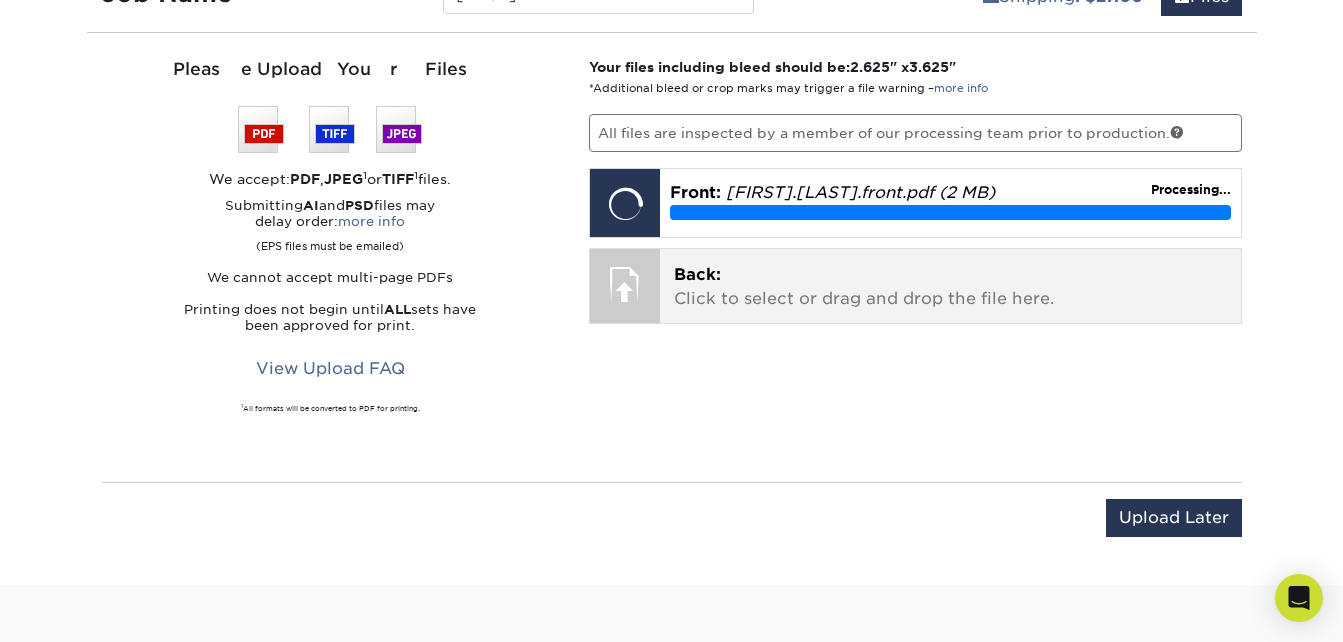 click at bounding box center [625, 284] 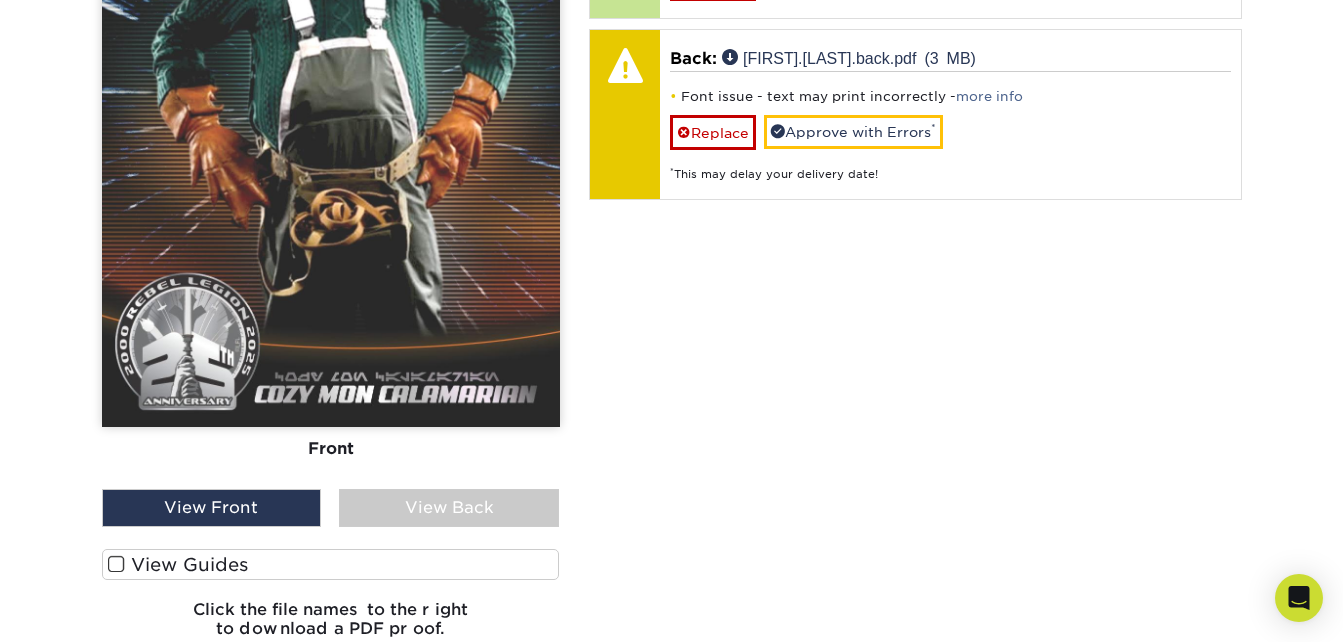 scroll, scrollTop: 1525, scrollLeft: 0, axis: vertical 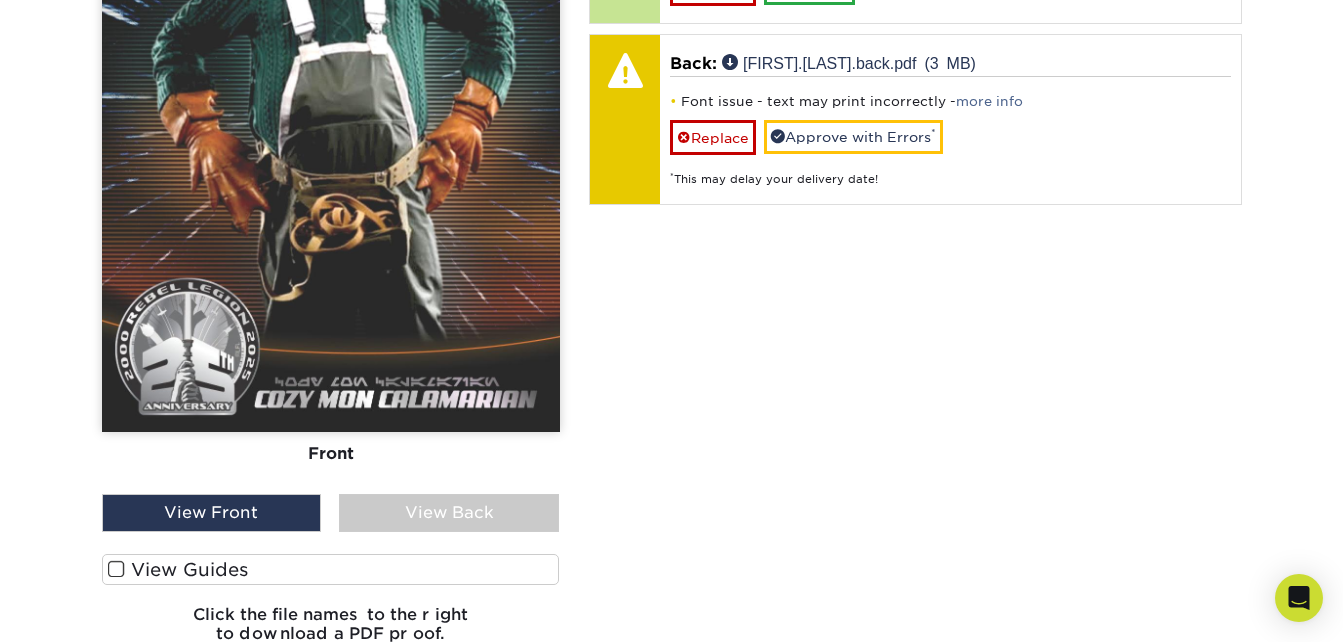 click on "View Back" at bounding box center (449, 513) 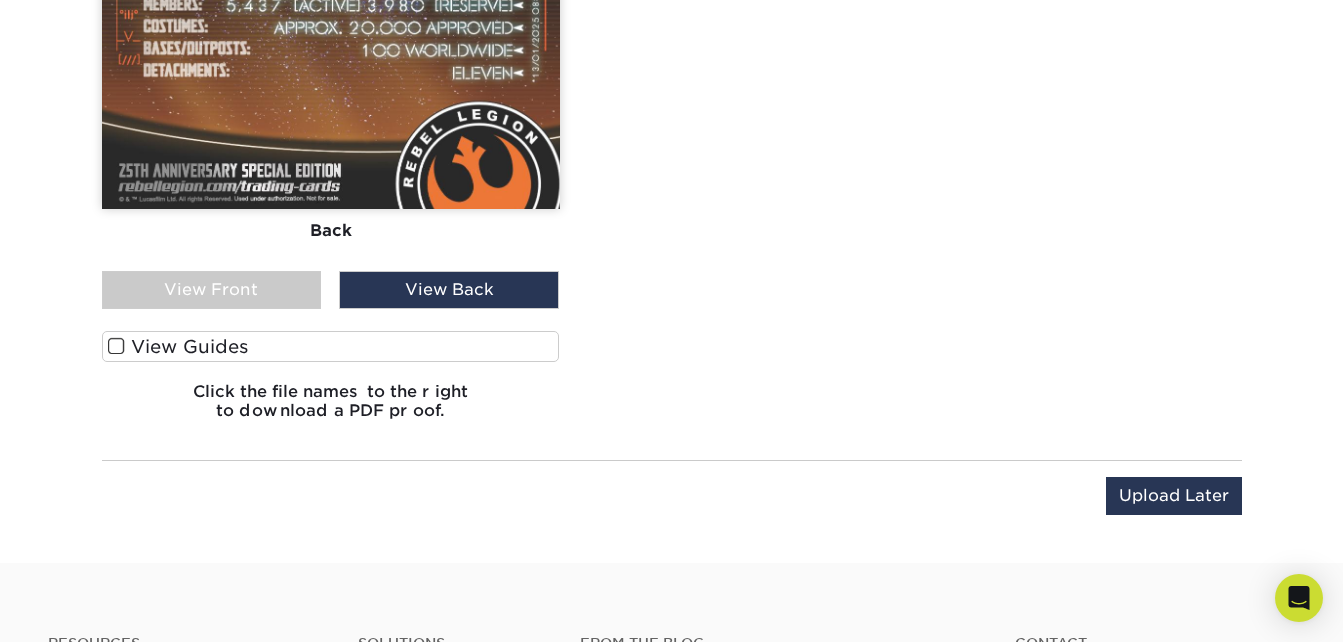 scroll, scrollTop: 1705, scrollLeft: 0, axis: vertical 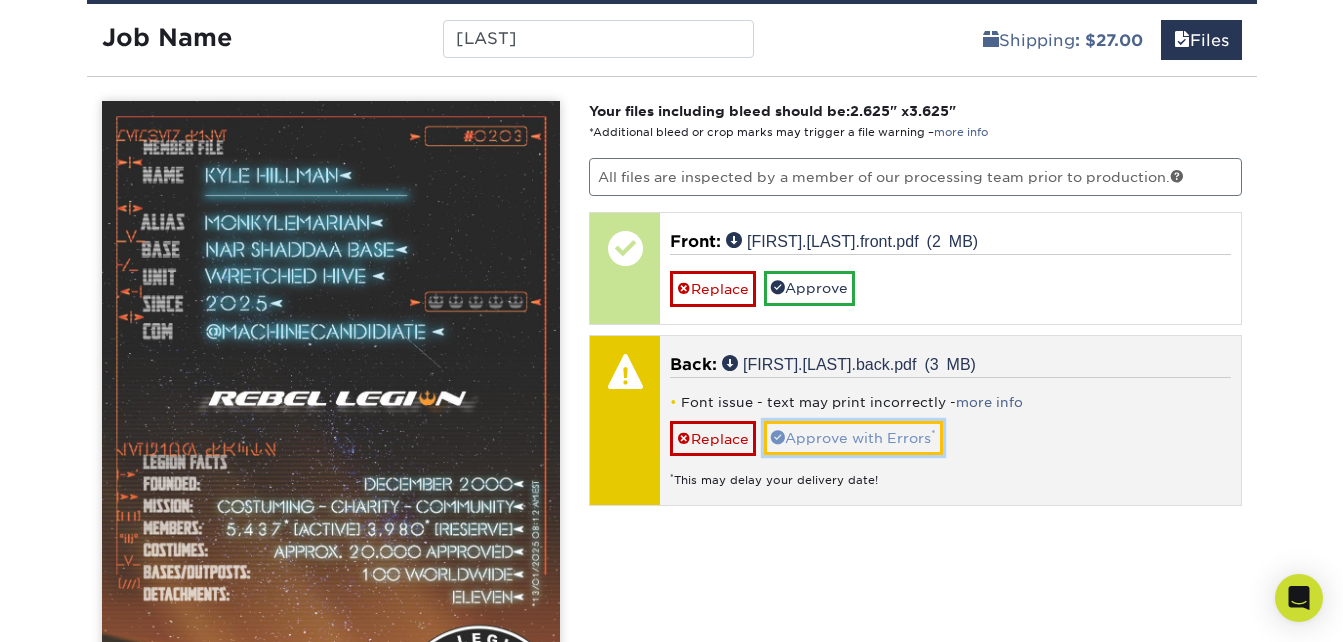 click on "Approve with Errors *" at bounding box center (853, 438) 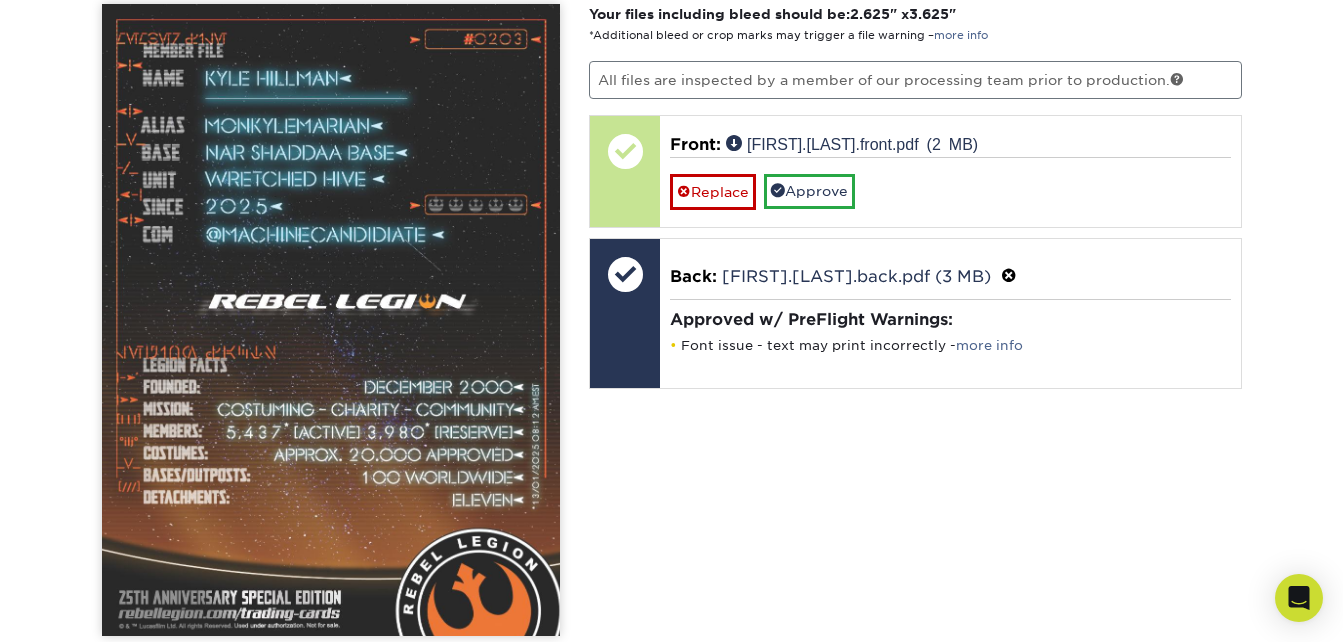 scroll, scrollTop: 1336, scrollLeft: 0, axis: vertical 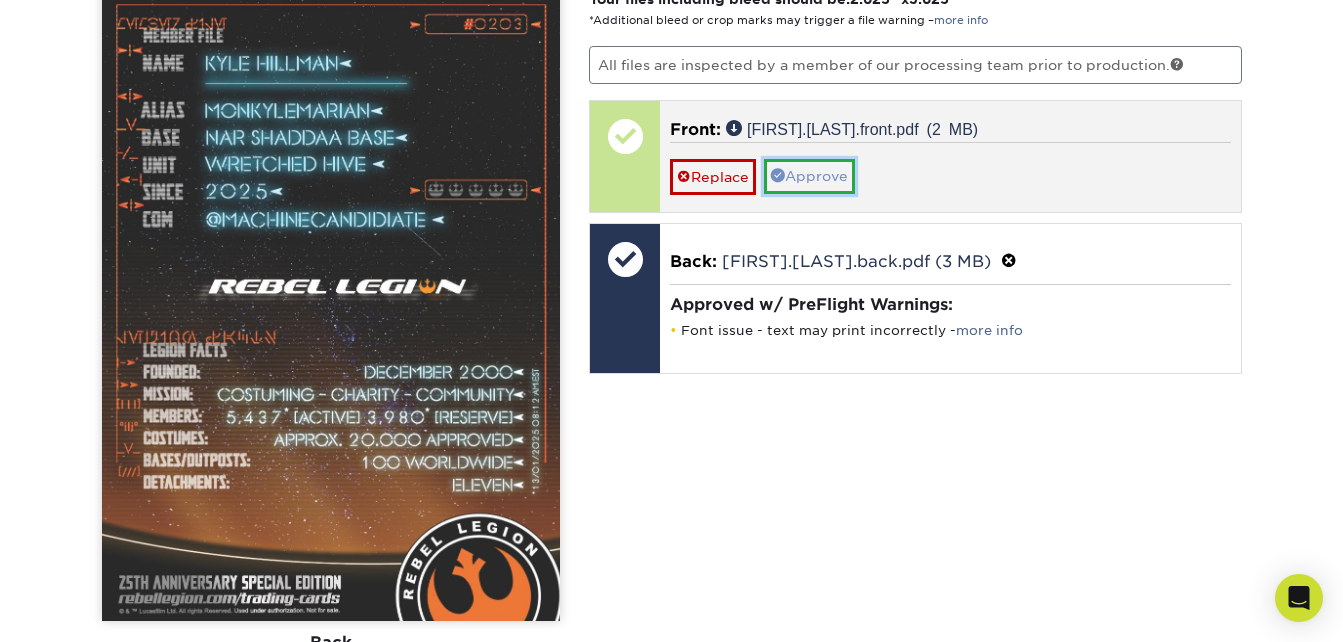 click on "Approve" at bounding box center [809, 176] 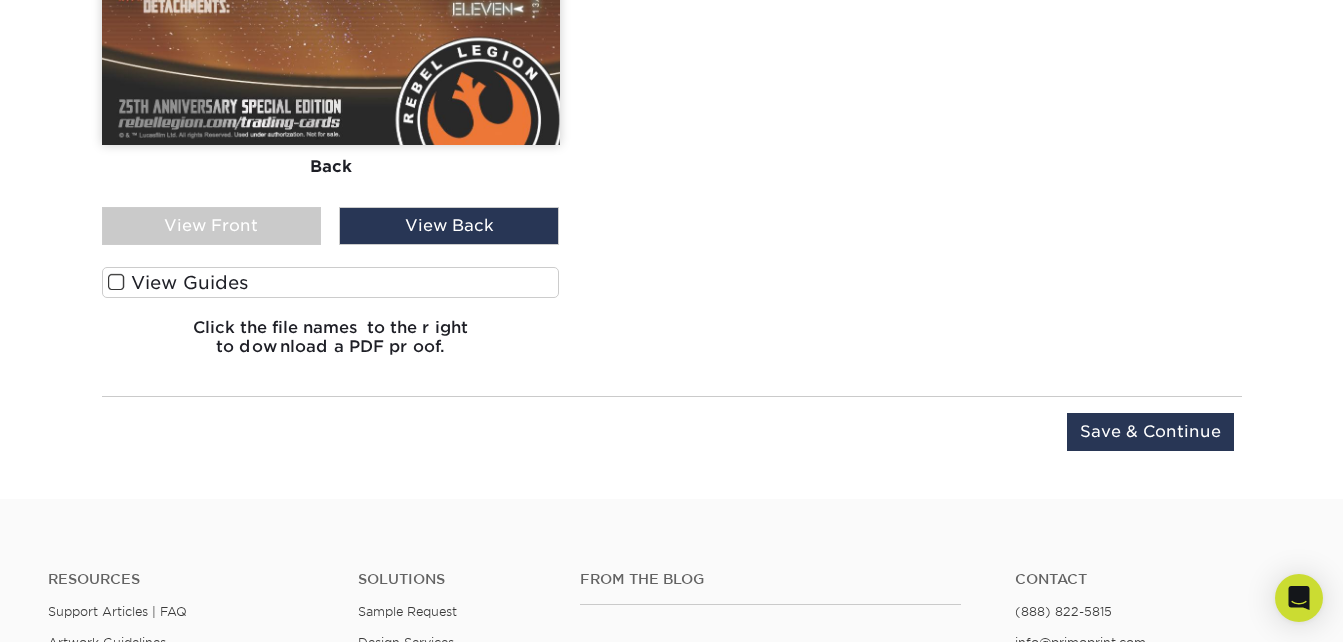 scroll, scrollTop: 1821, scrollLeft: 0, axis: vertical 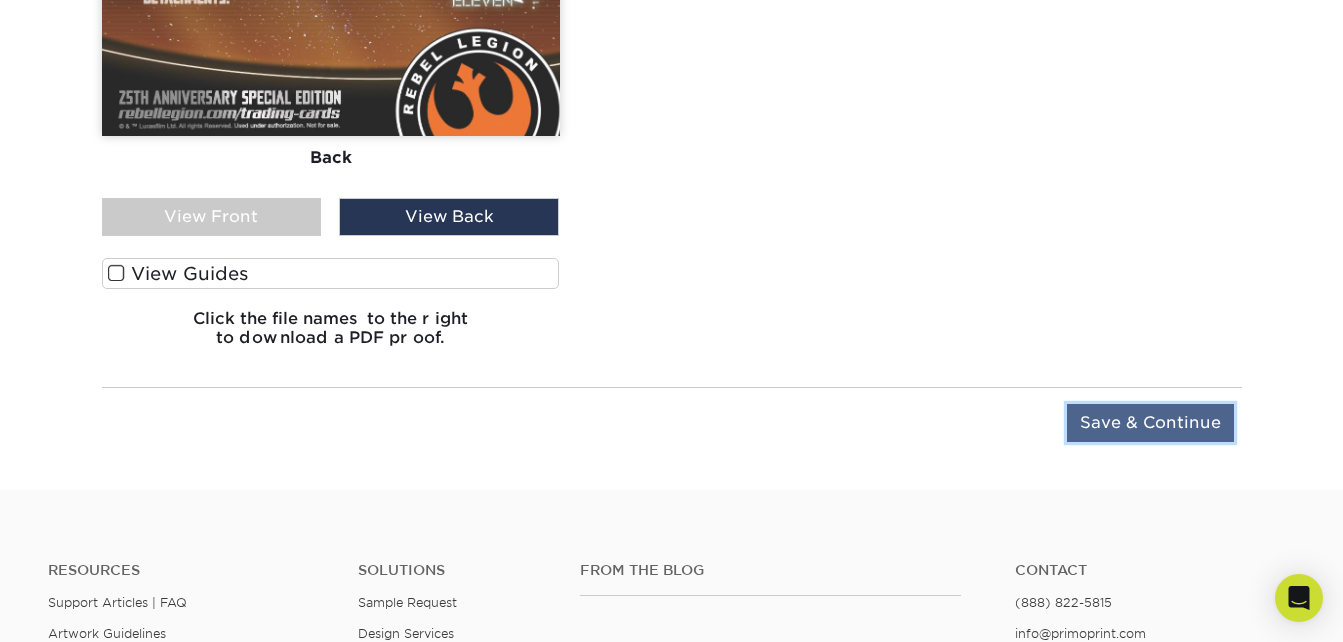 click on "Save & Continue" at bounding box center (1150, 423) 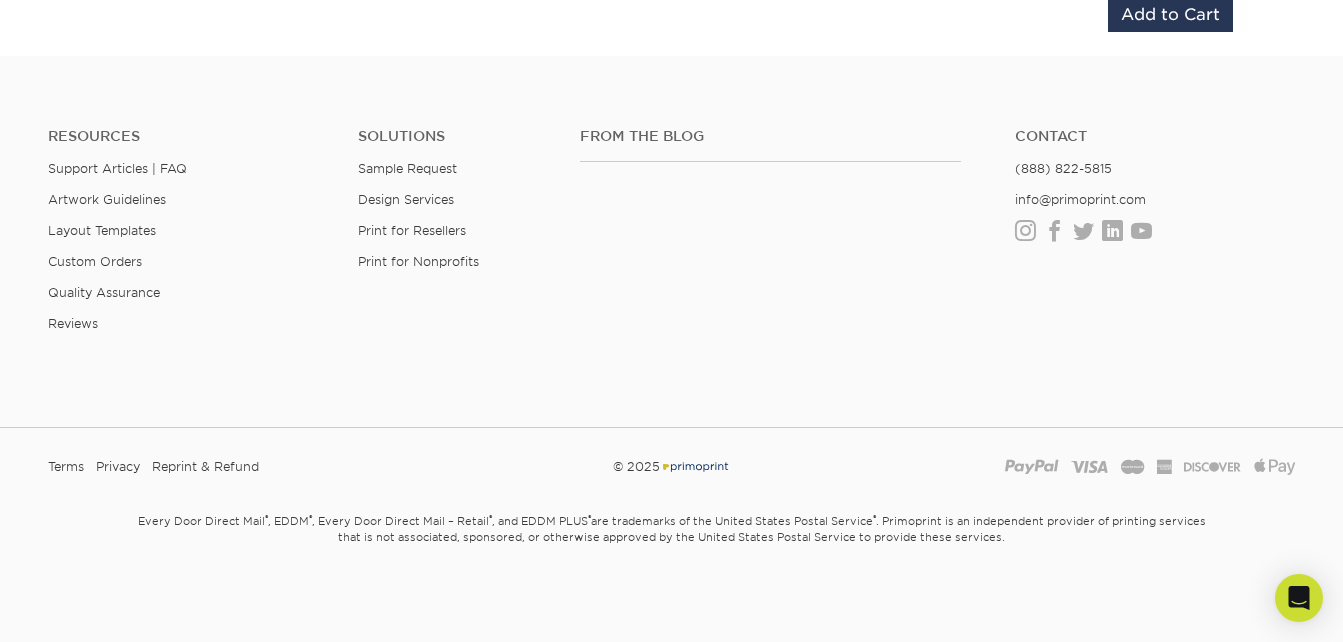 scroll, scrollTop: 1627, scrollLeft: 0, axis: vertical 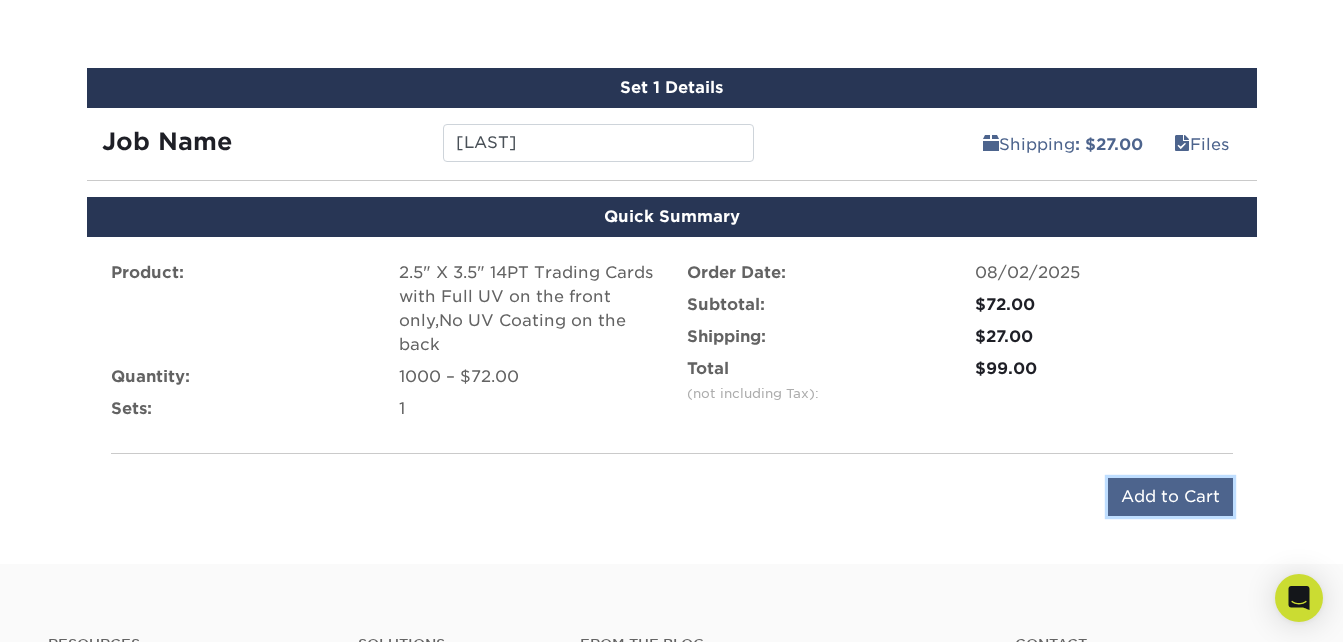 click on "Add to Cart" at bounding box center (1170, 497) 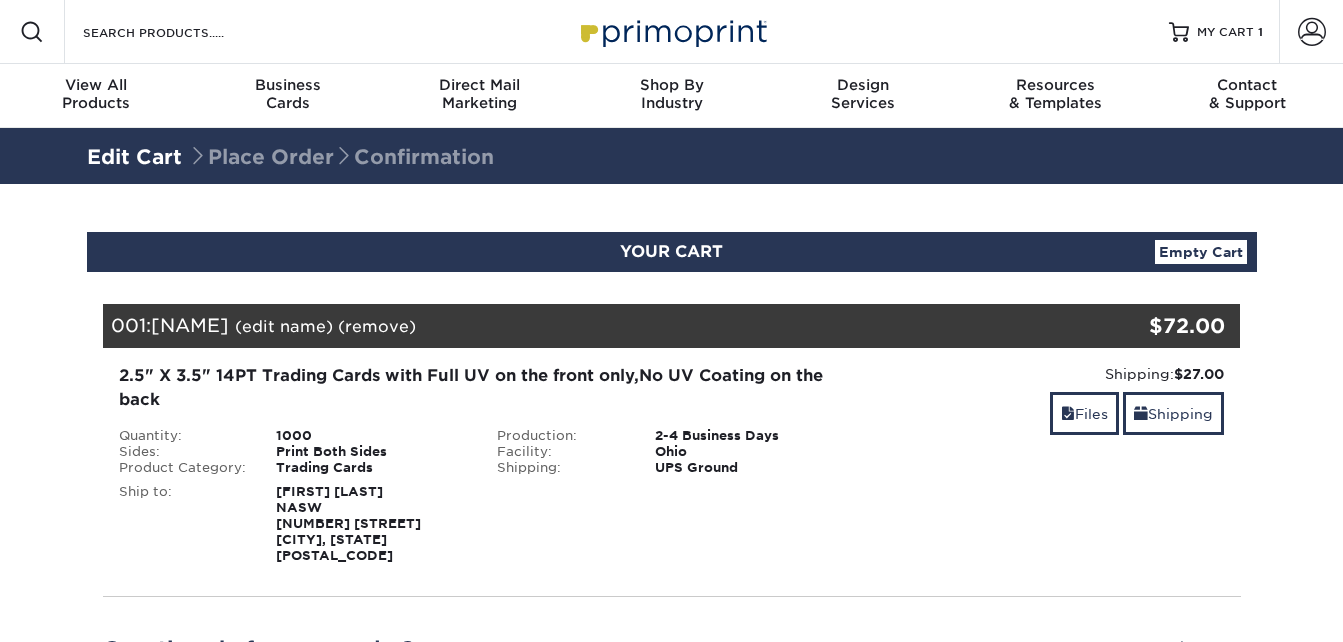 scroll, scrollTop: 0, scrollLeft: 0, axis: both 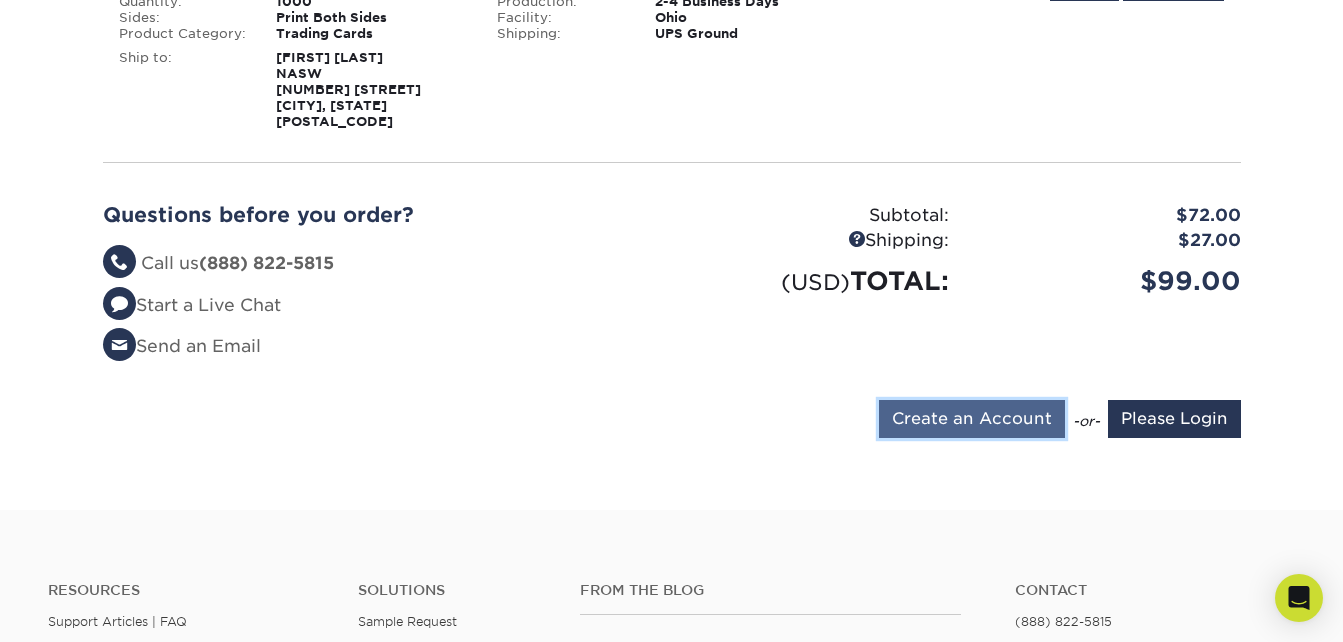 click on "Create an Account" at bounding box center (972, 419) 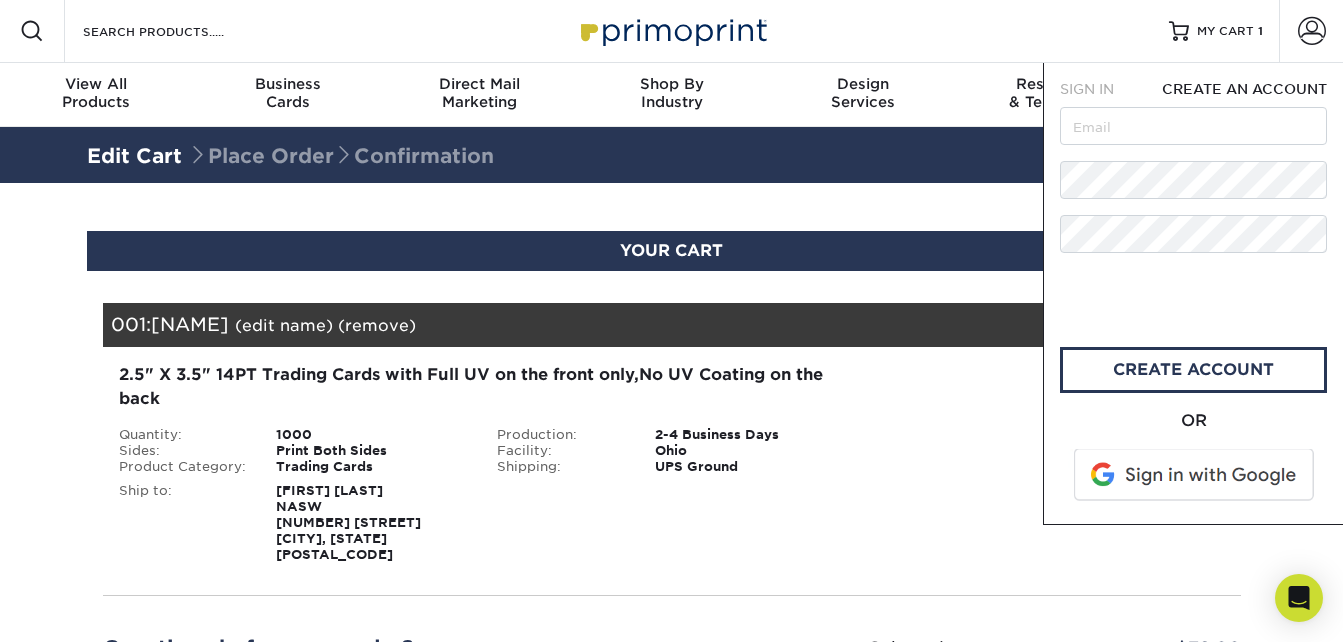 scroll, scrollTop: 0, scrollLeft: 0, axis: both 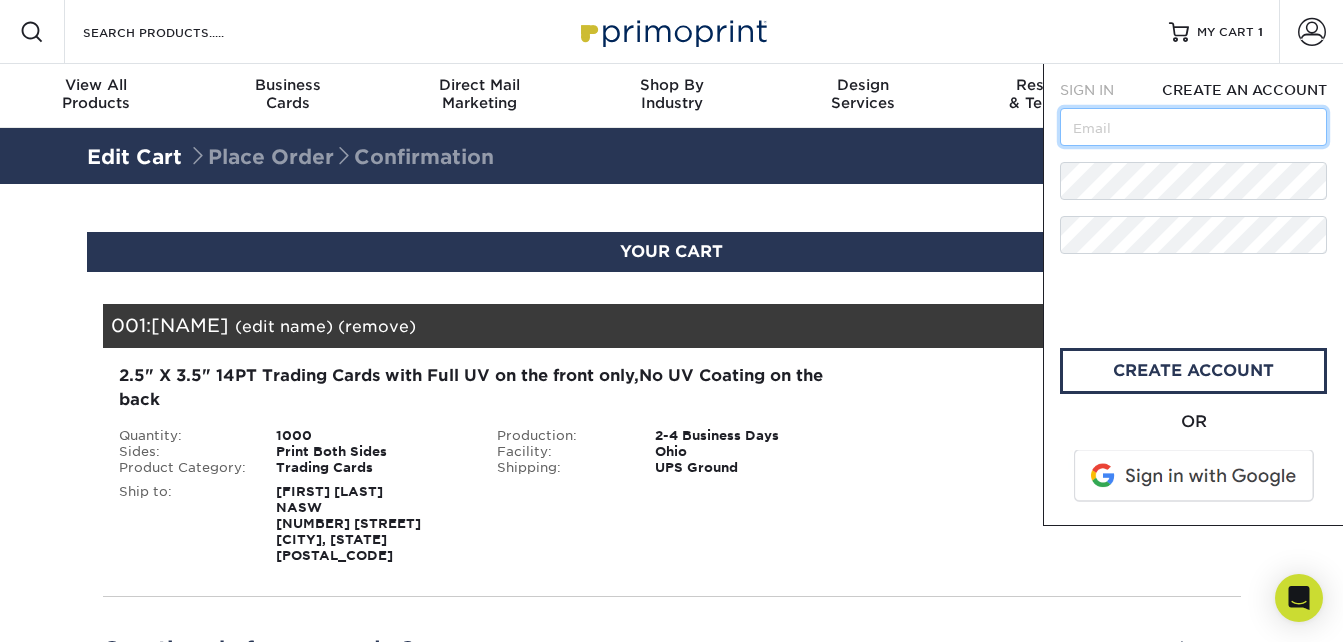 click at bounding box center (1193, 127) 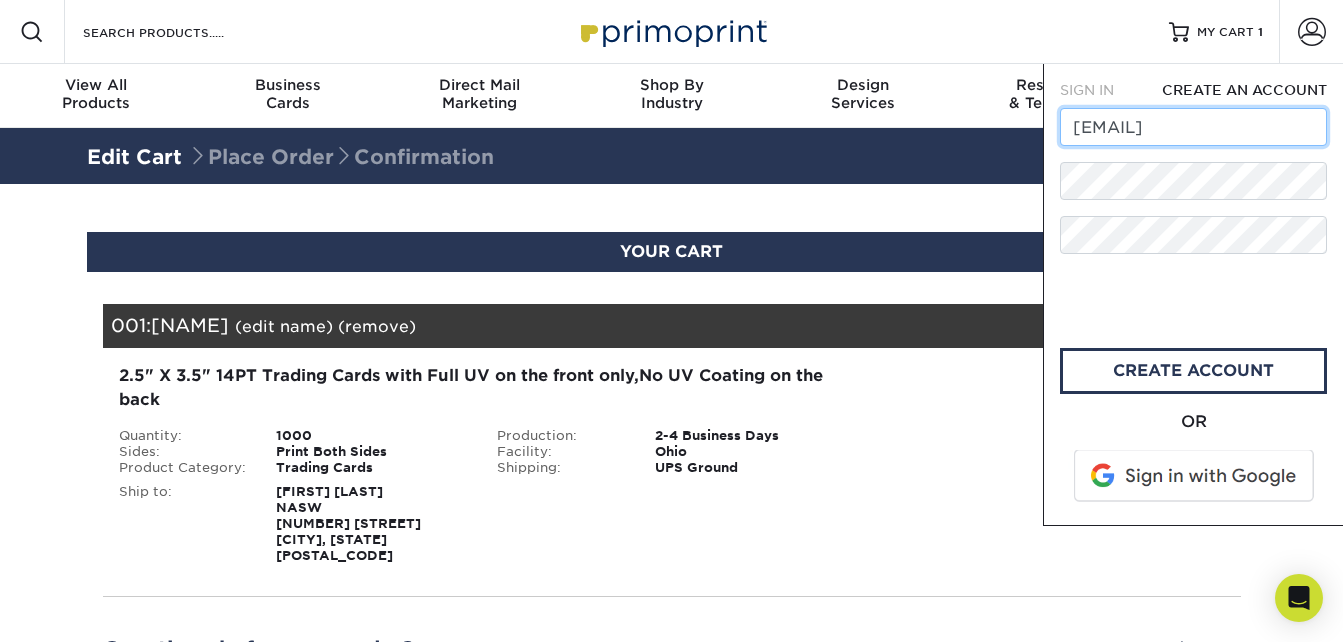 click on "[EMAIL]" at bounding box center [1193, 127] 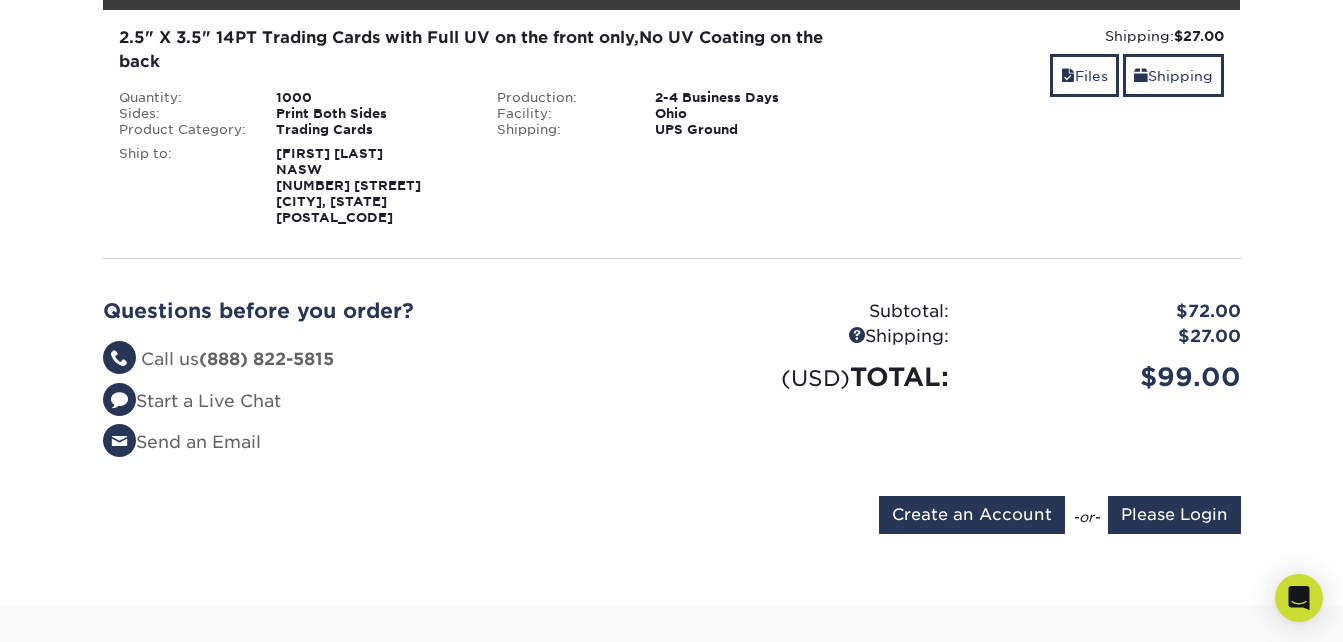 scroll, scrollTop: 346, scrollLeft: 0, axis: vertical 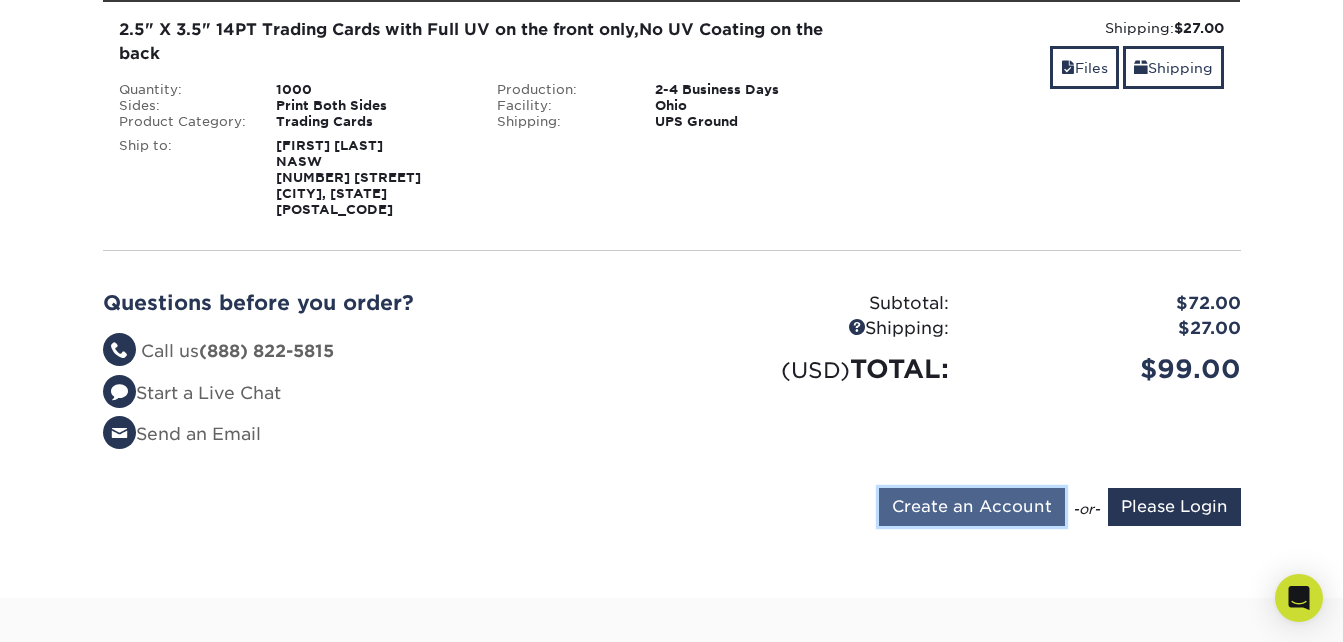 click on "Create an Account" at bounding box center [972, 507] 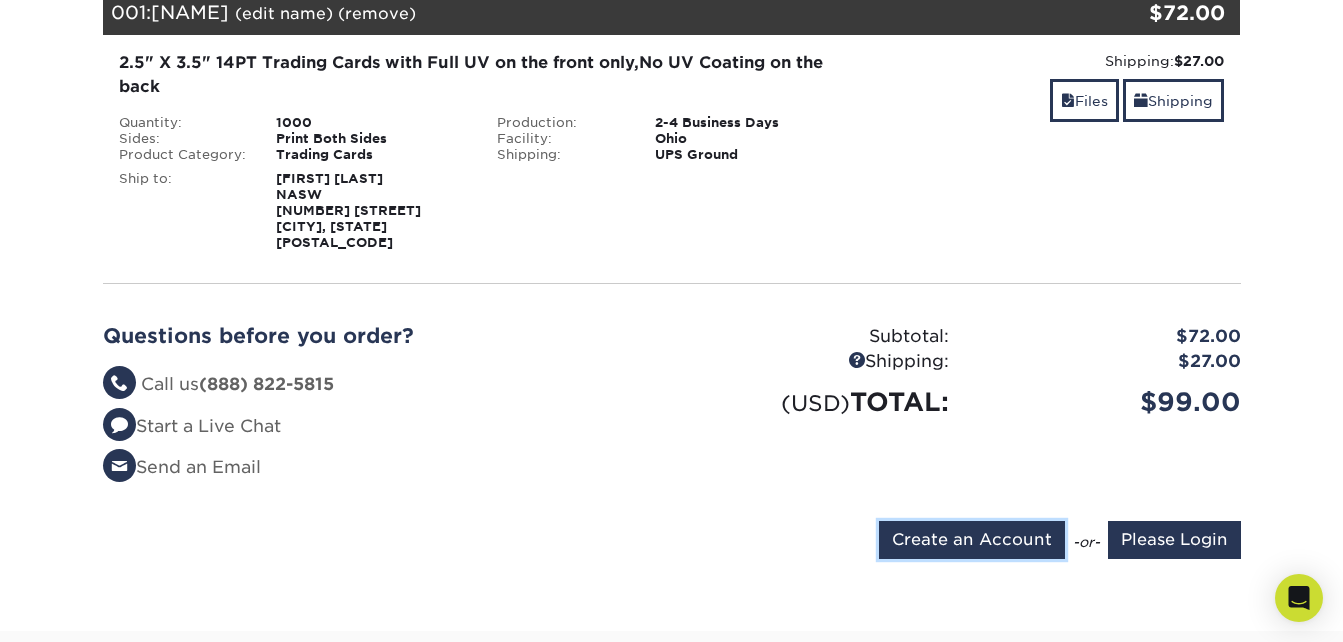 scroll, scrollTop: 219, scrollLeft: 0, axis: vertical 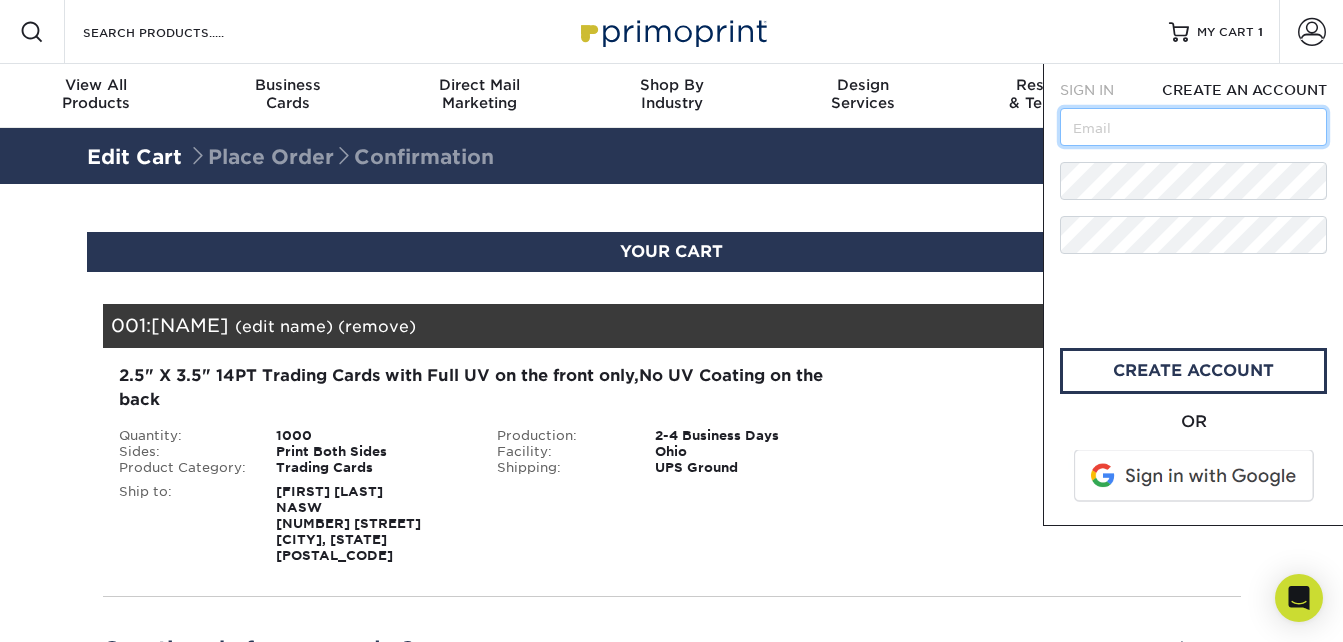 click at bounding box center [1193, 127] 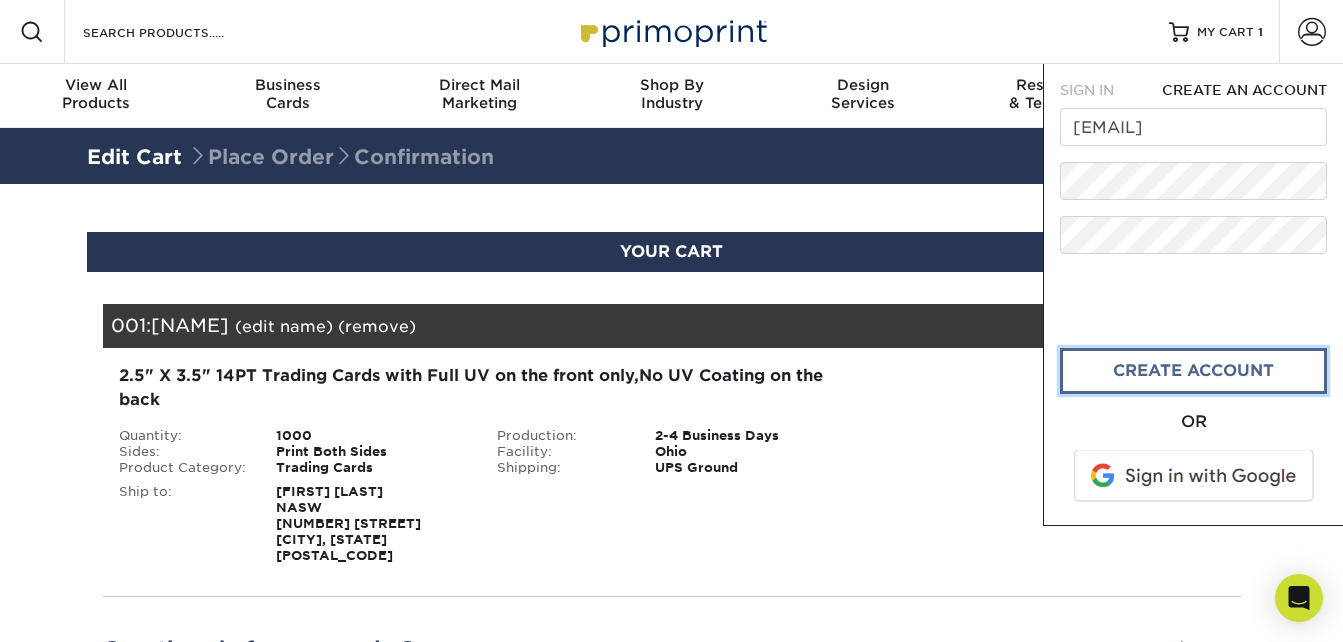 click on "create account" at bounding box center [1193, 371] 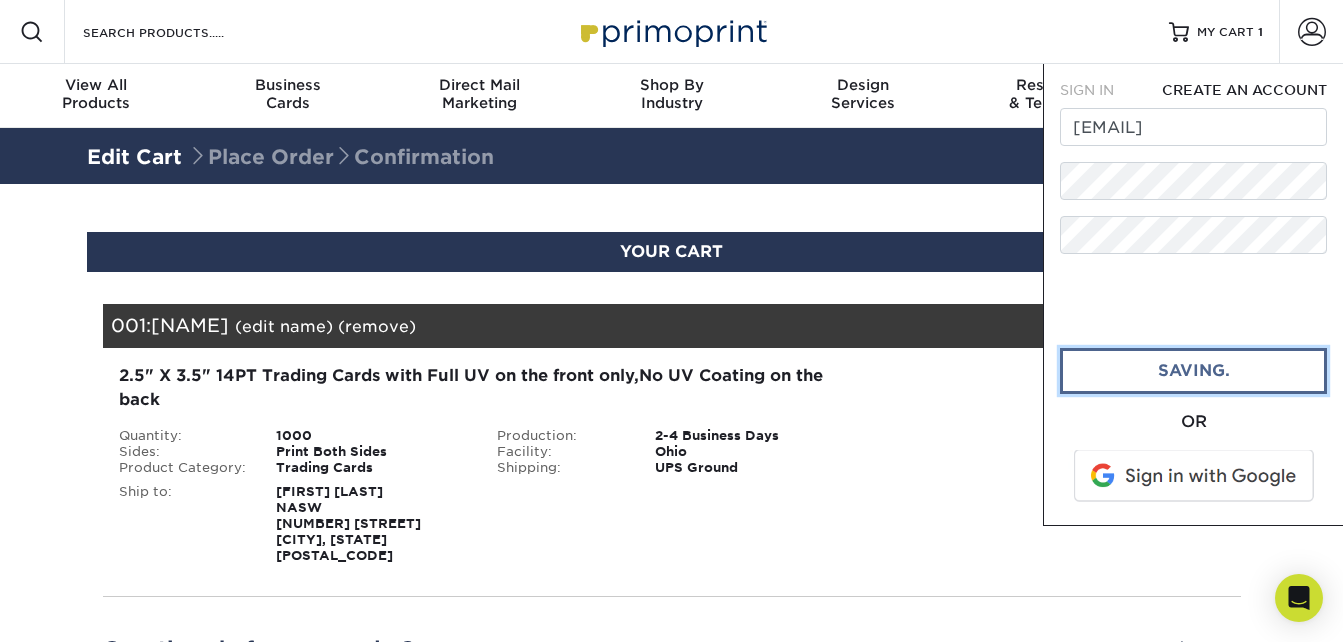 type 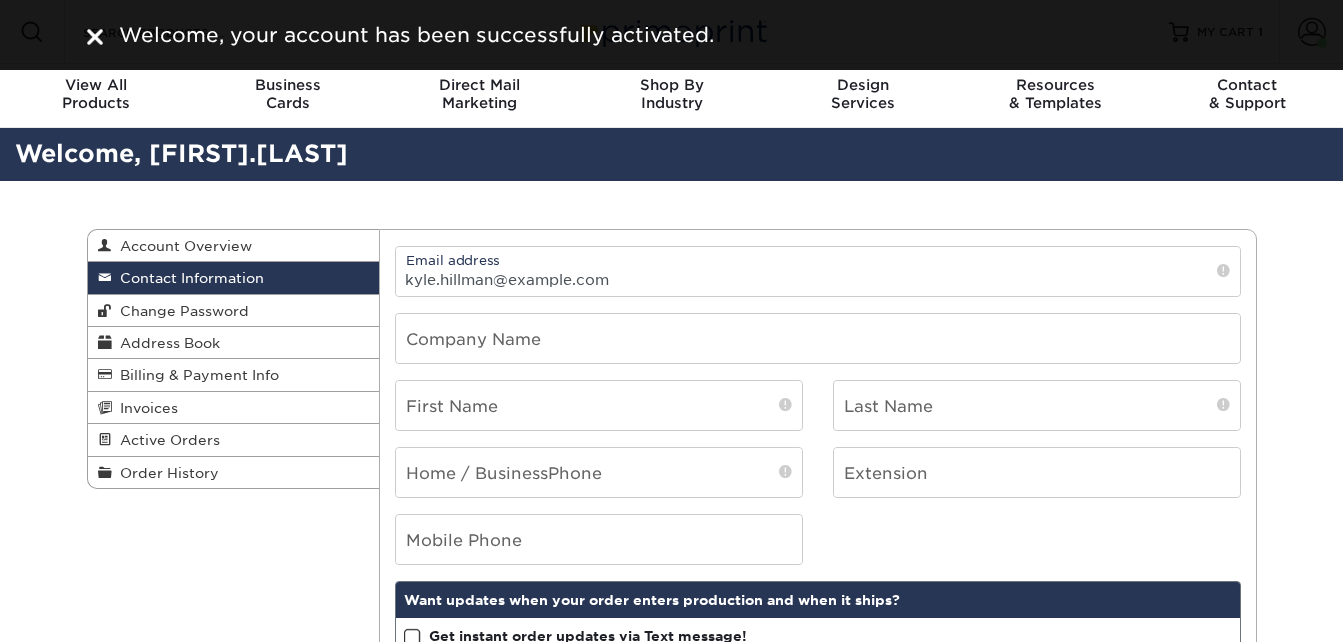 scroll, scrollTop: 0, scrollLeft: 0, axis: both 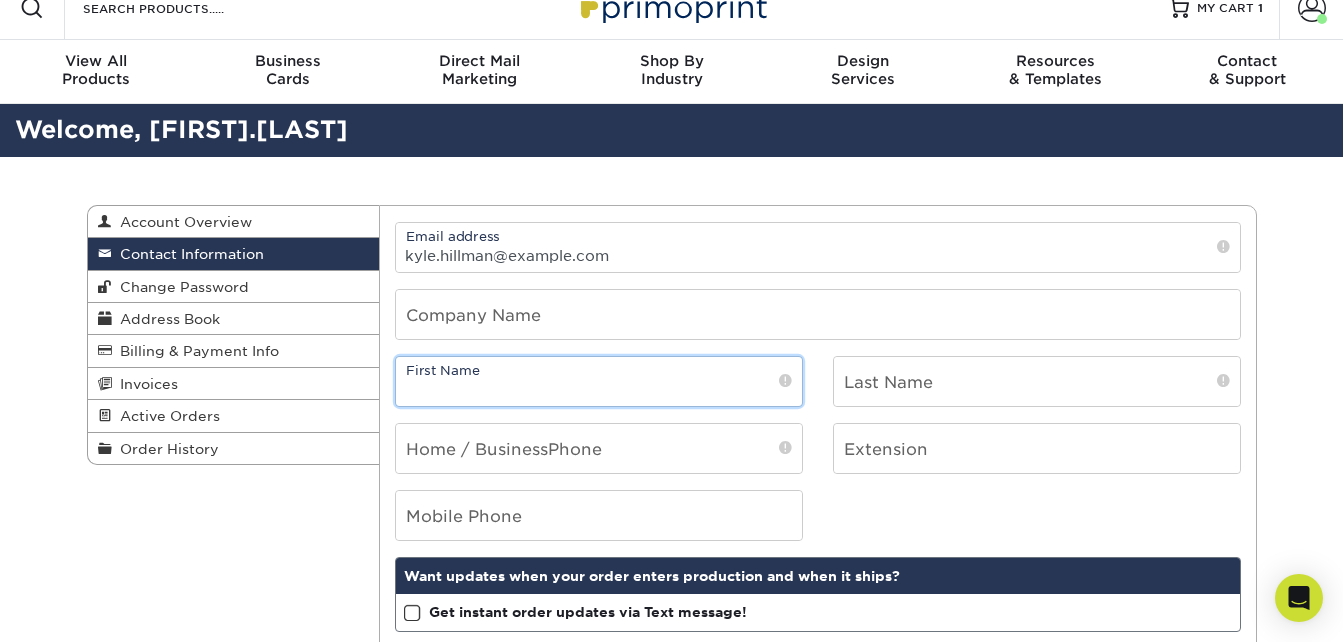 click at bounding box center [599, 381] 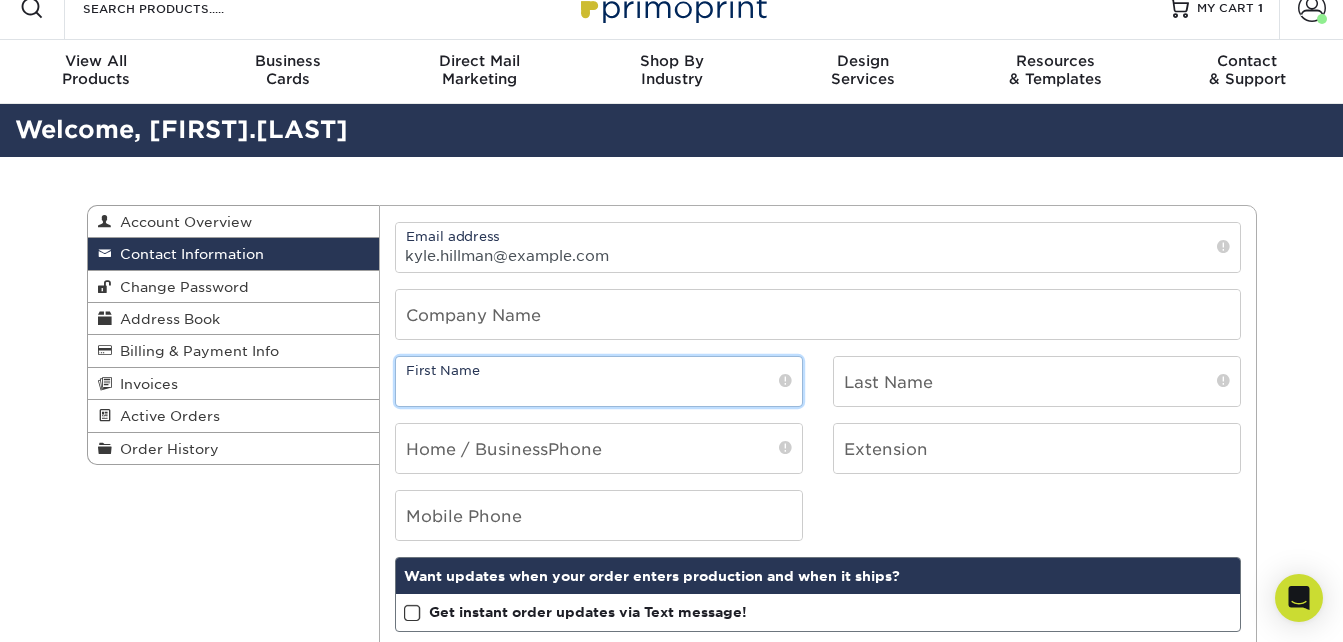 type on "[FIRST]" 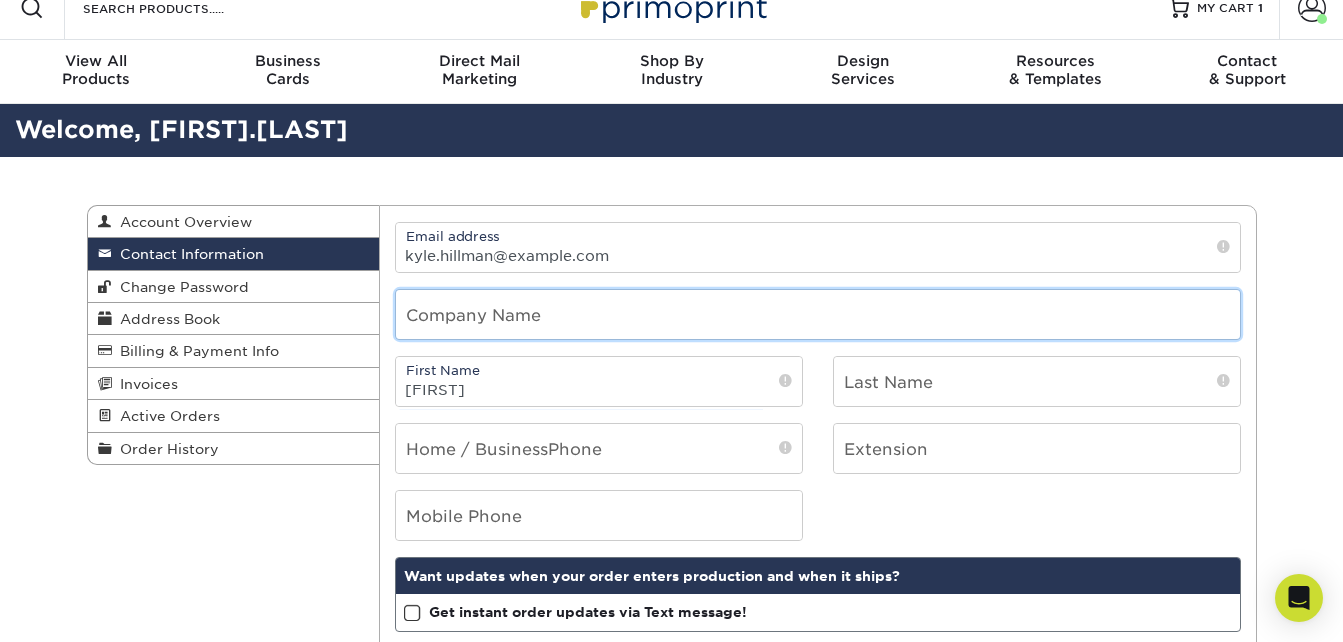 type on "NASW-Illinois" 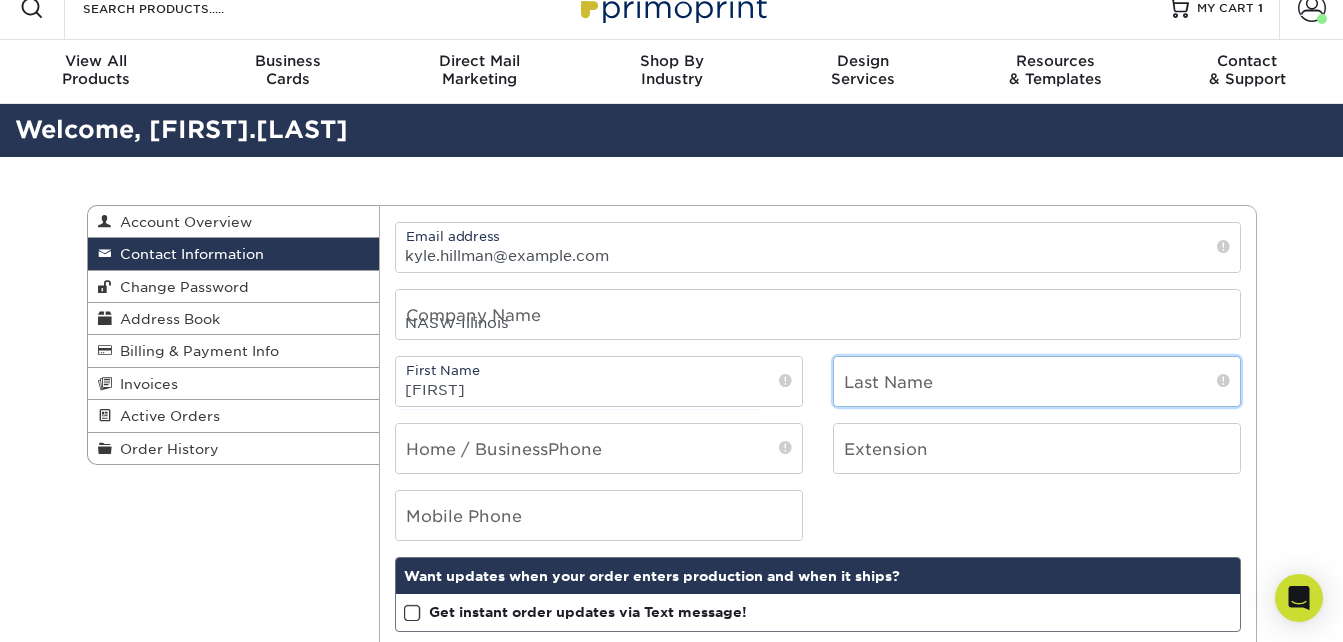 type on "[LAST]" 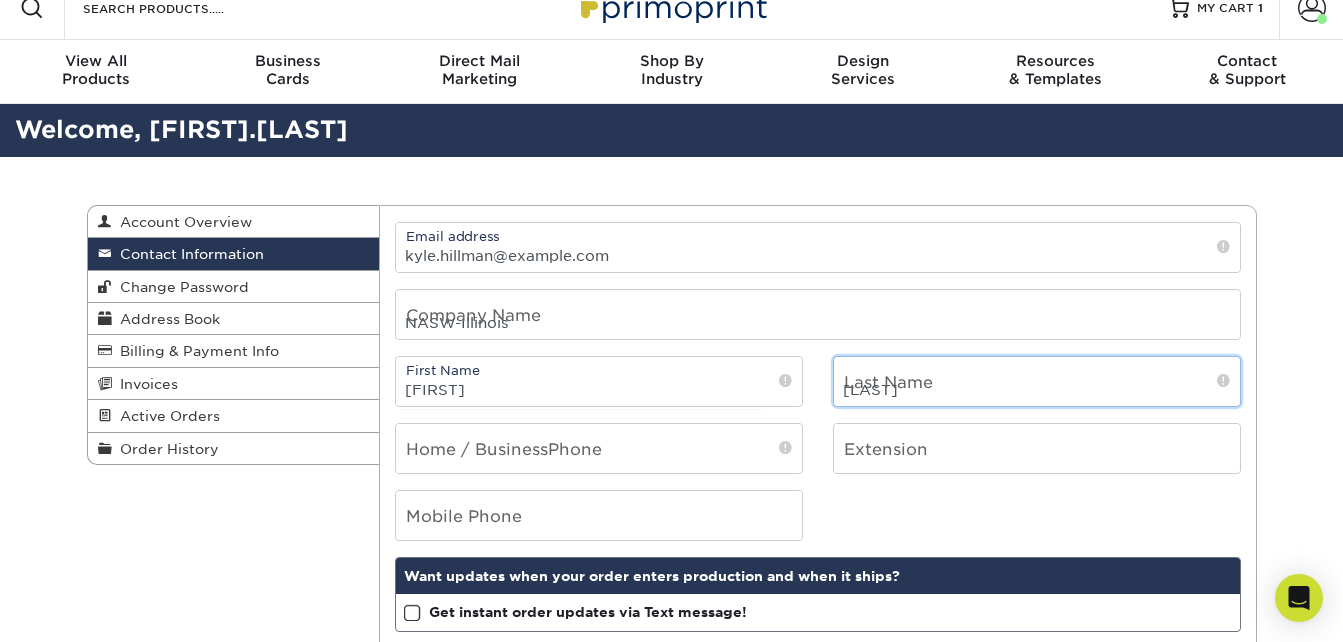 type on "7732030879" 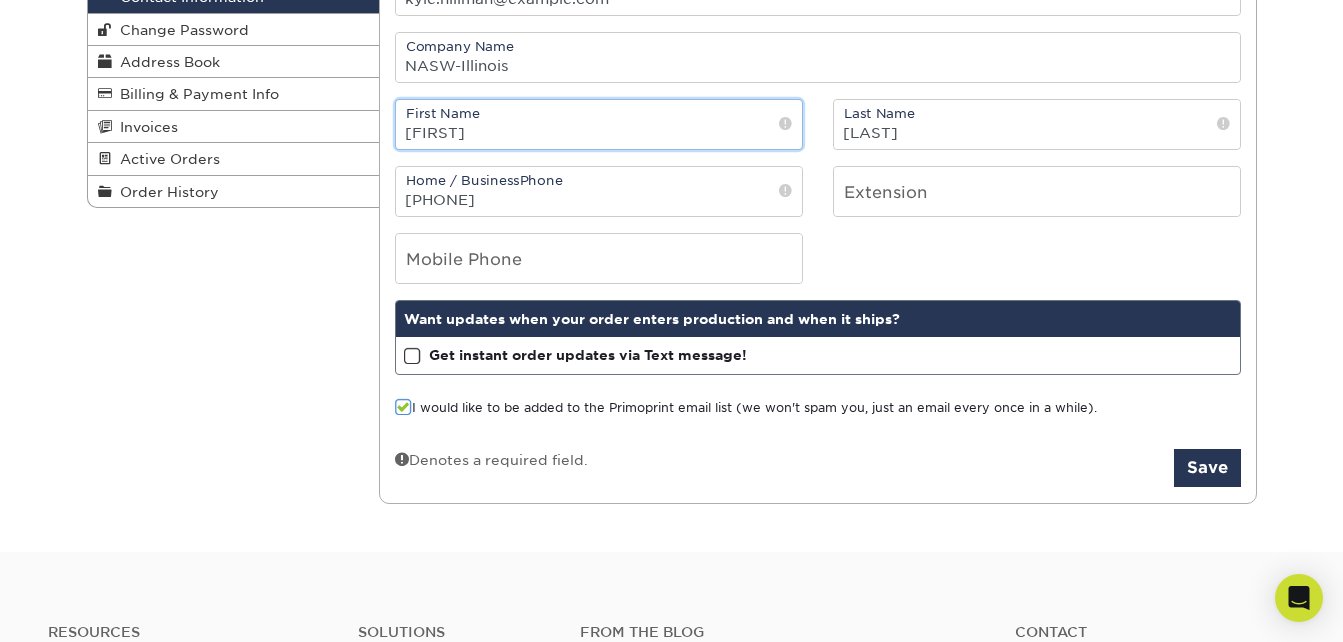 scroll, scrollTop: 288, scrollLeft: 0, axis: vertical 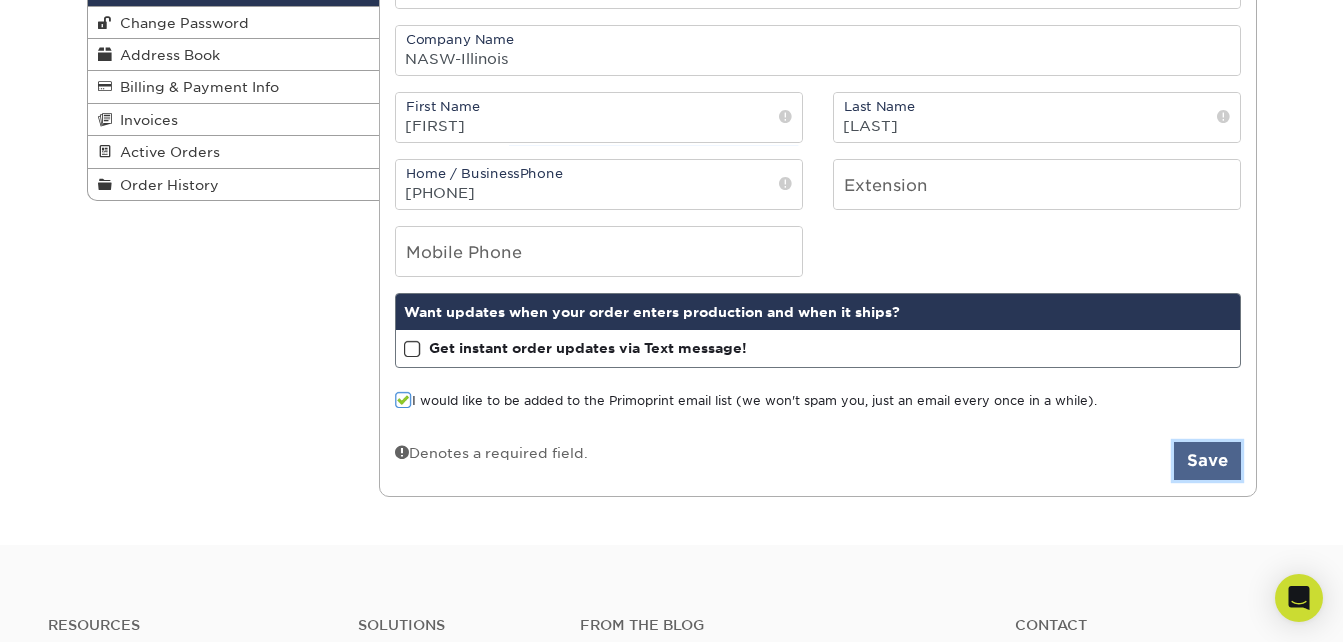 click on "Save" at bounding box center (1207, 461) 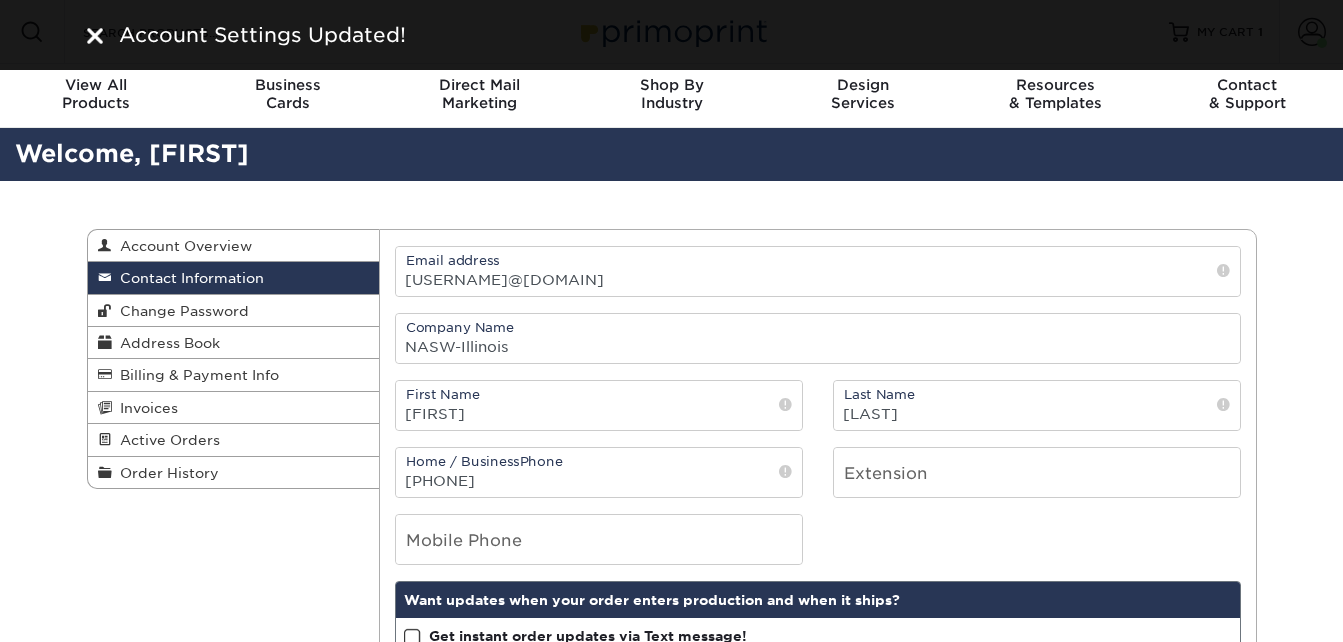 scroll, scrollTop: 0, scrollLeft: 0, axis: both 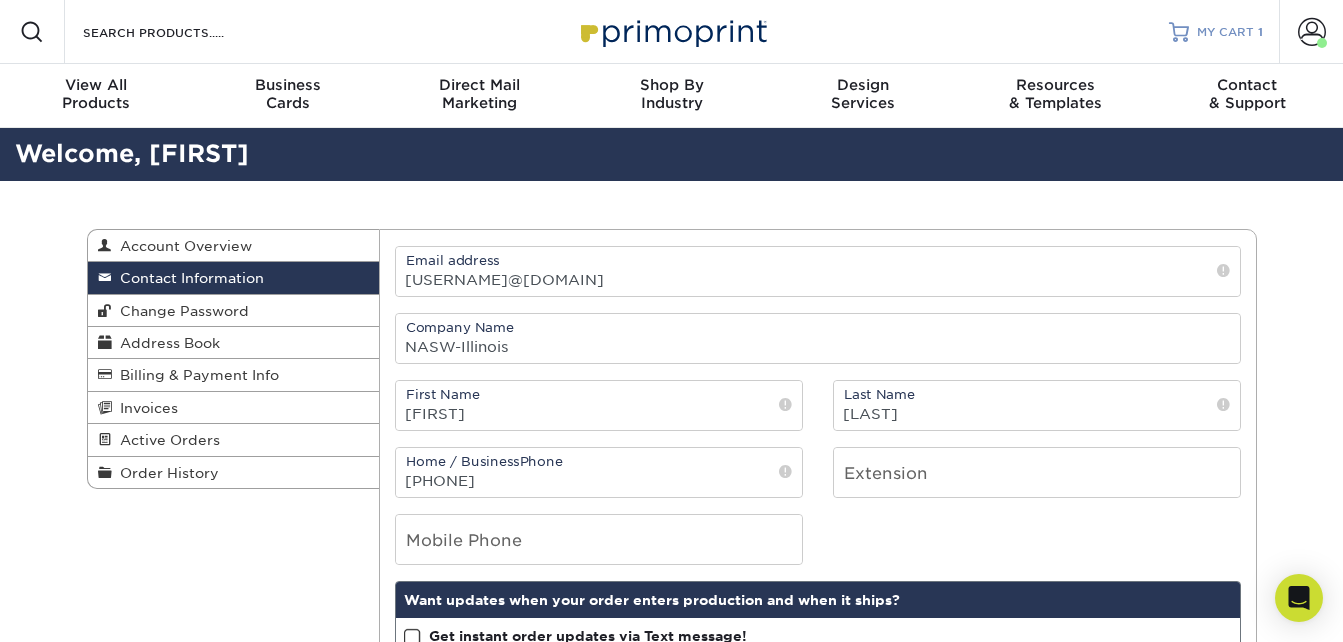 click on "MY CART" at bounding box center (1225, 32) 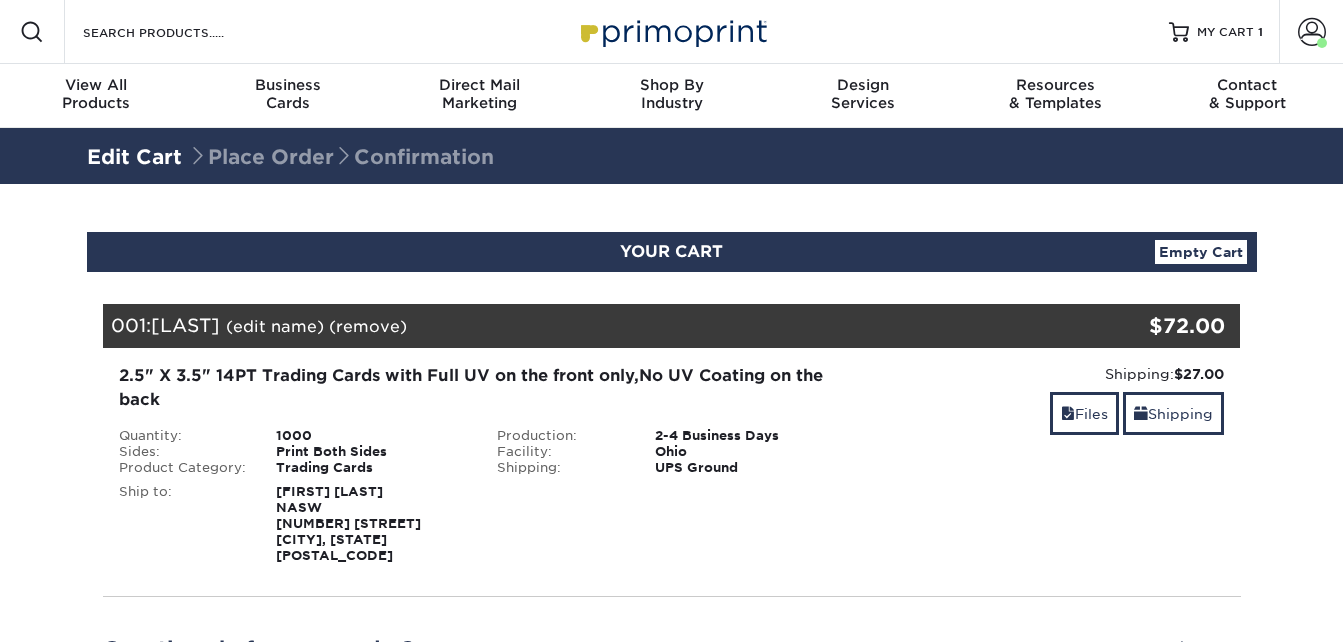 scroll, scrollTop: 0, scrollLeft: 0, axis: both 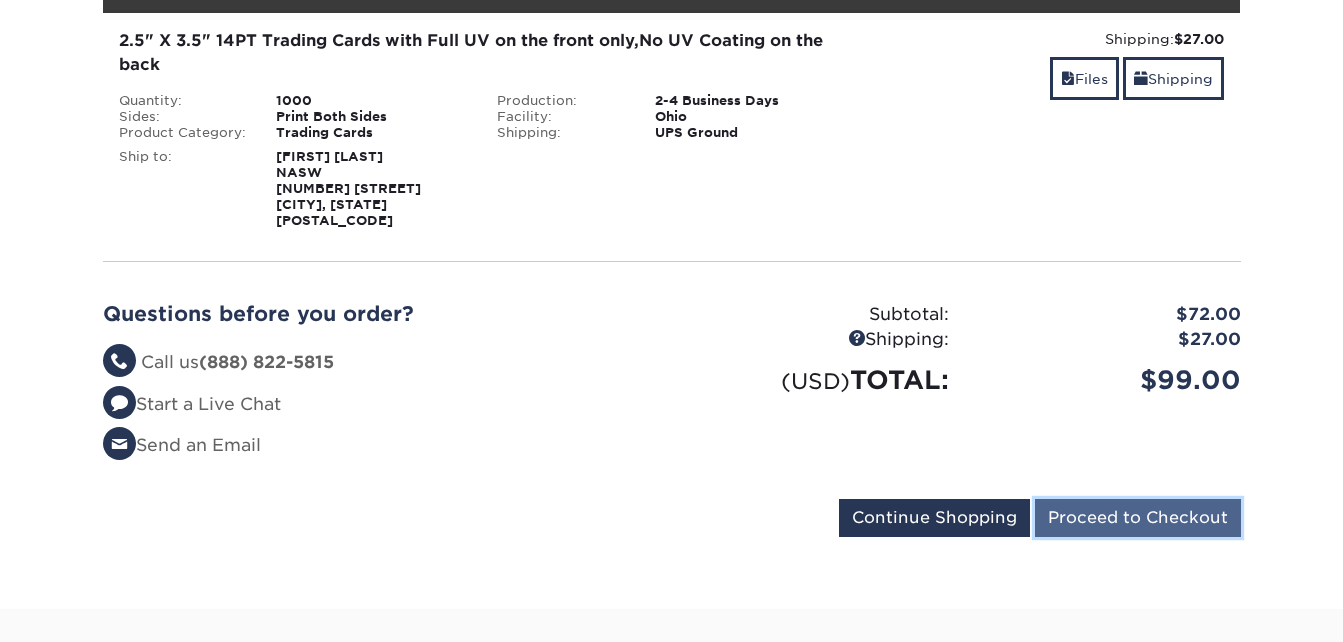 click on "Proceed to Checkout" at bounding box center (1138, 518) 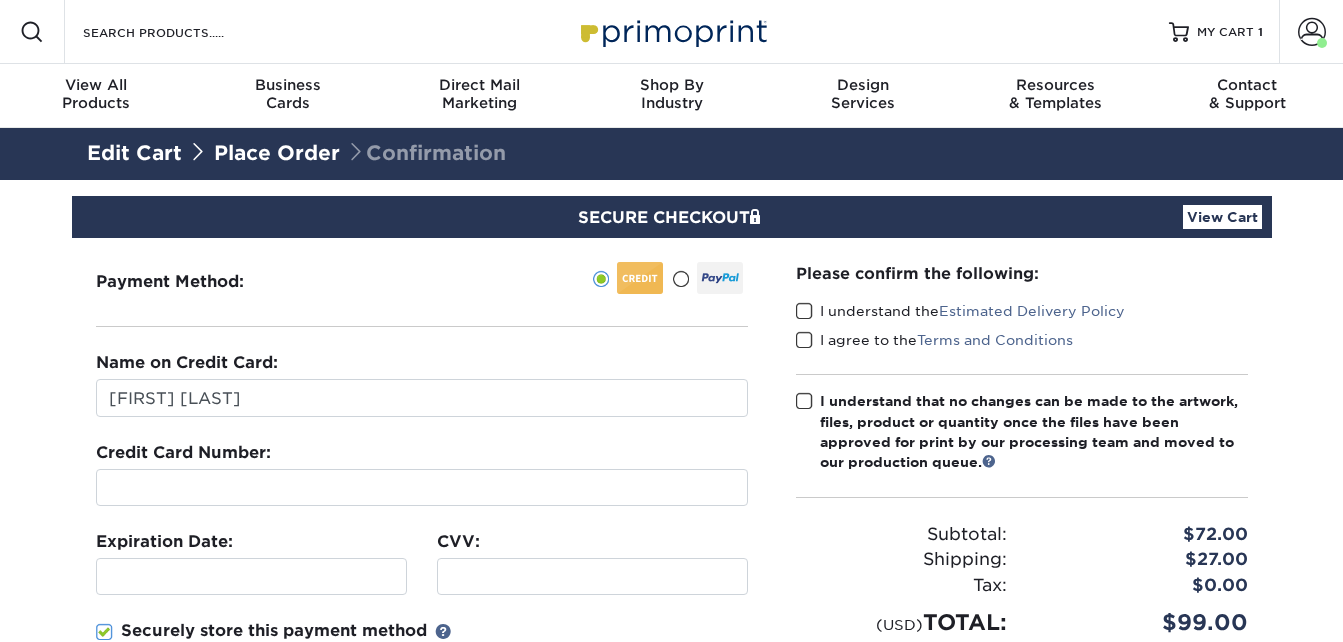scroll, scrollTop: 0, scrollLeft: 0, axis: both 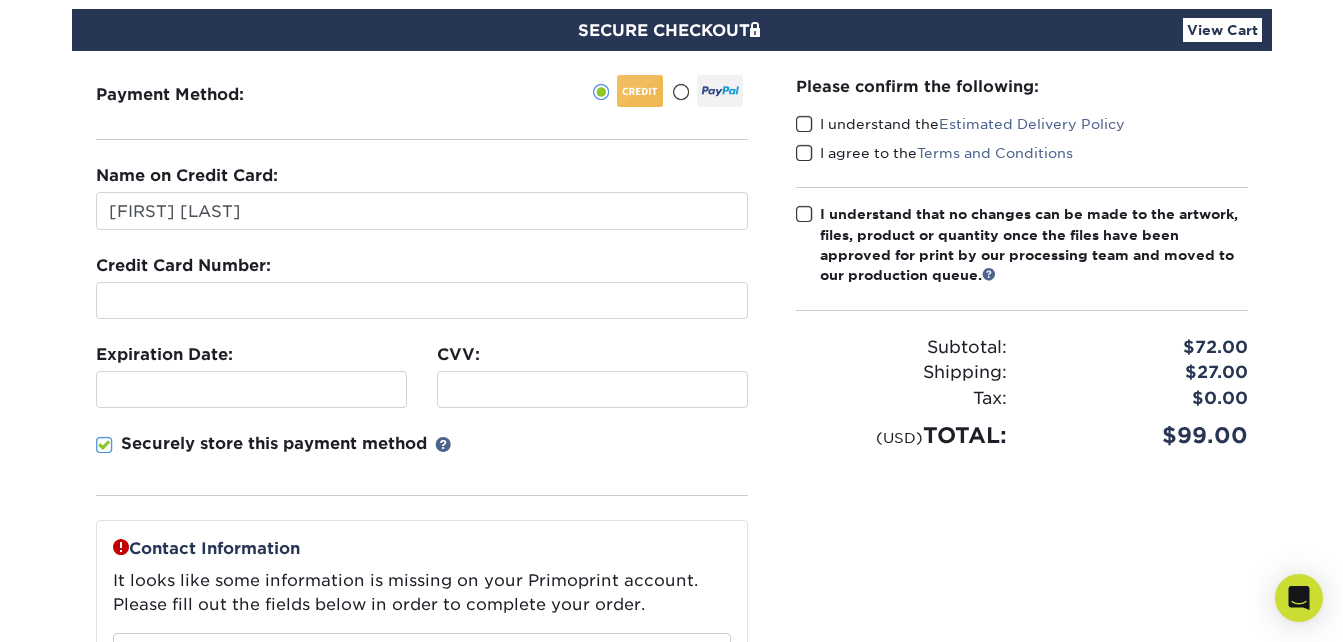 click on "View Cart" at bounding box center (1222, 30) 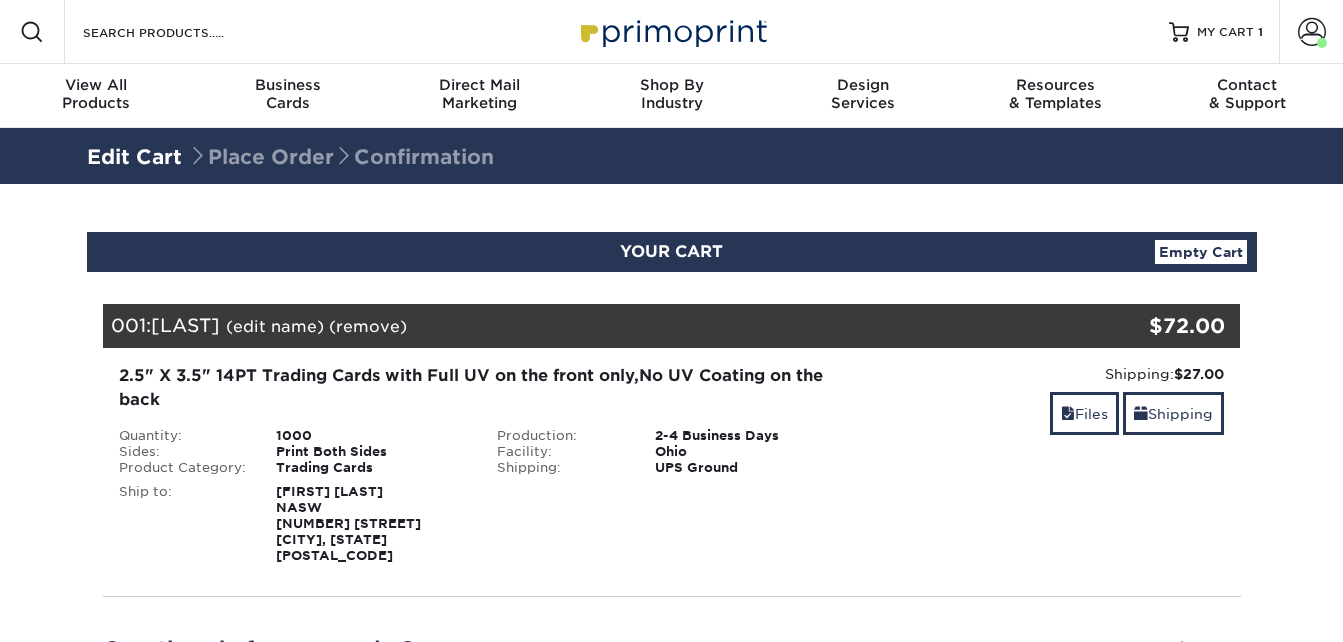 scroll, scrollTop: 0, scrollLeft: 0, axis: both 